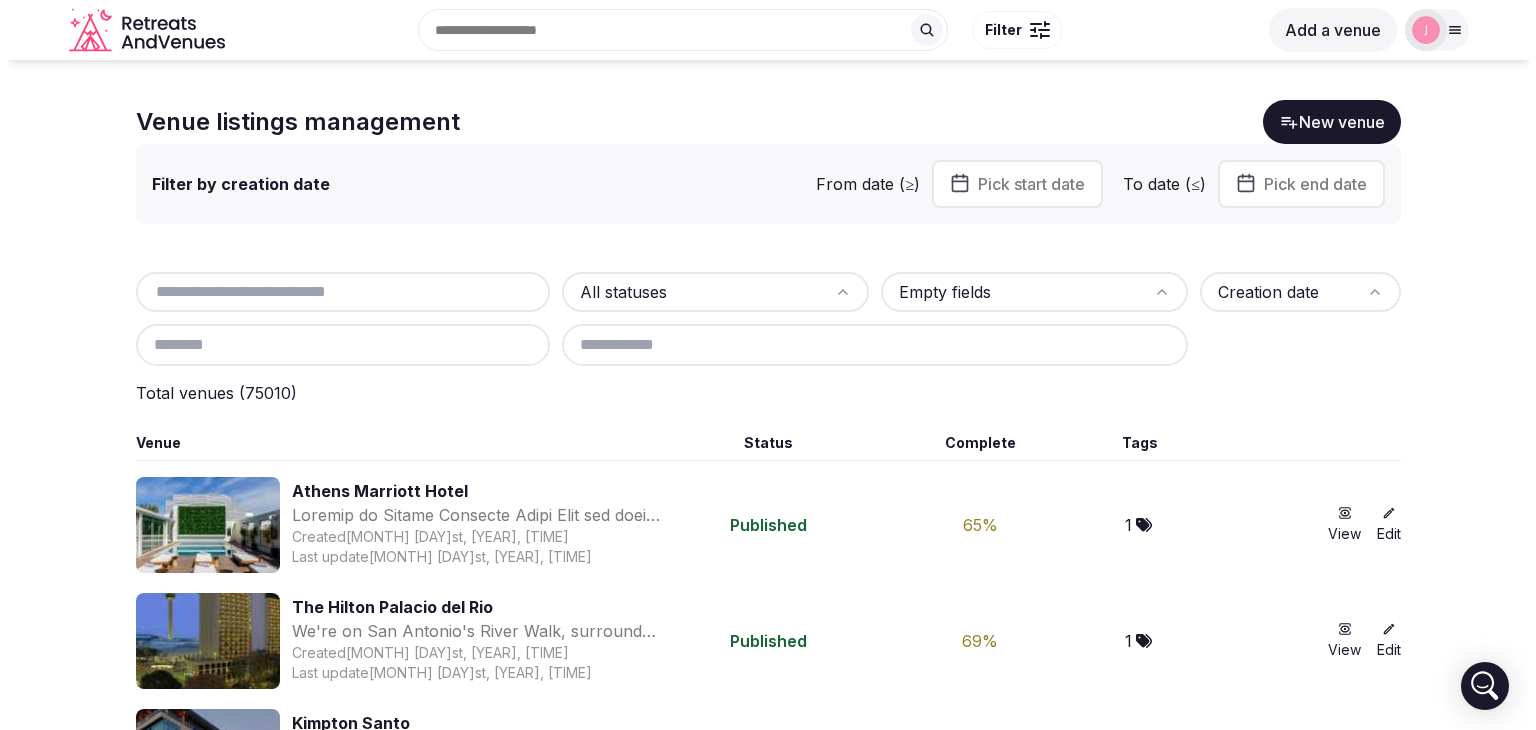 scroll, scrollTop: 0, scrollLeft: 0, axis: both 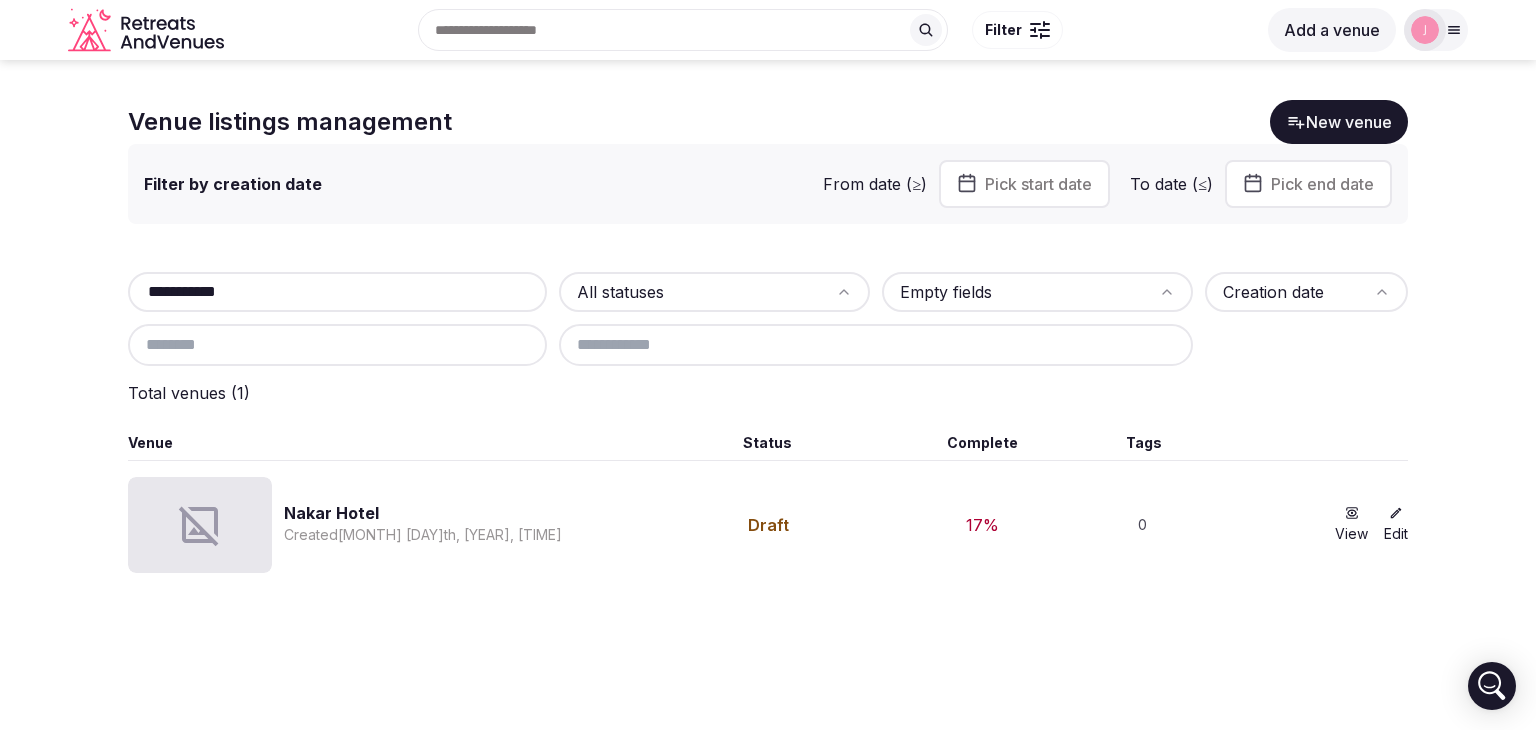 type on "**********" 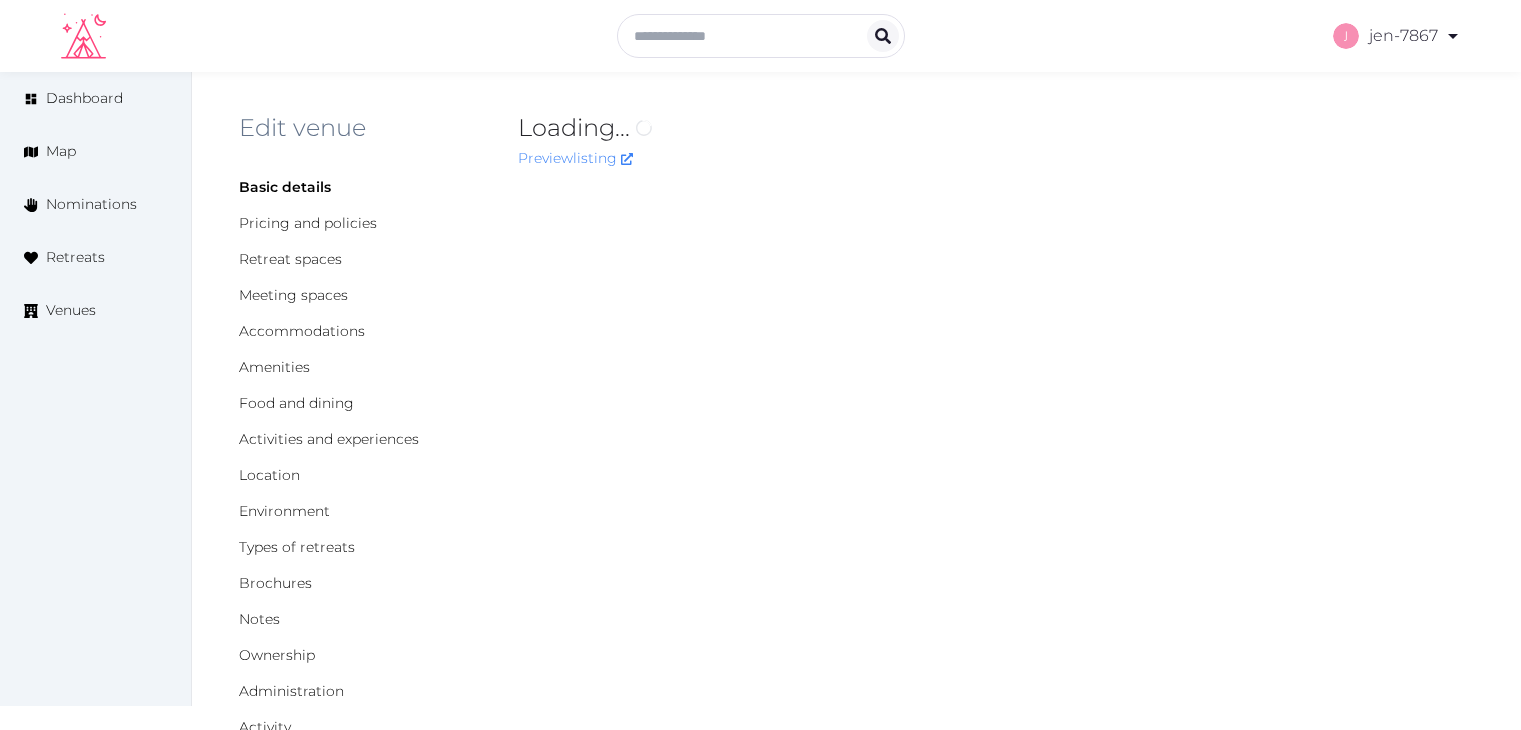 scroll, scrollTop: 0, scrollLeft: 0, axis: both 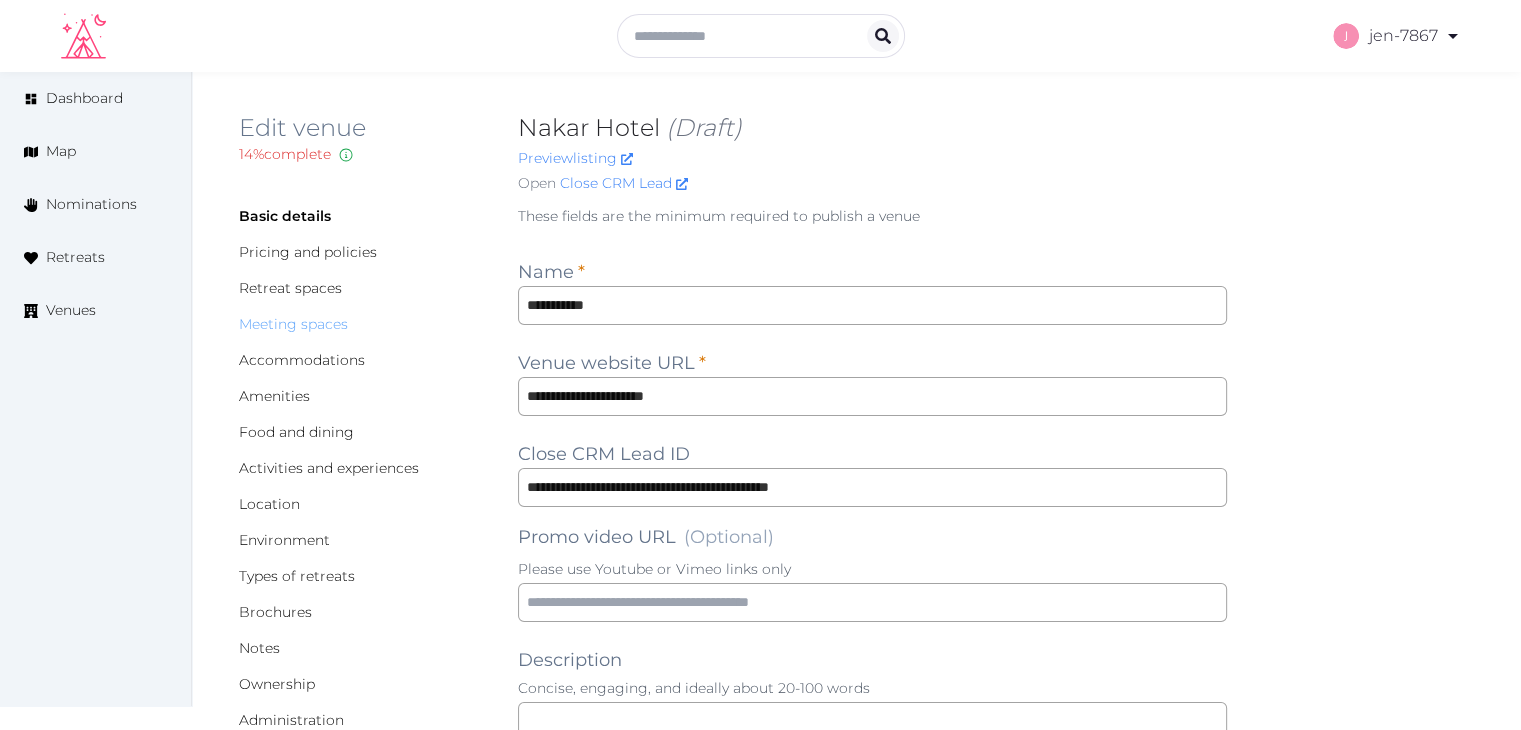 click on "Meeting spaces" at bounding box center [293, 324] 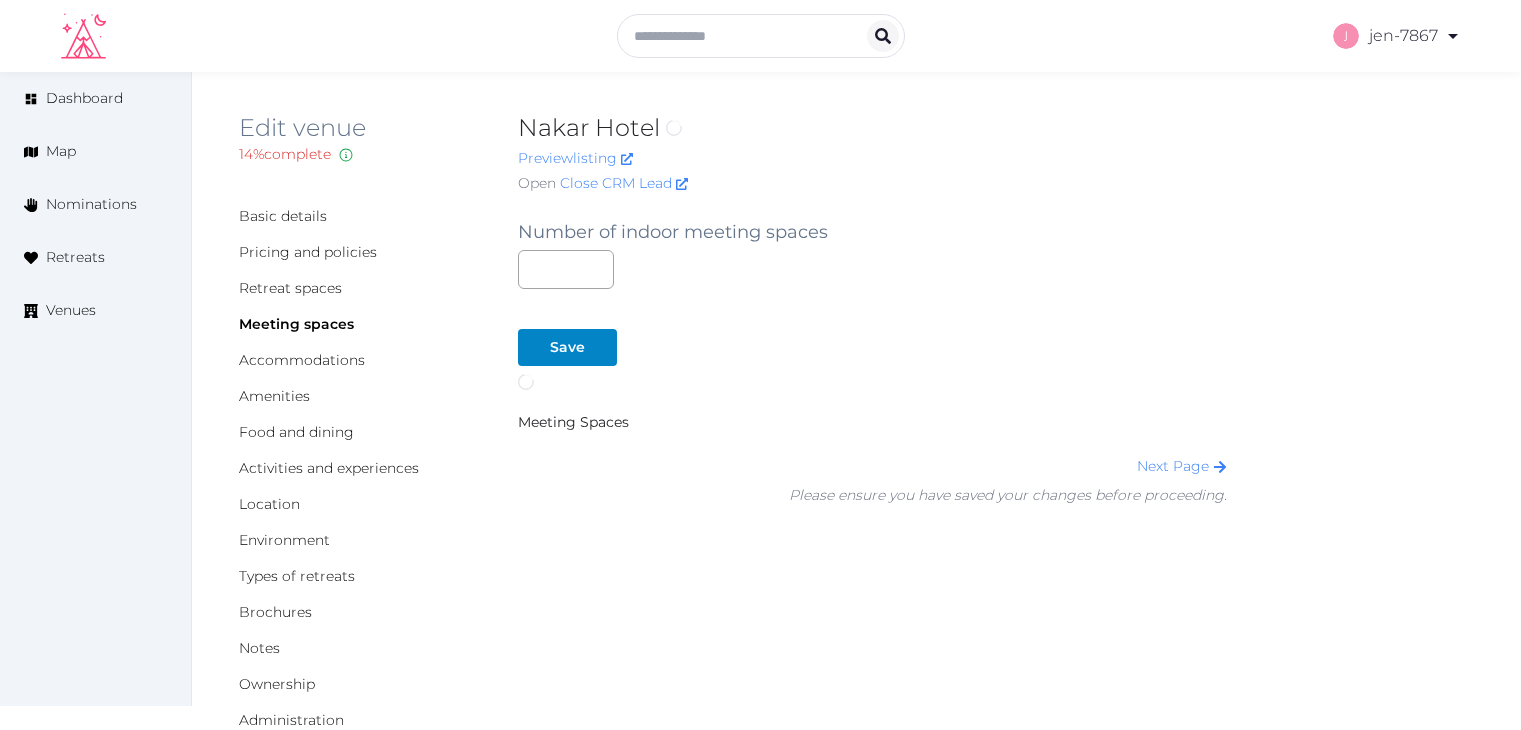 scroll, scrollTop: 0, scrollLeft: 0, axis: both 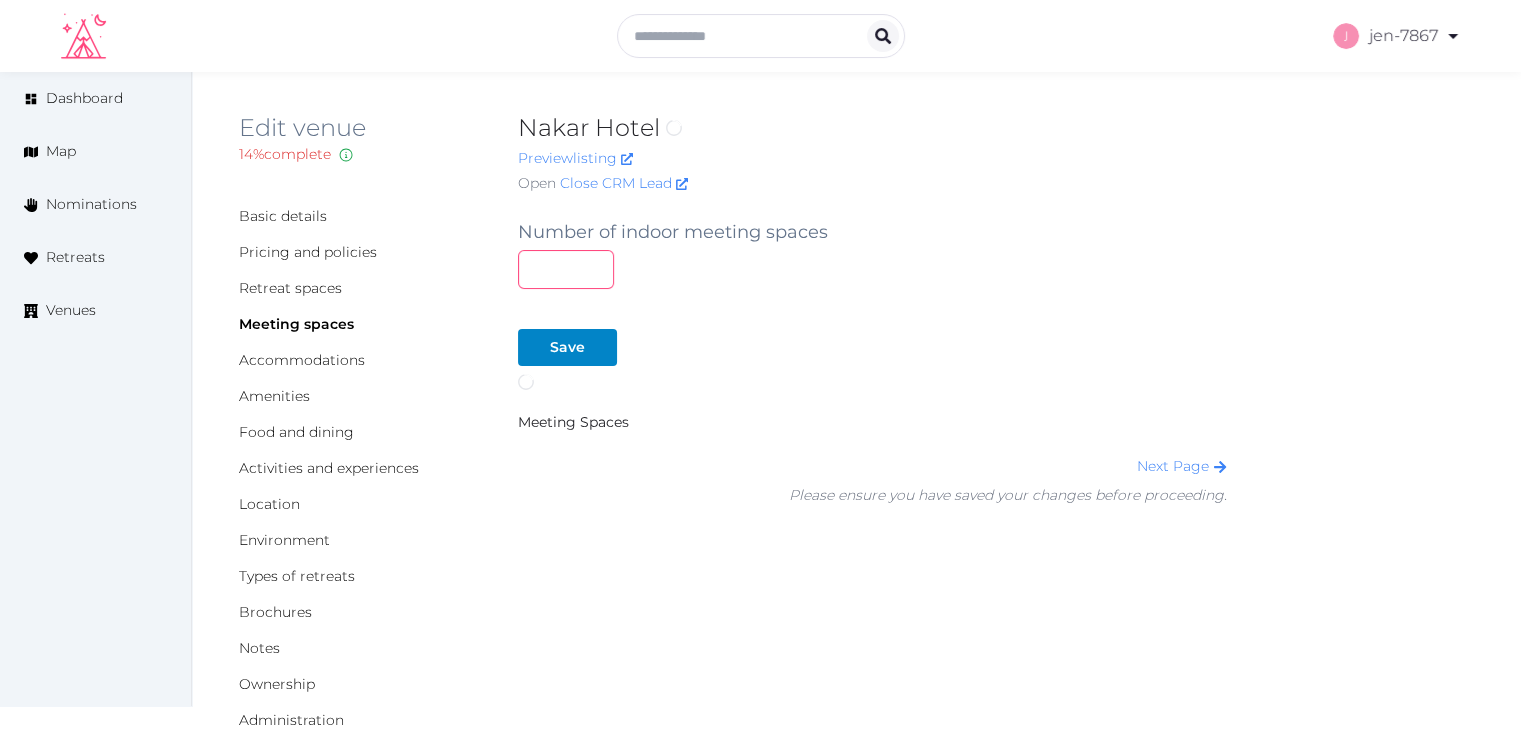 drag, startPoint x: 538, startPoint y: 257, endPoint x: 516, endPoint y: 257, distance: 22 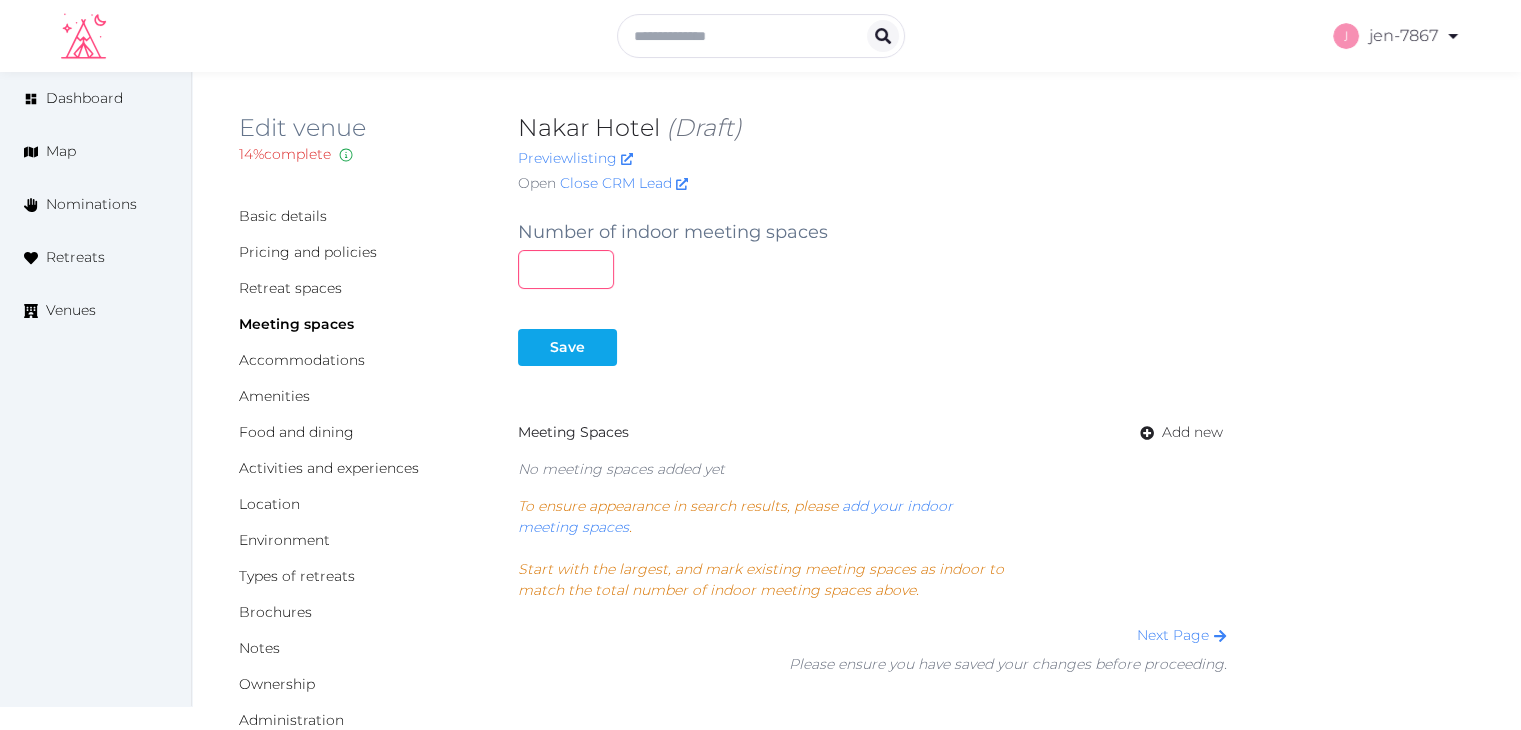 type on "*" 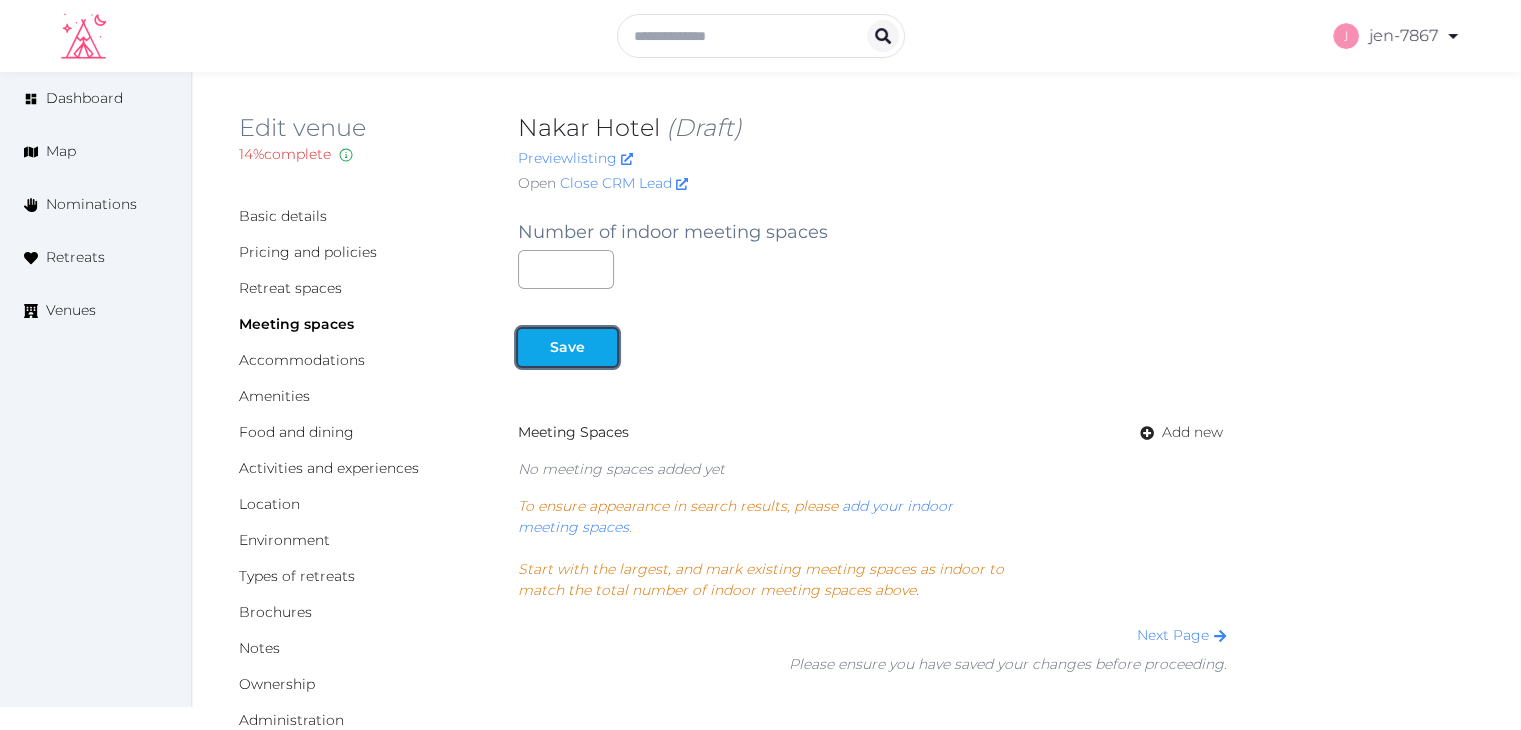 click on "Save" at bounding box center (567, 347) 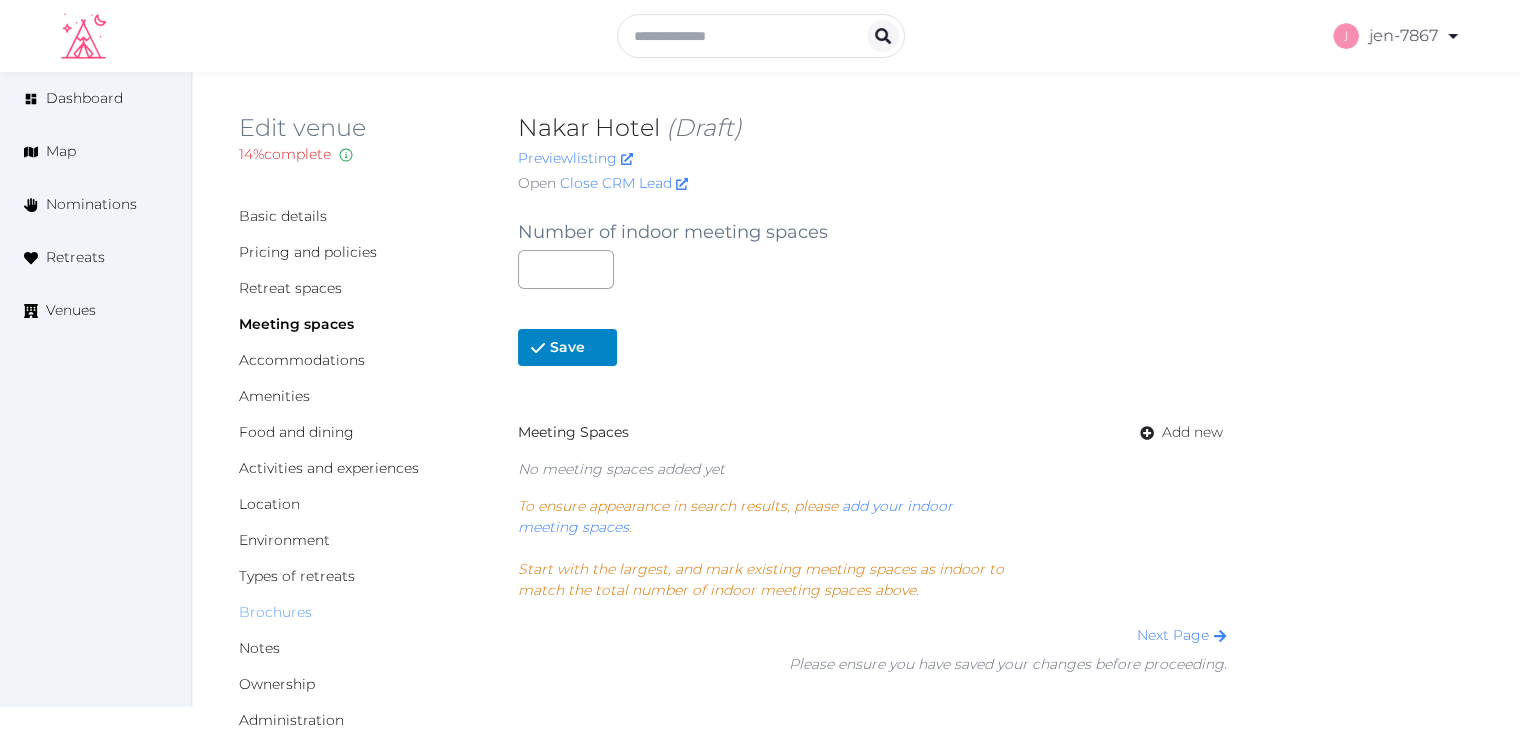click on "Brochures" at bounding box center [275, 612] 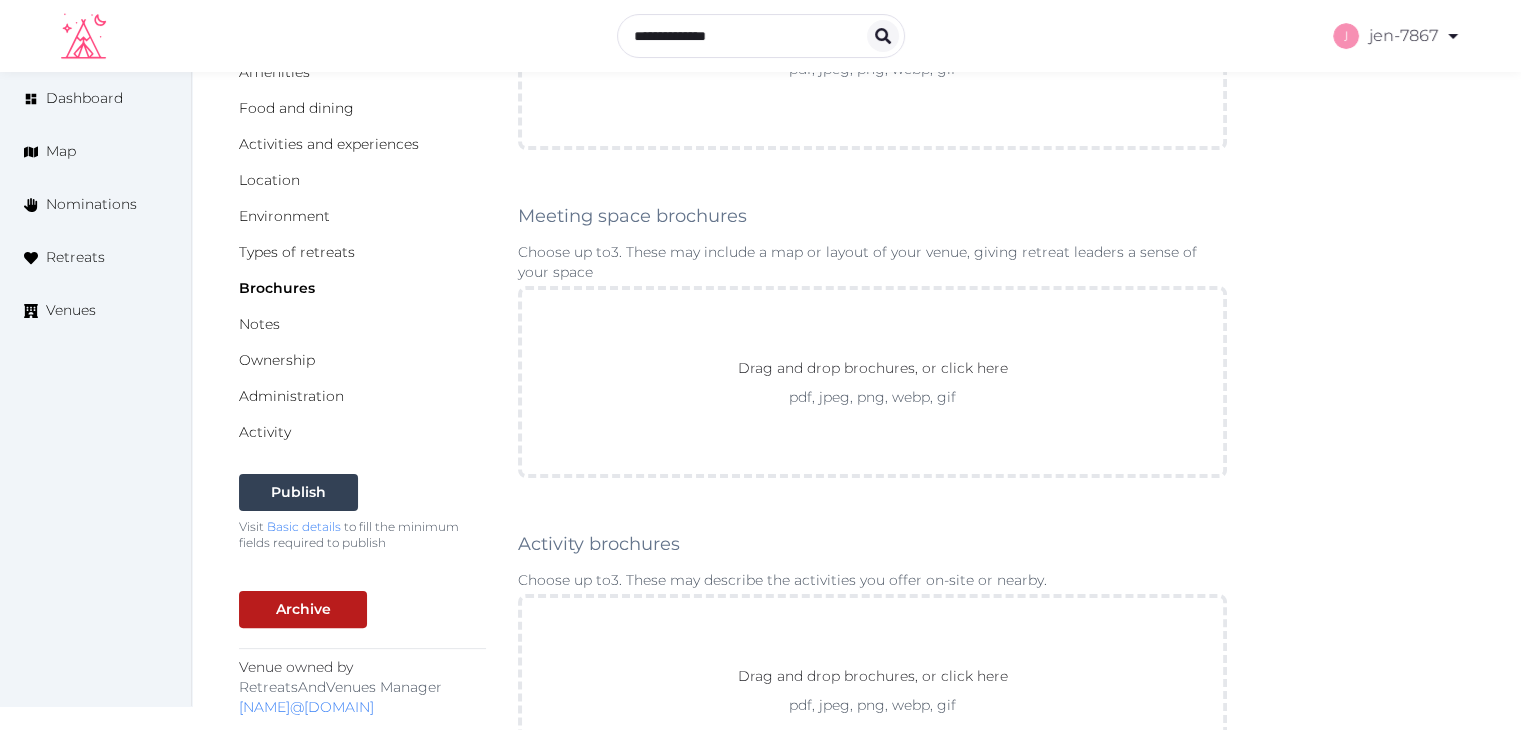 scroll, scrollTop: 400, scrollLeft: 0, axis: vertical 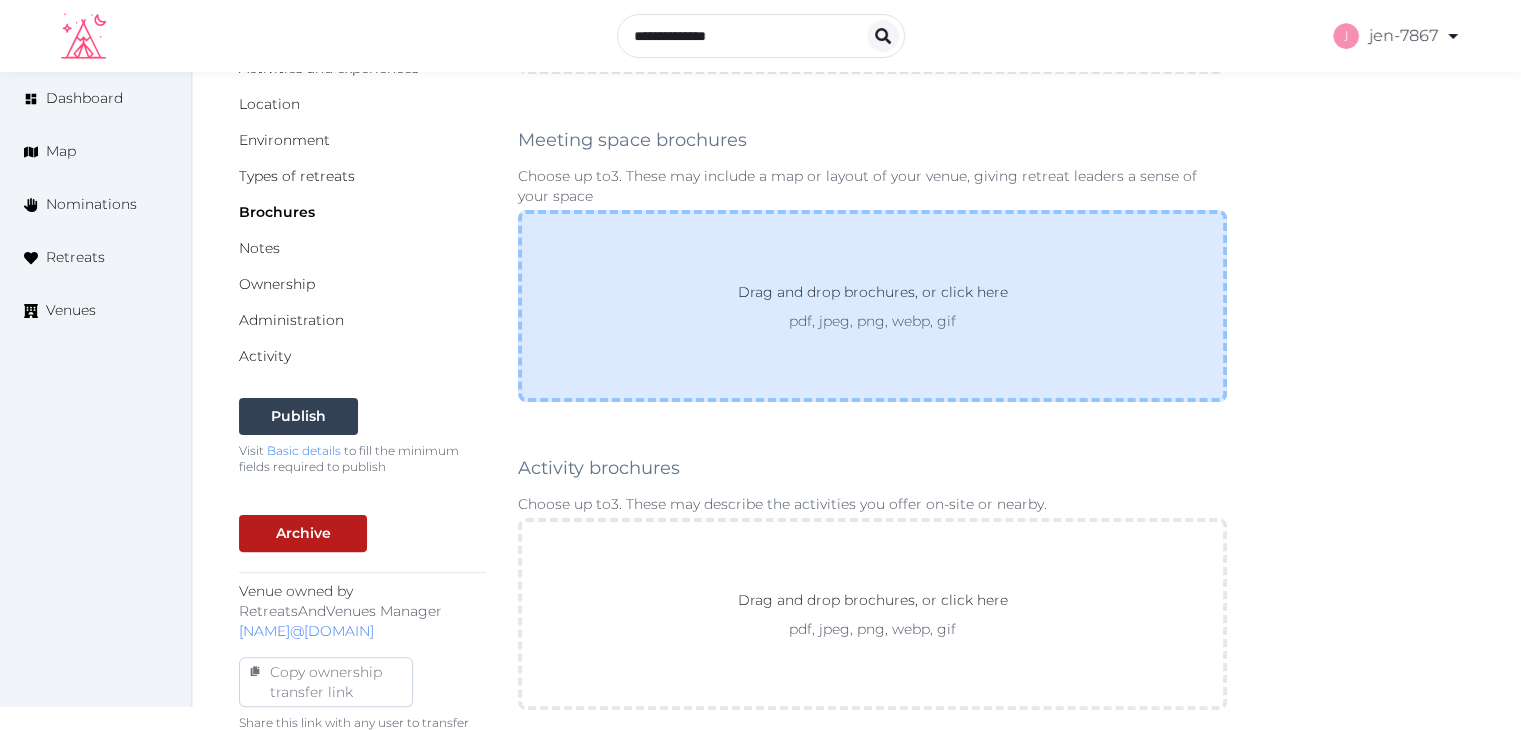 click on "Drag and drop brochures, or click here" at bounding box center [873, 296] 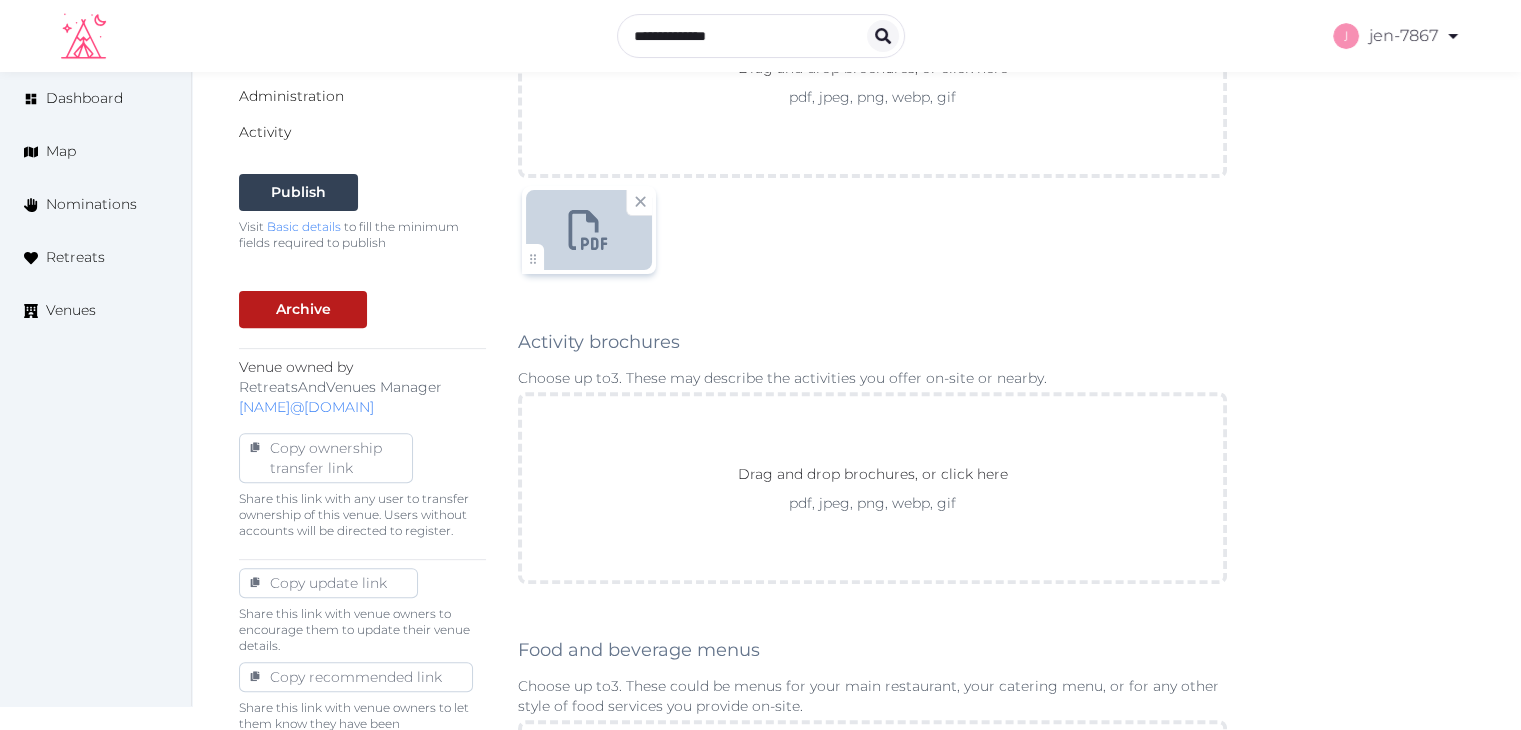 scroll, scrollTop: 1000, scrollLeft: 0, axis: vertical 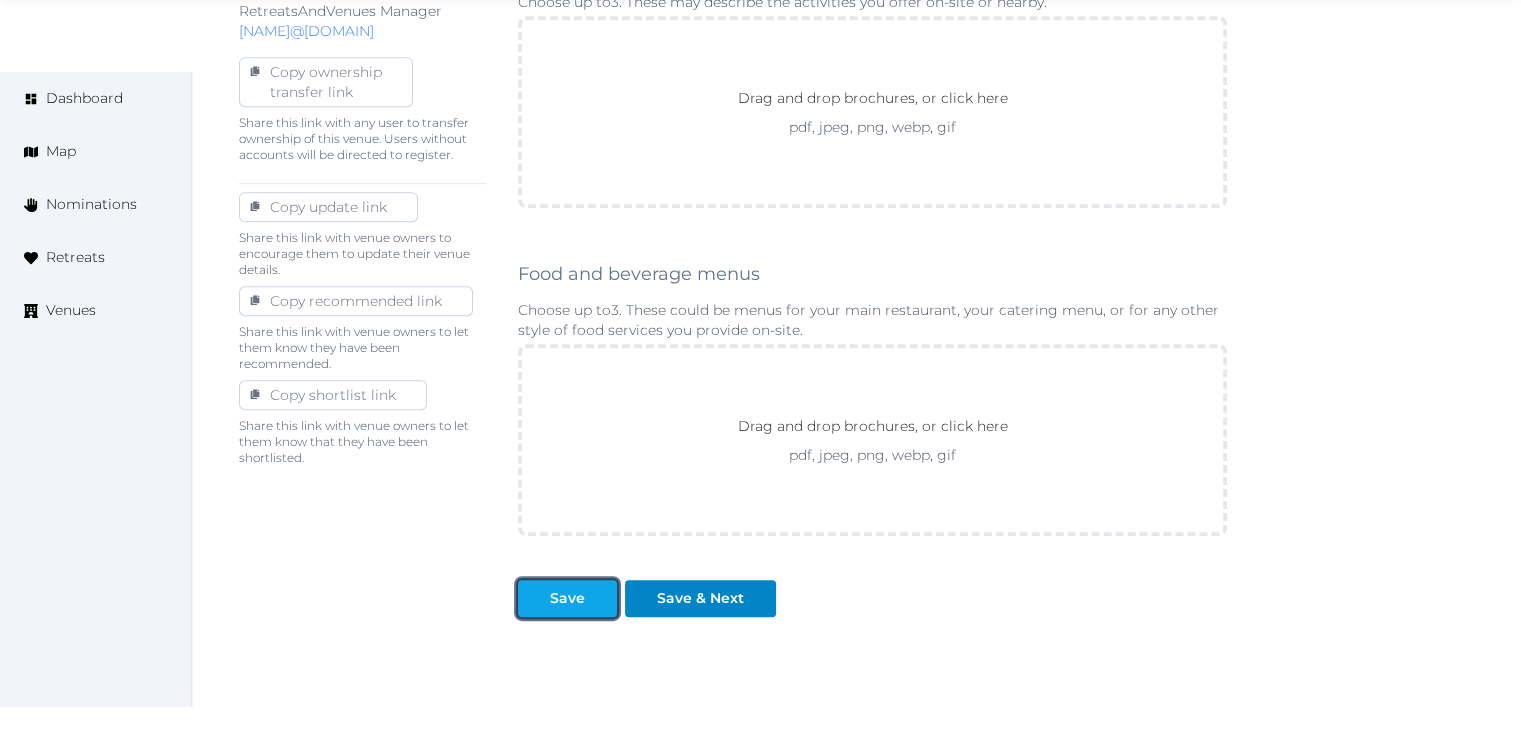 click on "Save" at bounding box center (567, 598) 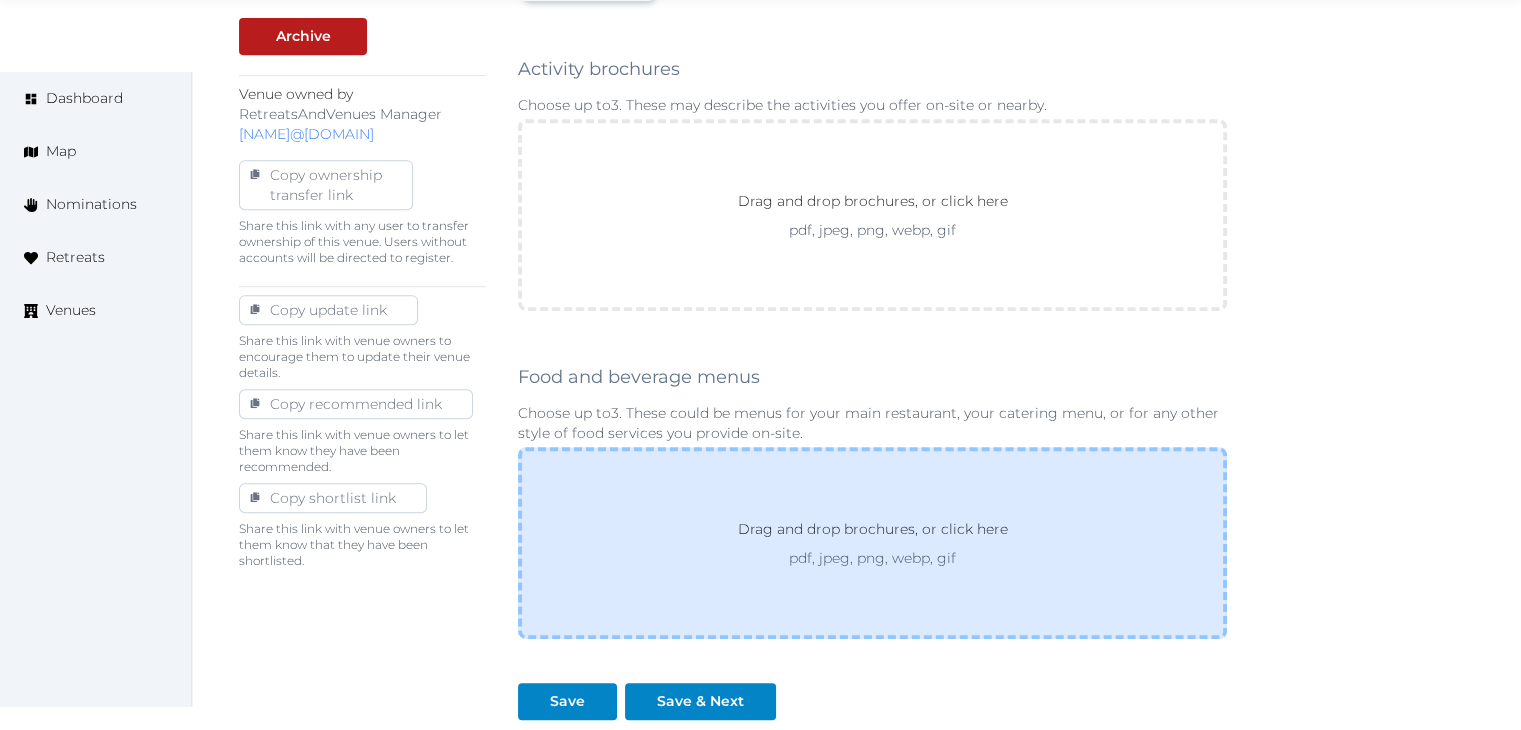 scroll, scrollTop: 1111, scrollLeft: 0, axis: vertical 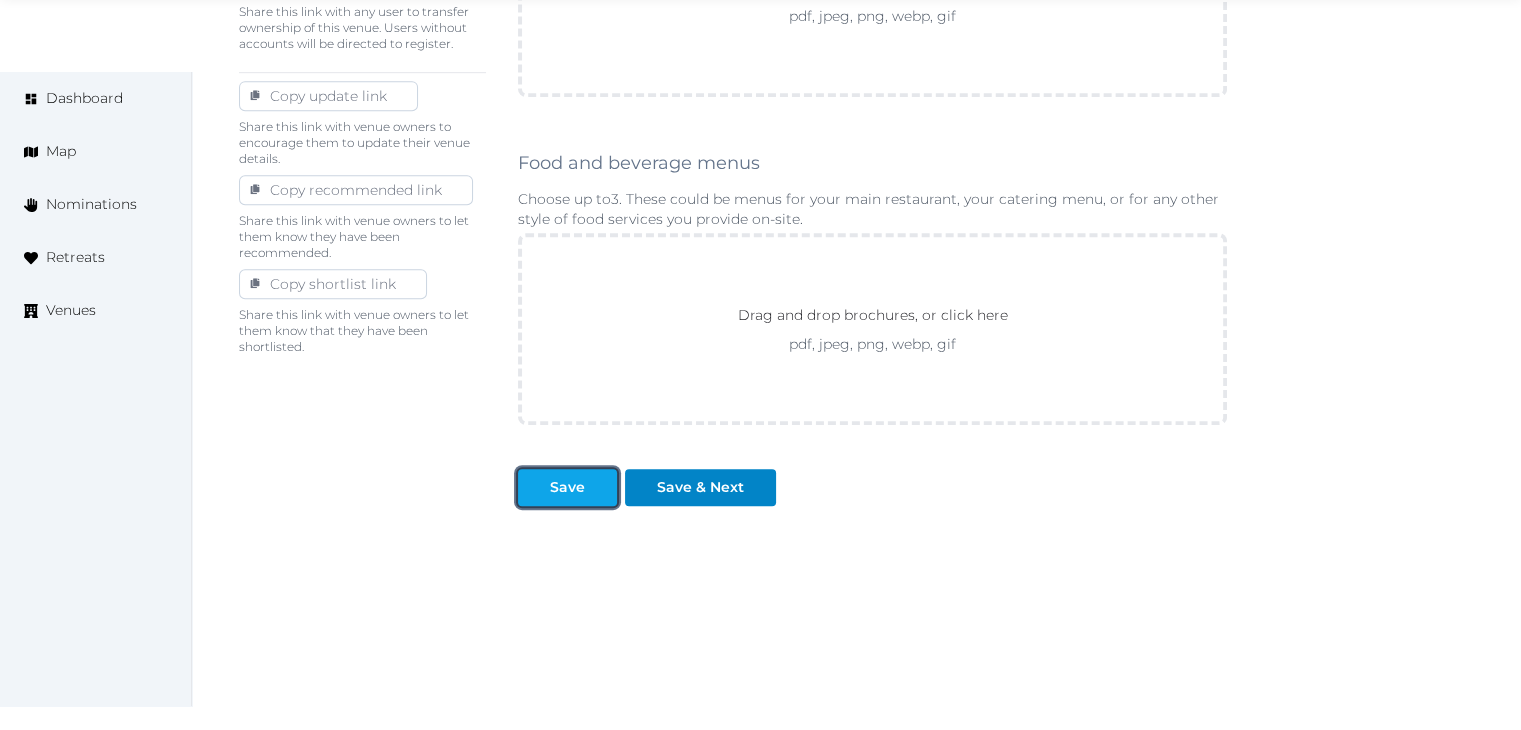 click on "Save" at bounding box center (567, 487) 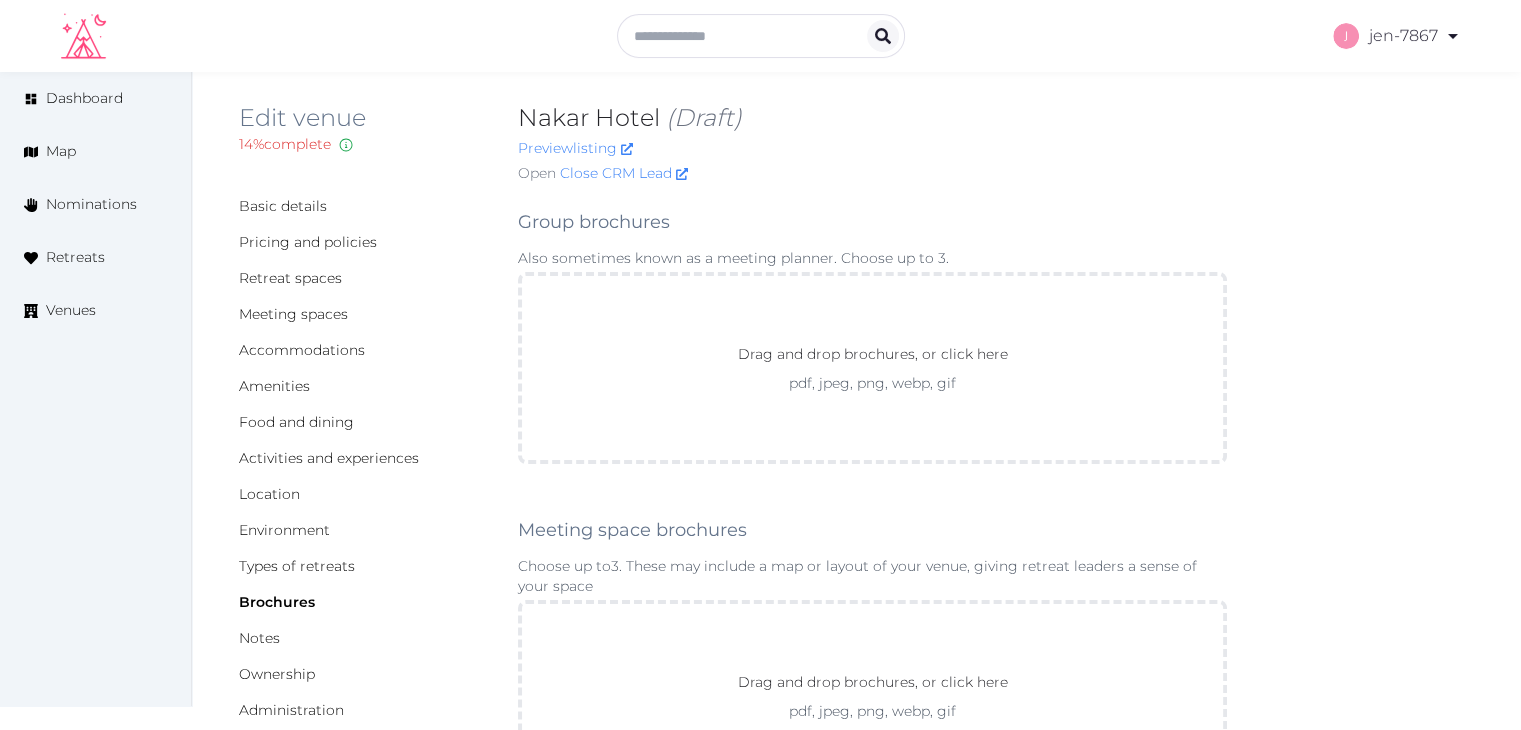 scroll, scrollTop: 0, scrollLeft: 0, axis: both 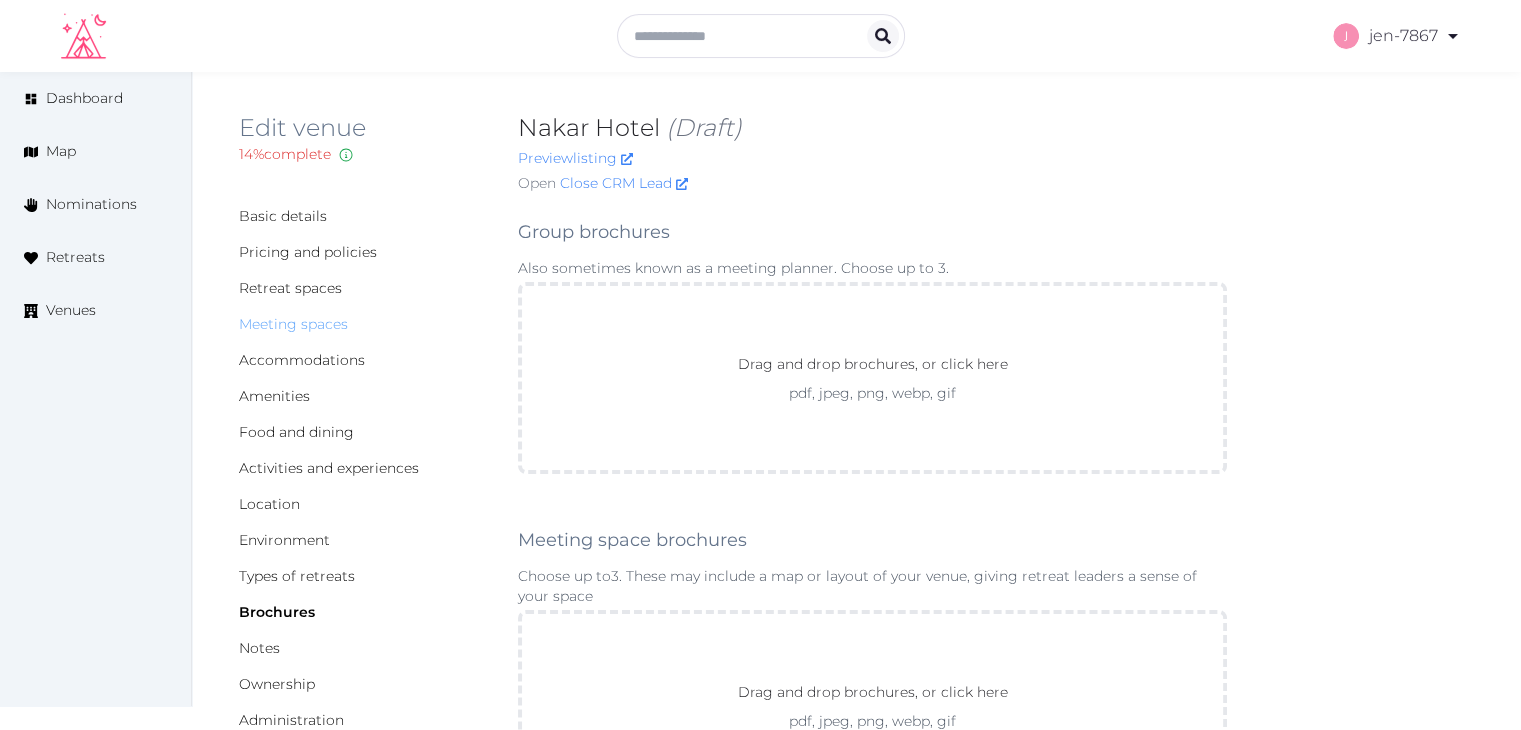 click on "Meeting spaces" at bounding box center (293, 324) 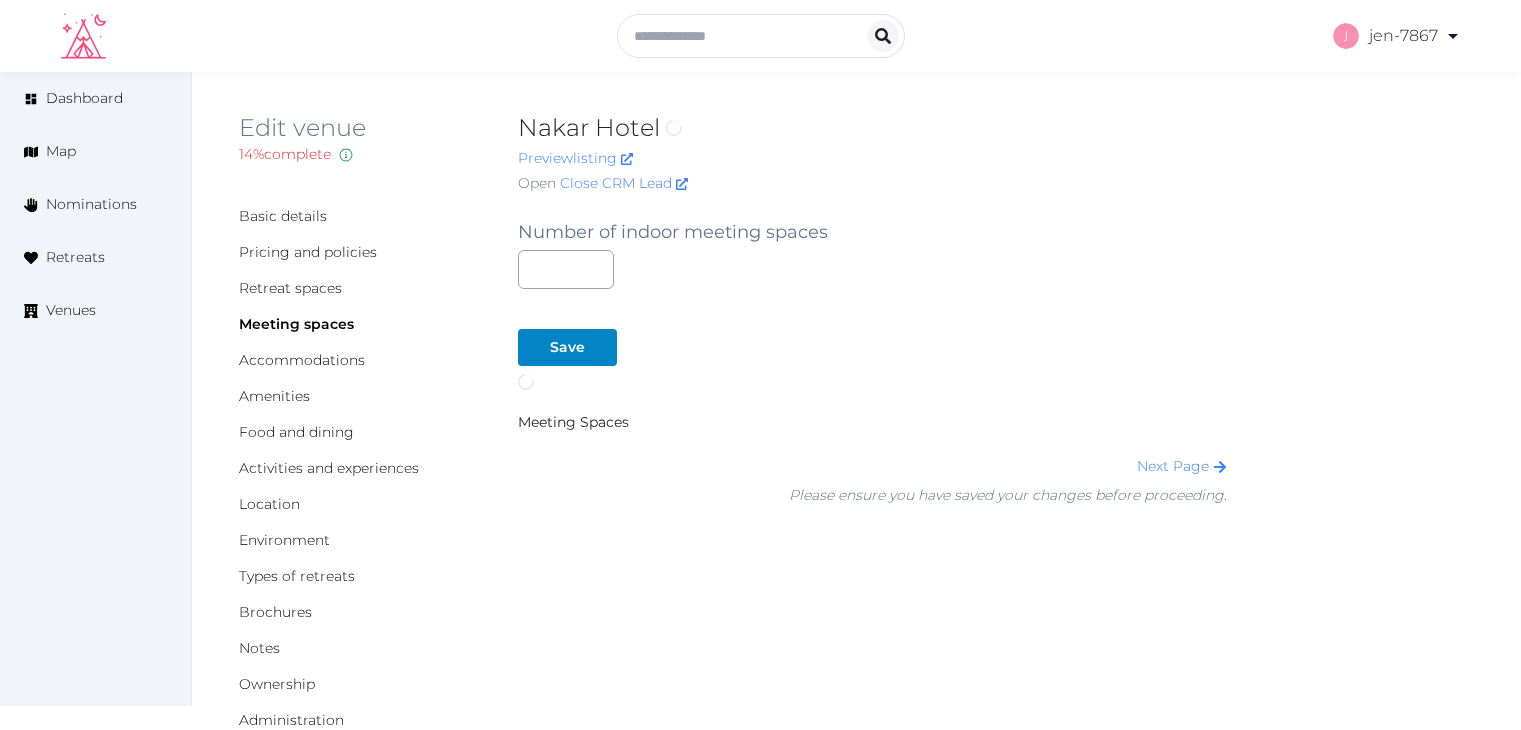 scroll, scrollTop: 0, scrollLeft: 0, axis: both 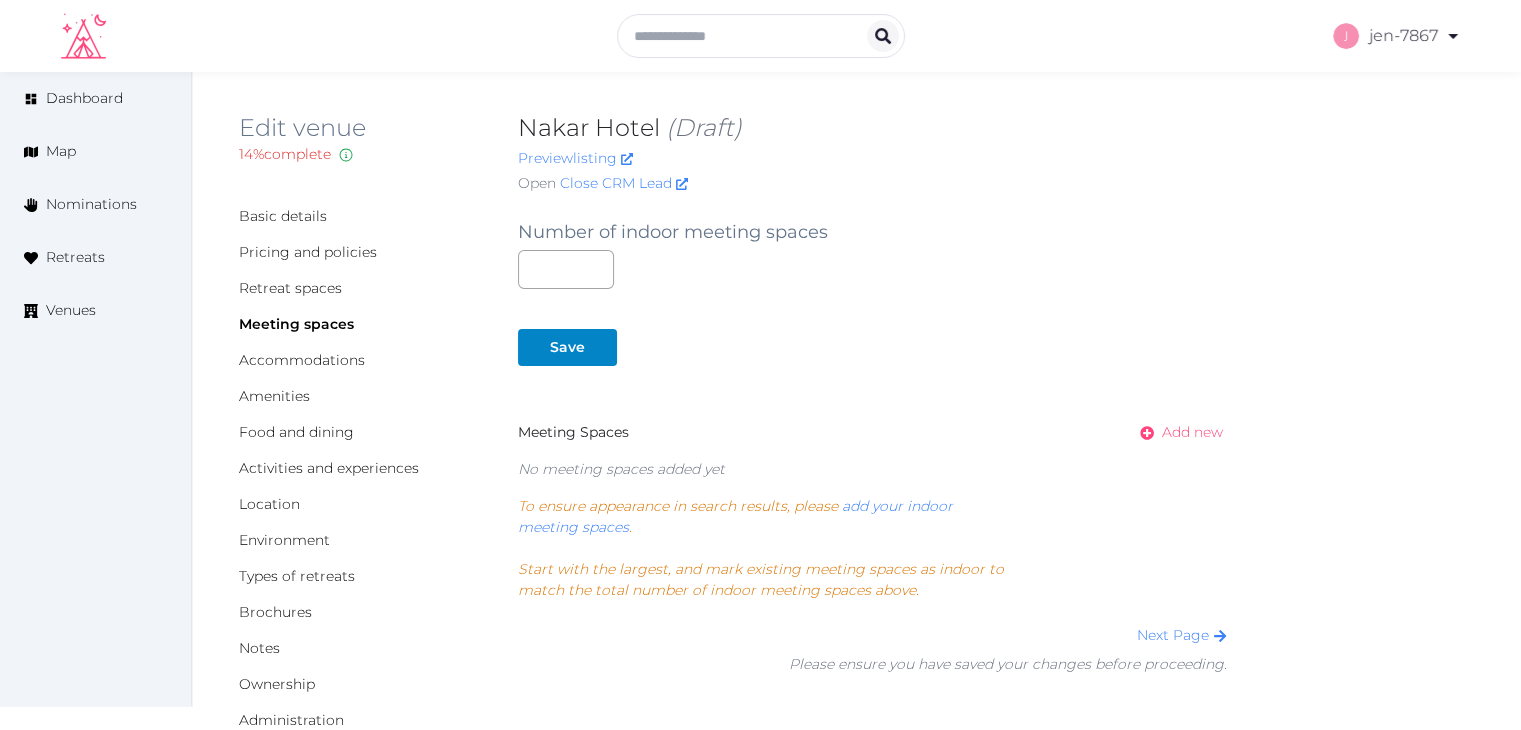 click on "Add new" at bounding box center [1192, 432] 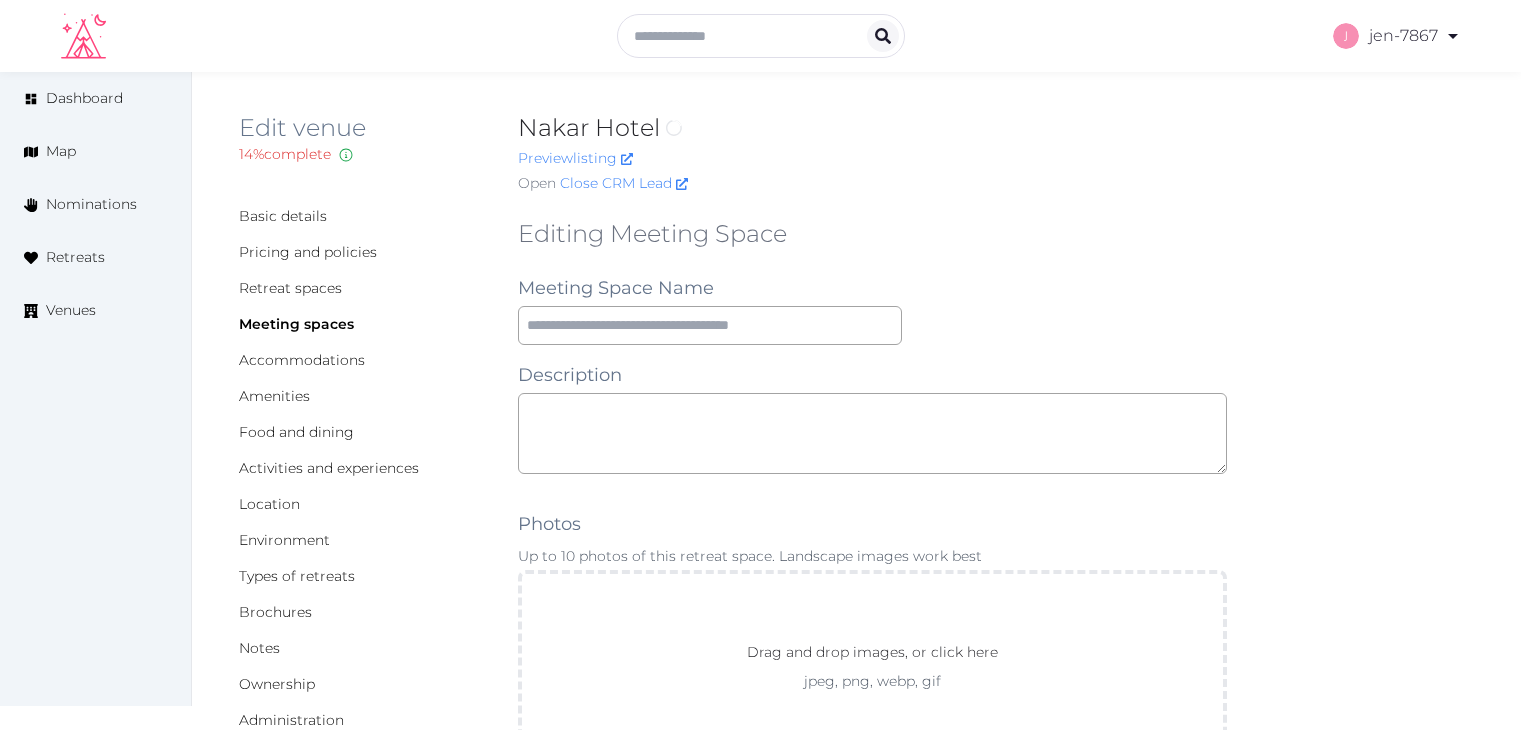 scroll, scrollTop: 0, scrollLeft: 0, axis: both 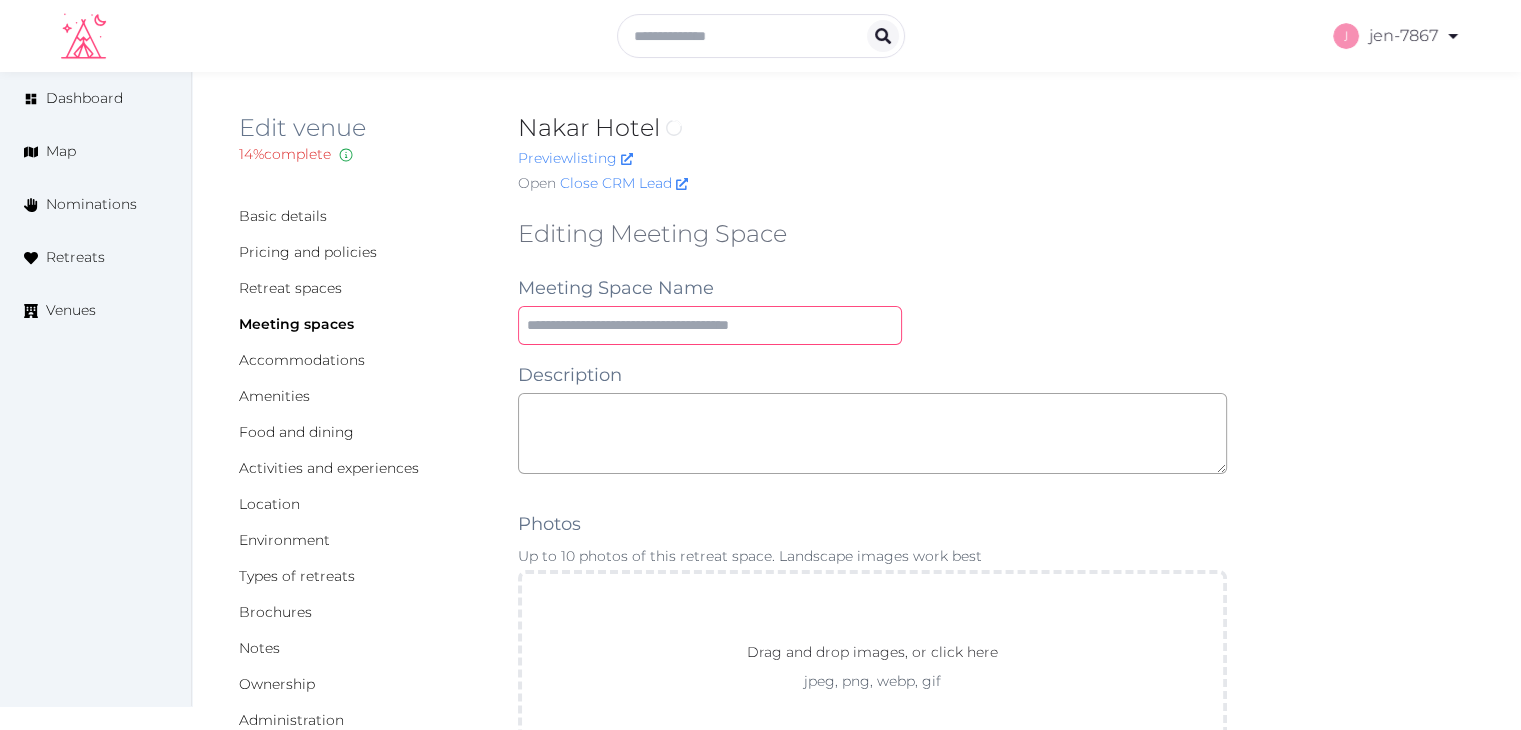 click at bounding box center [710, 325] 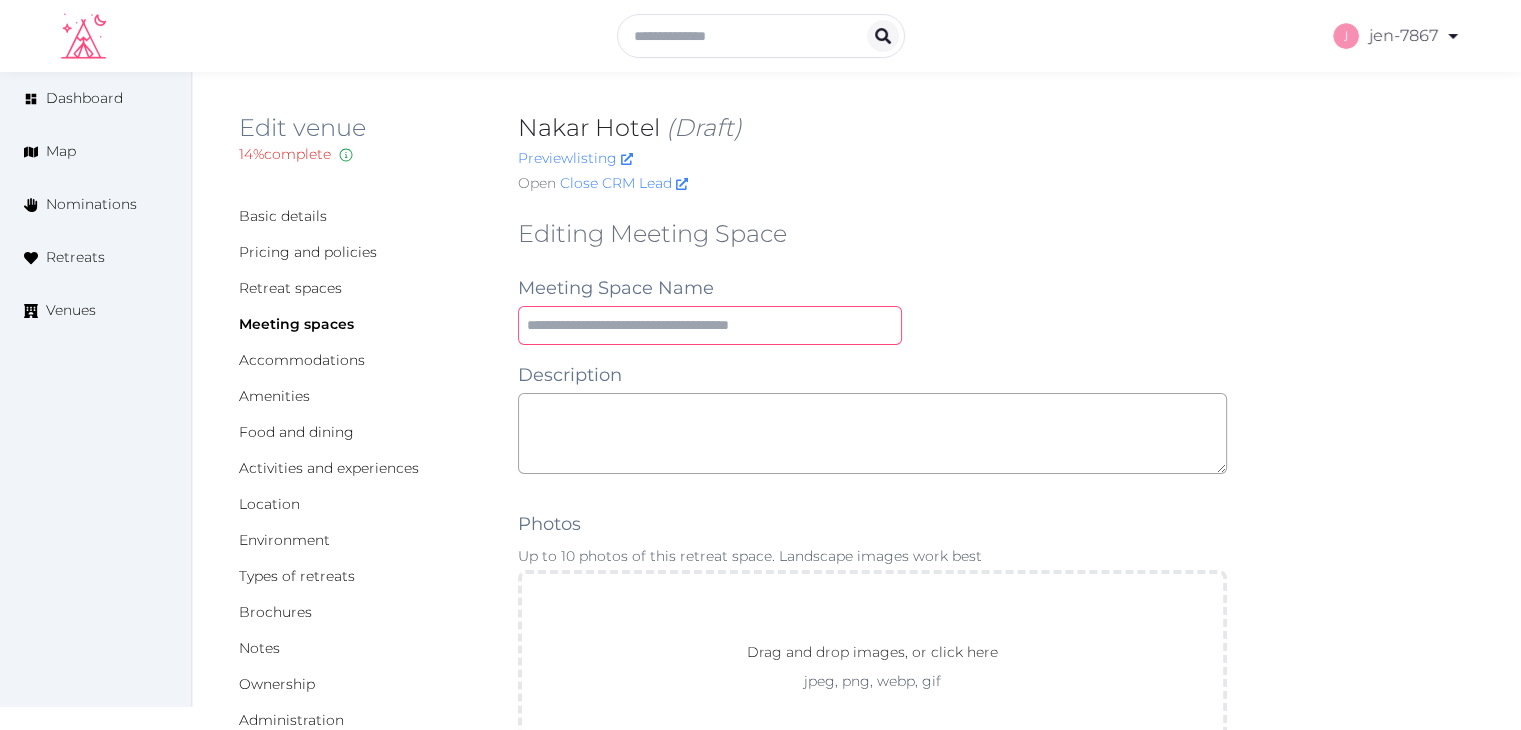type on "**********" 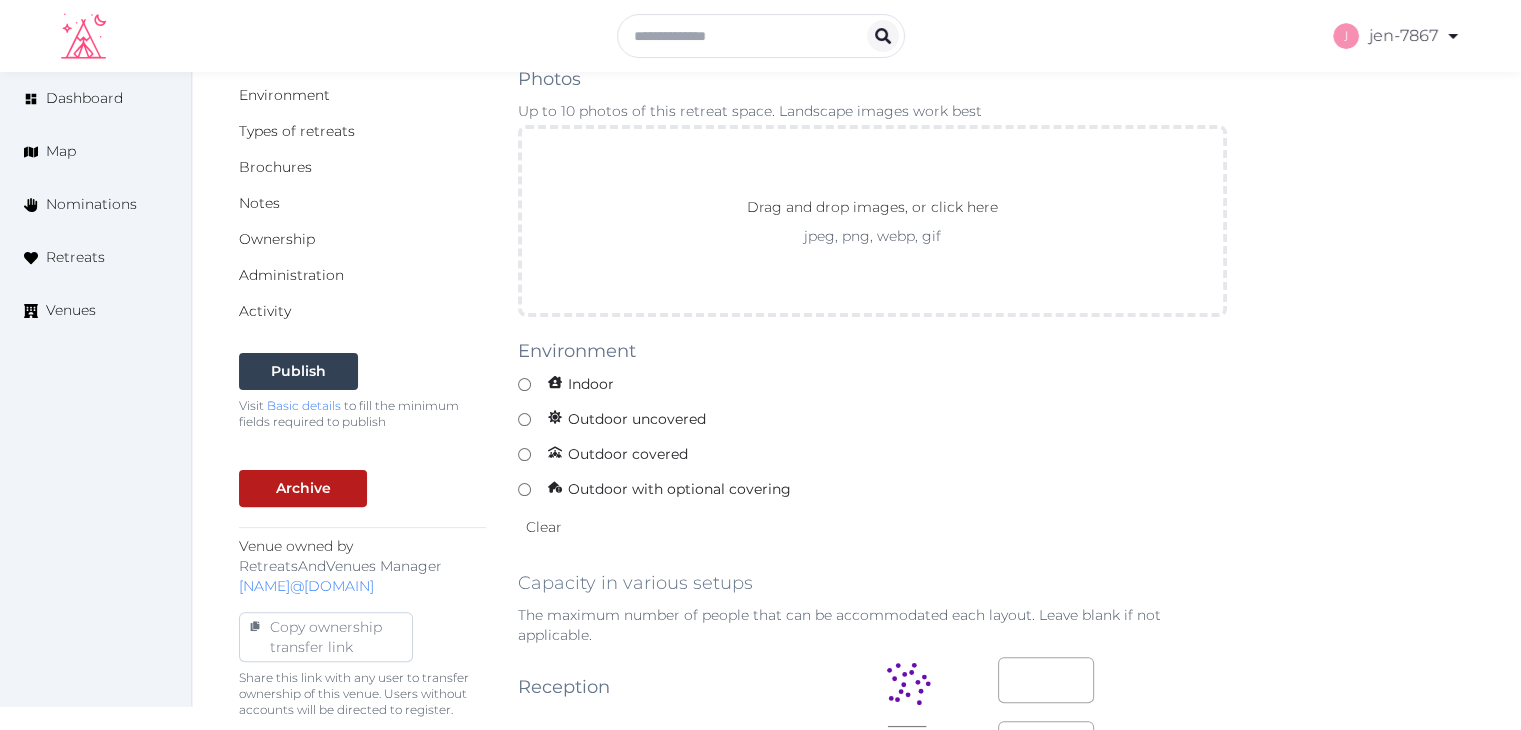 scroll, scrollTop: 500, scrollLeft: 0, axis: vertical 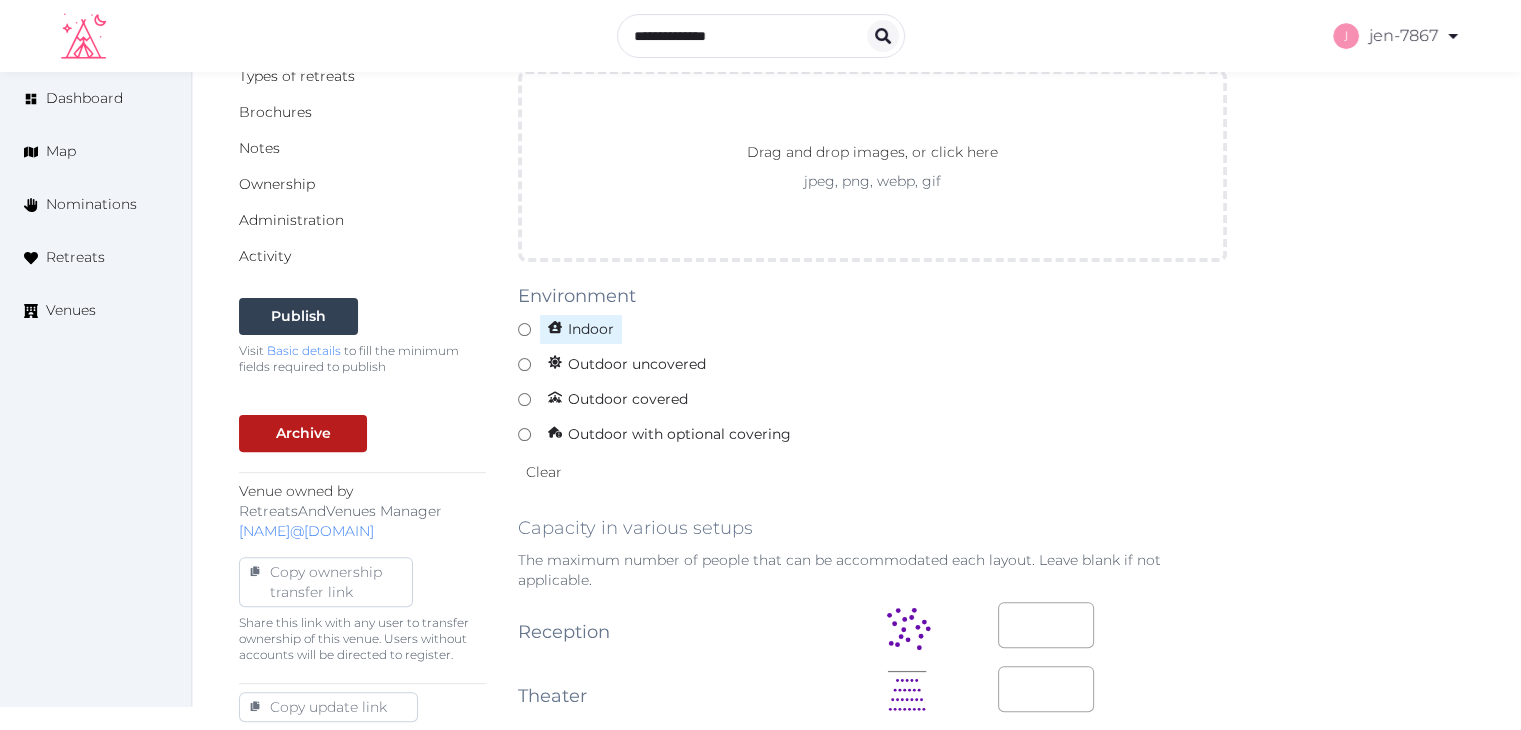 click on "Indoor" at bounding box center [581, 329] 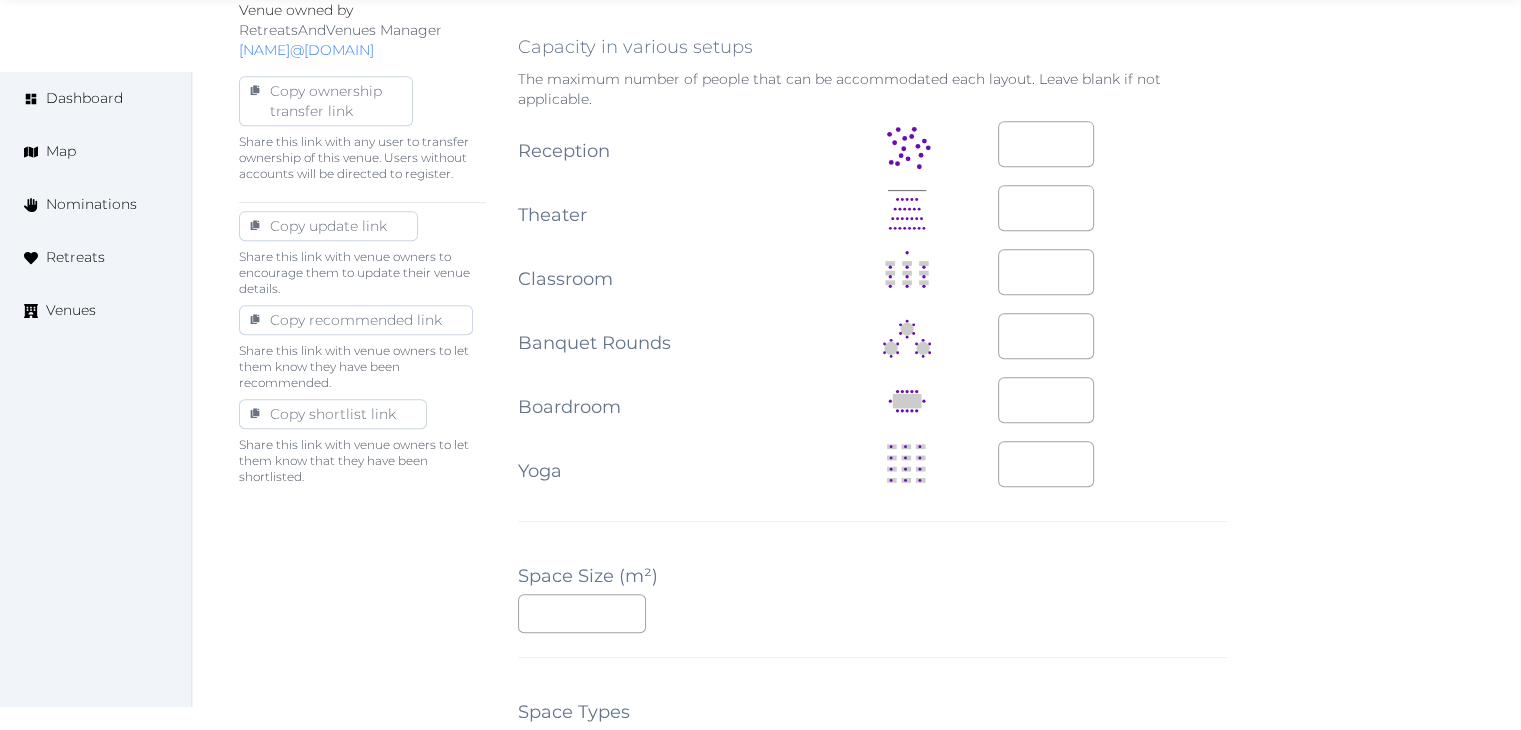 scroll, scrollTop: 1000, scrollLeft: 0, axis: vertical 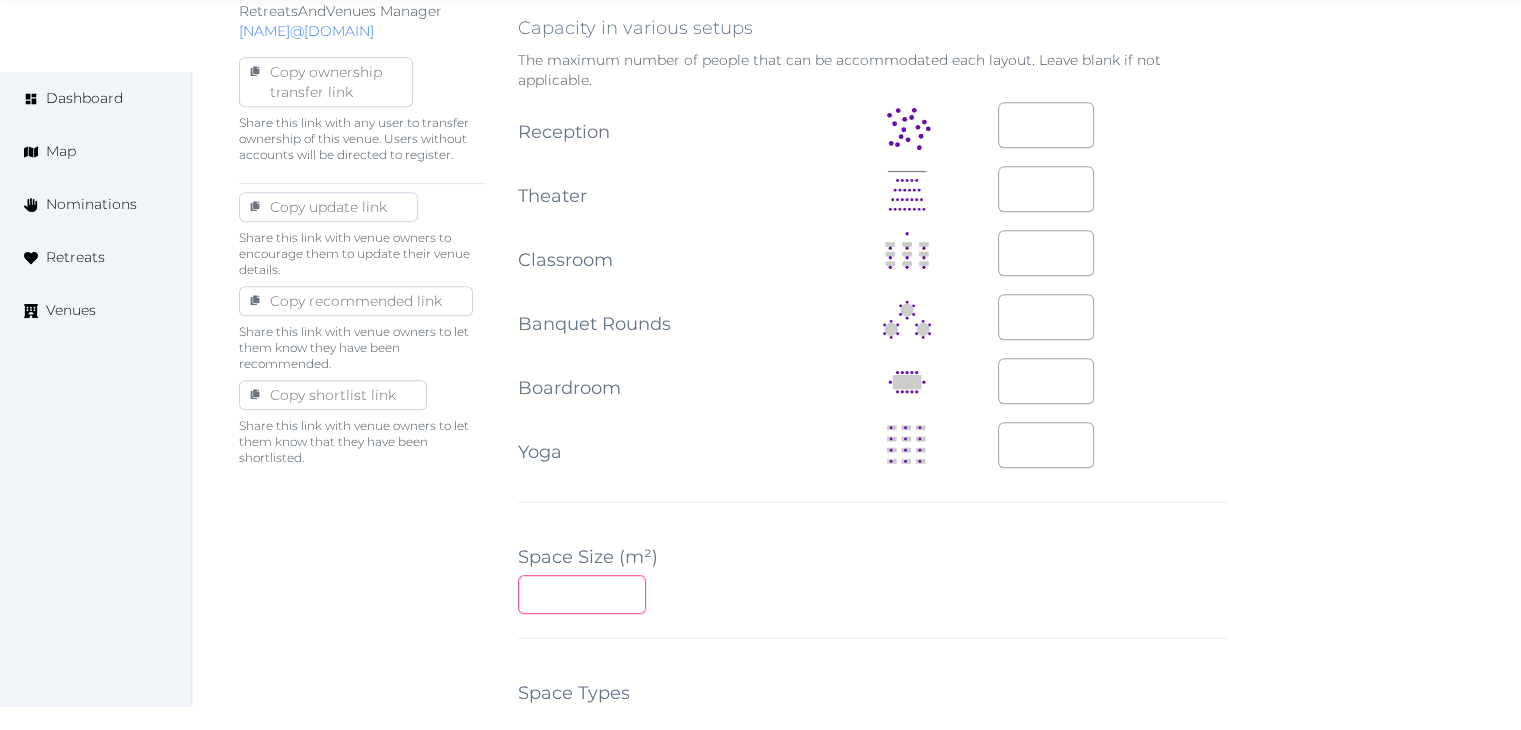 click at bounding box center [582, 594] 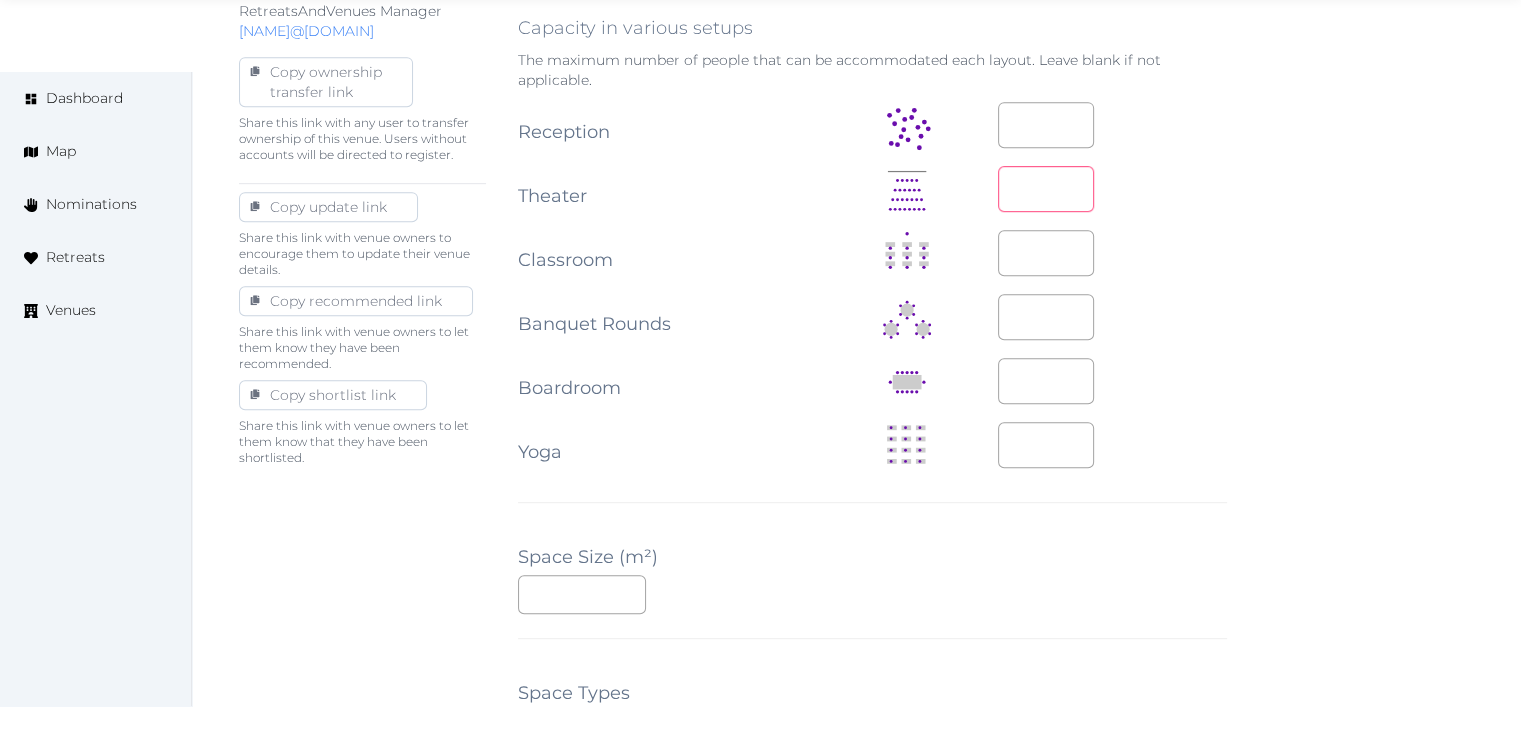 click at bounding box center [1046, 189] 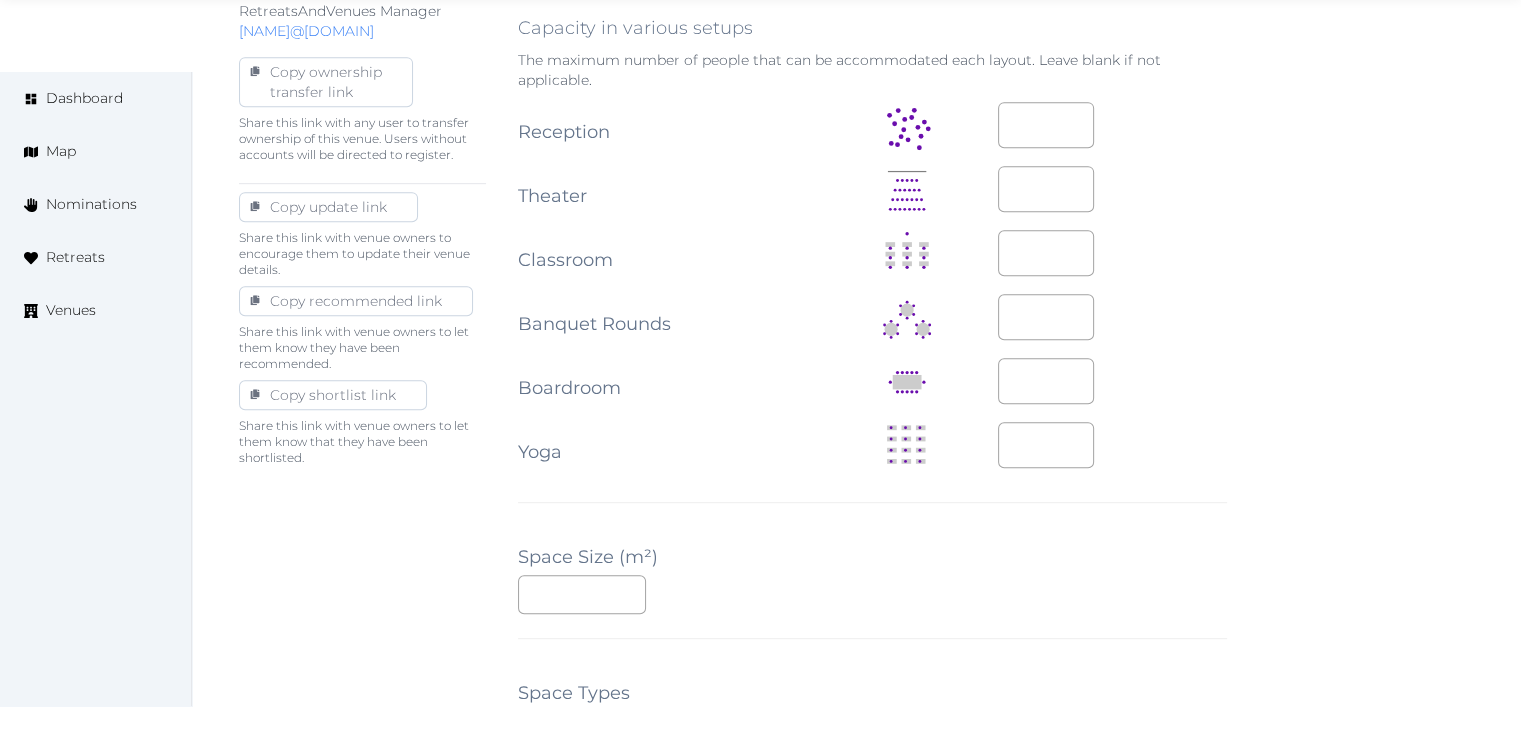 click at bounding box center [1112, 253] 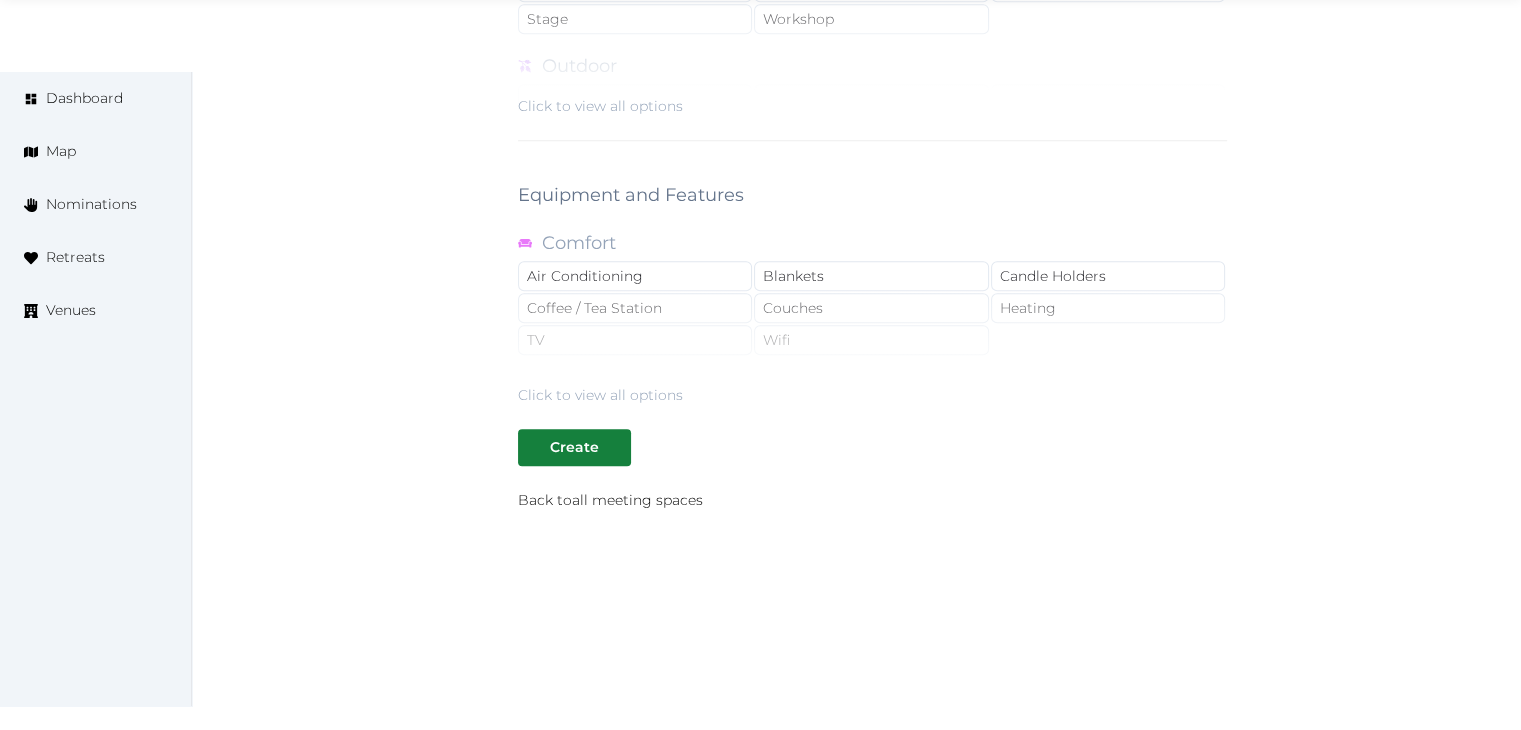 scroll, scrollTop: 1788, scrollLeft: 0, axis: vertical 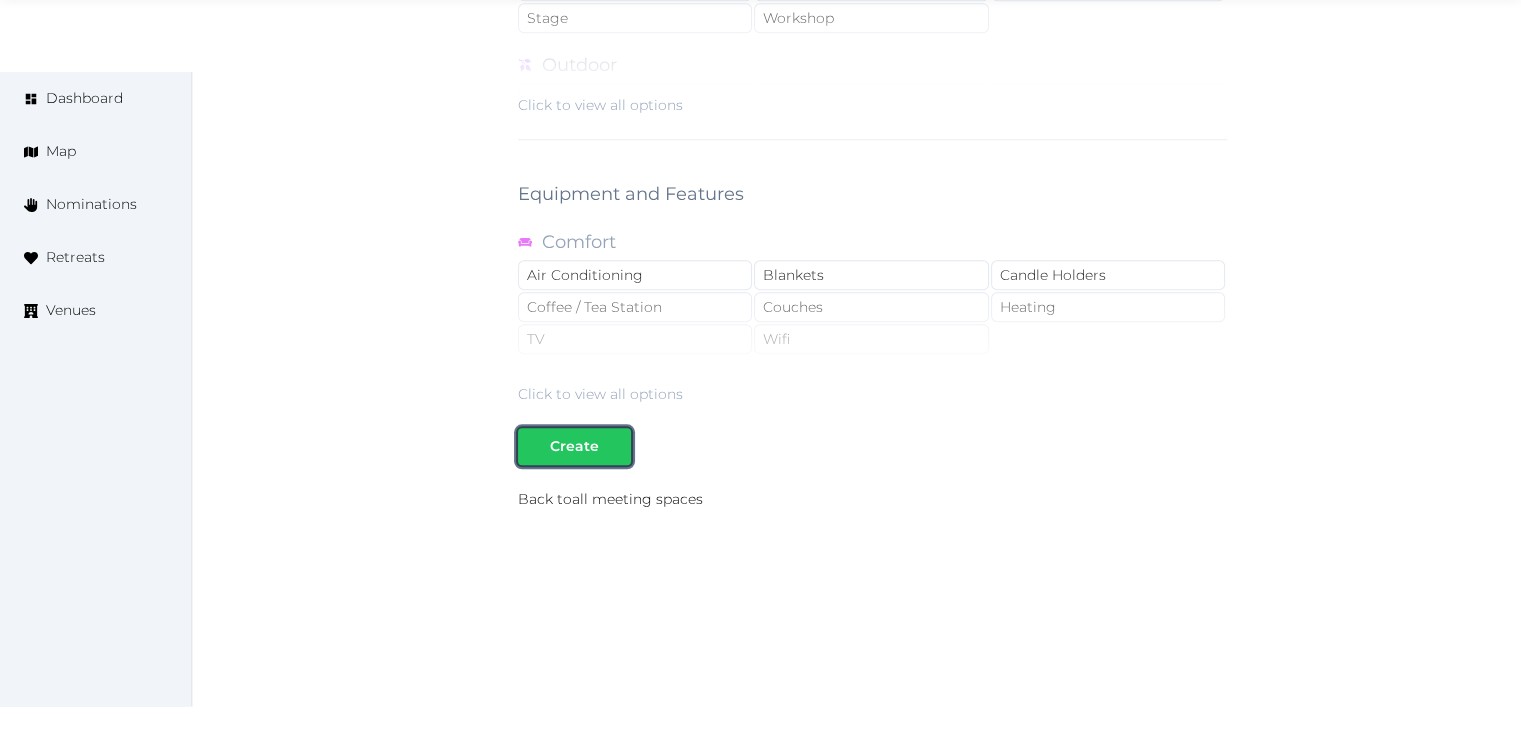 click on "Create" at bounding box center [574, 446] 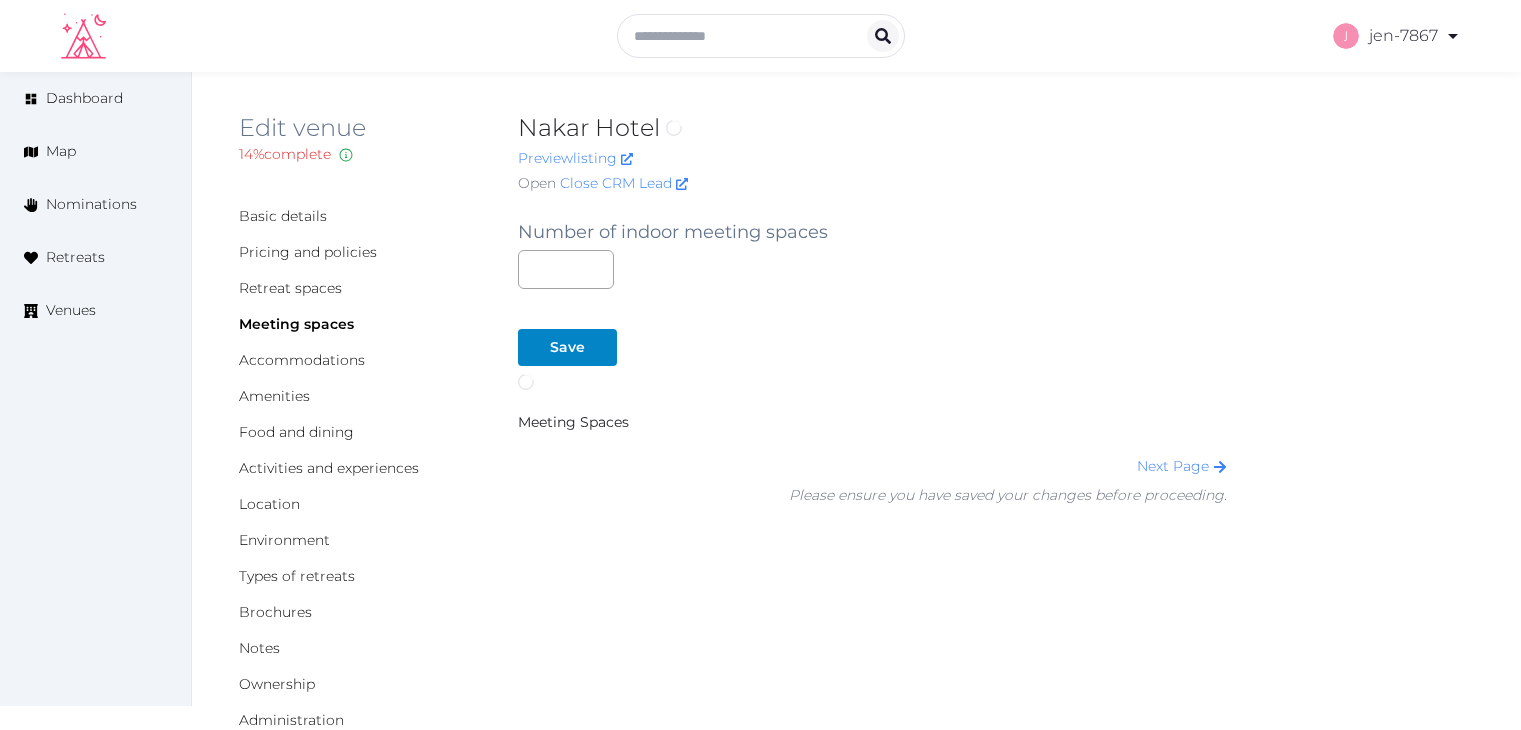scroll, scrollTop: 0, scrollLeft: 0, axis: both 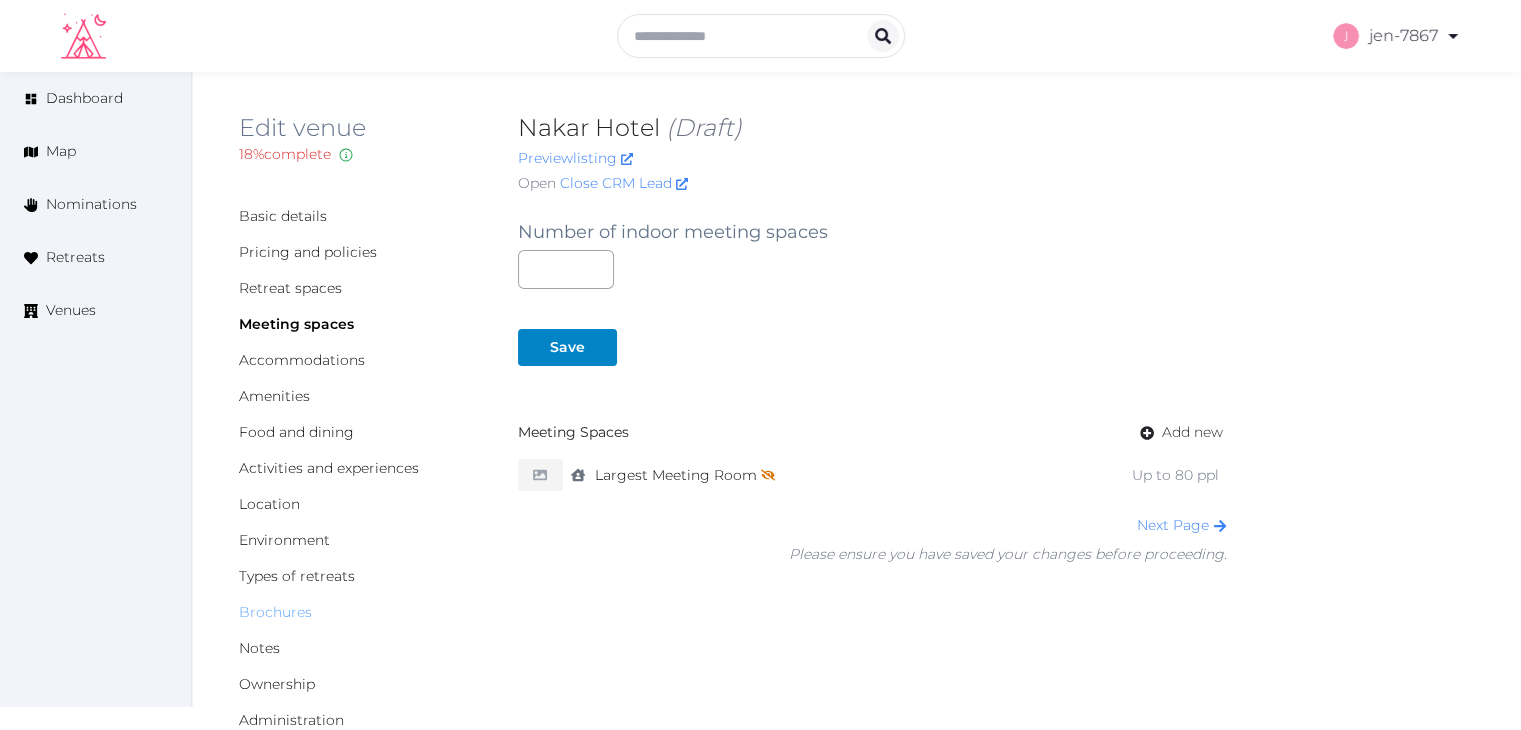 click on "Brochures" at bounding box center (275, 612) 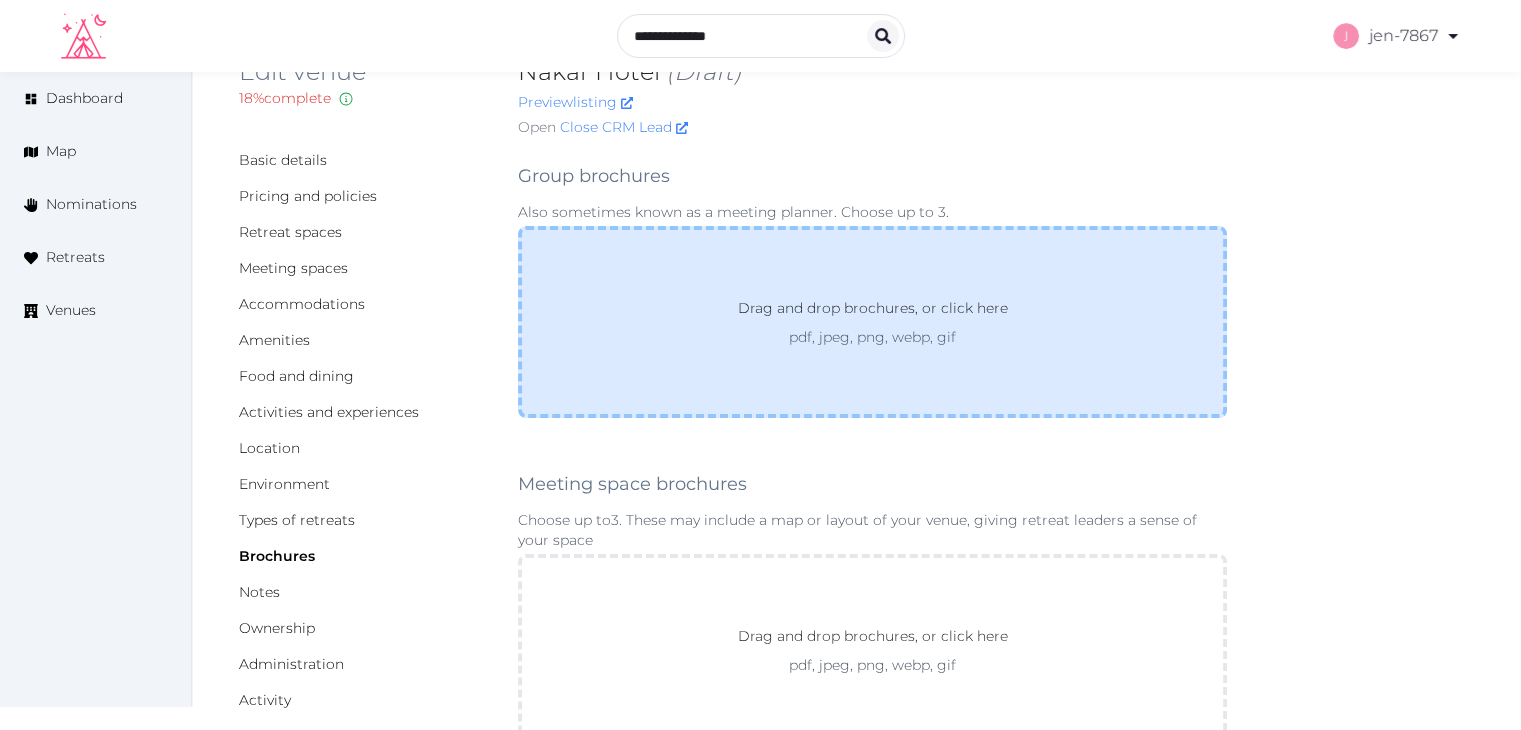 scroll, scrollTop: 0, scrollLeft: 0, axis: both 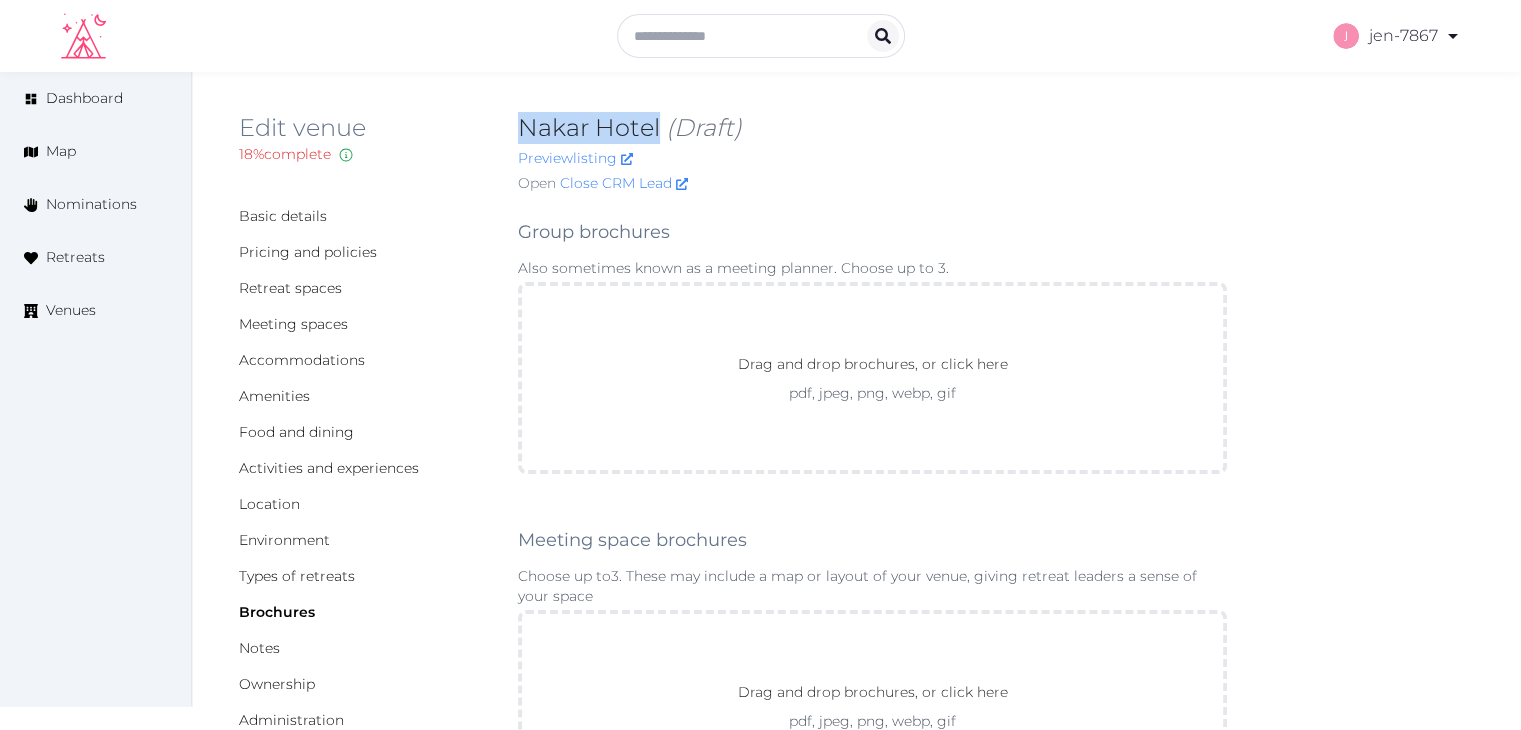 drag, startPoint x: 660, startPoint y: 121, endPoint x: 525, endPoint y: 123, distance: 135.01482 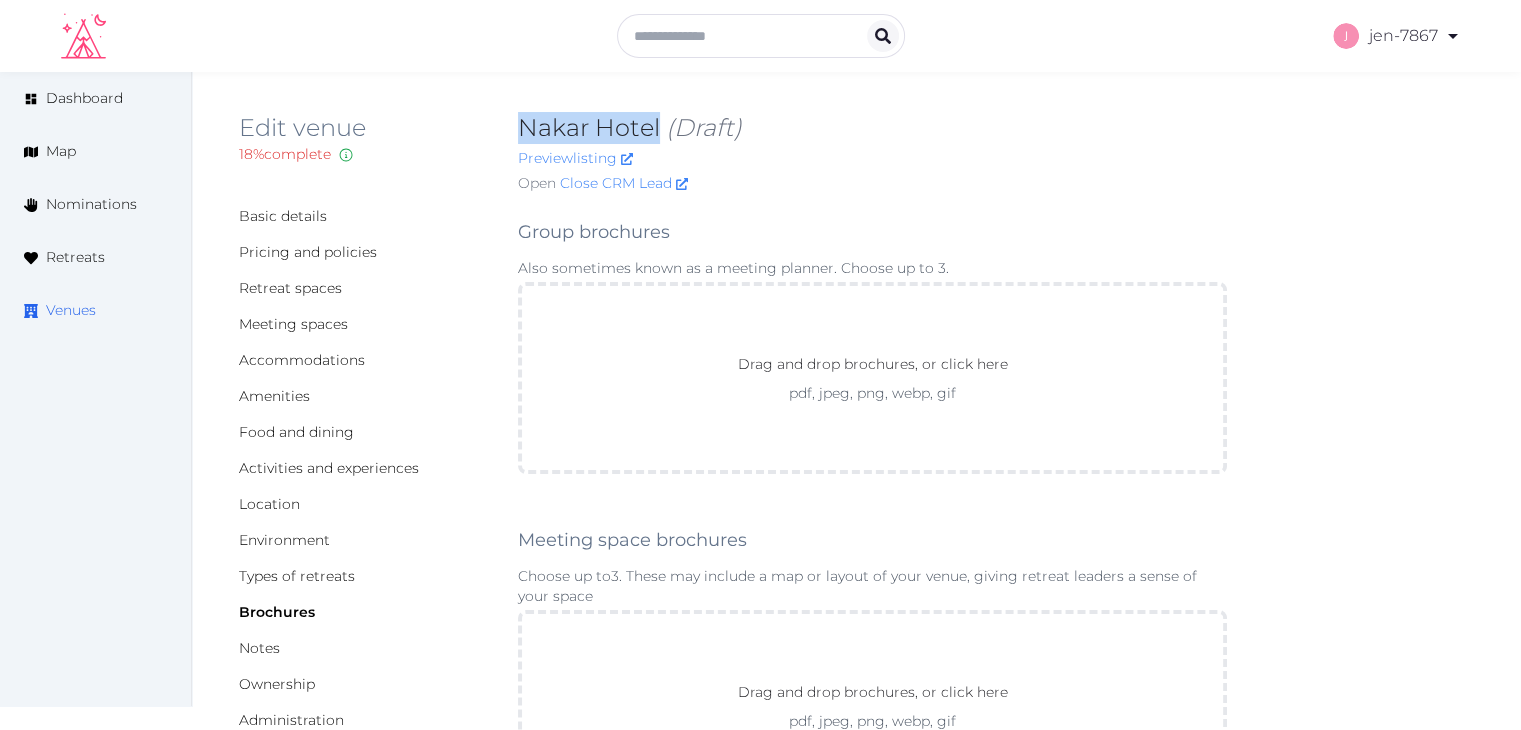 click on "Venues" at bounding box center (71, 310) 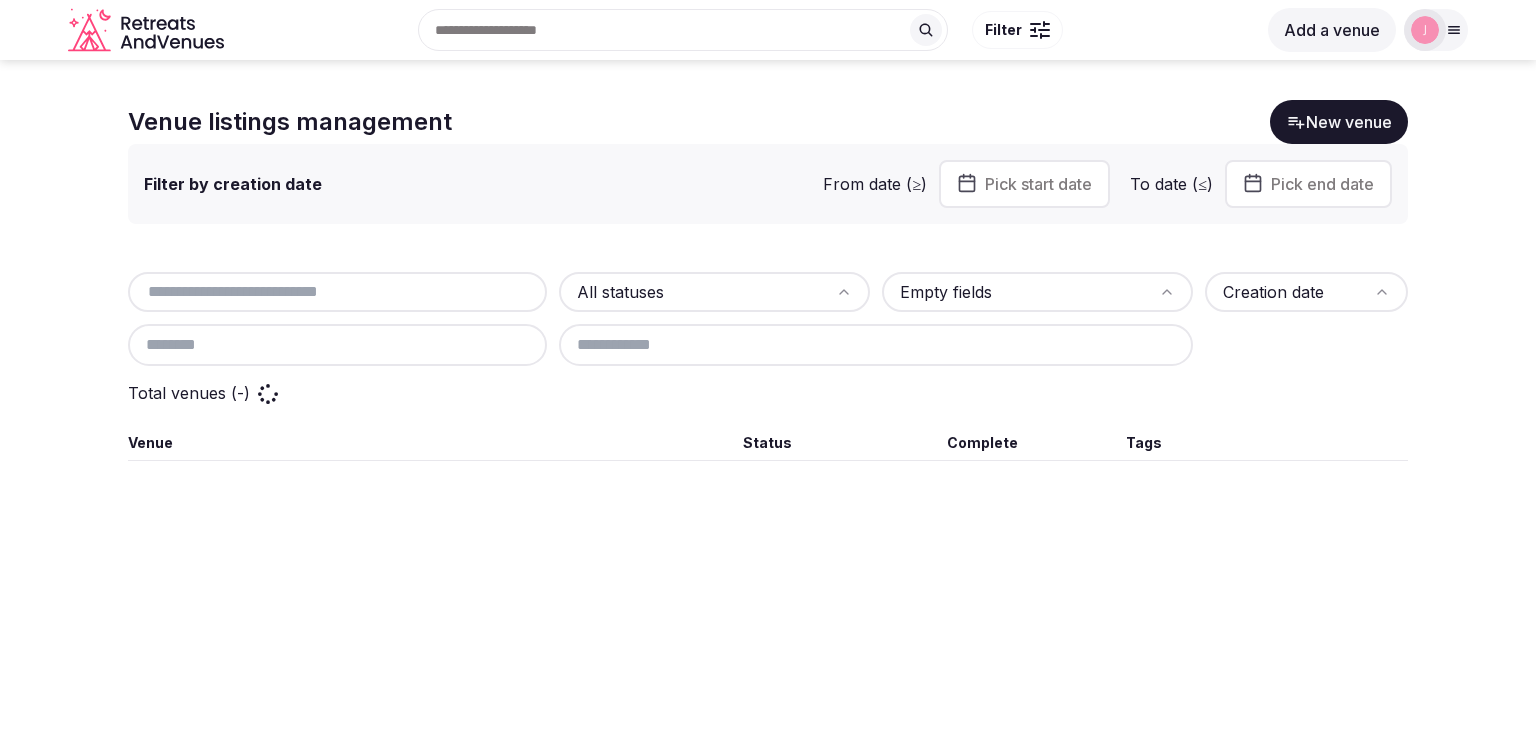 scroll, scrollTop: 0, scrollLeft: 0, axis: both 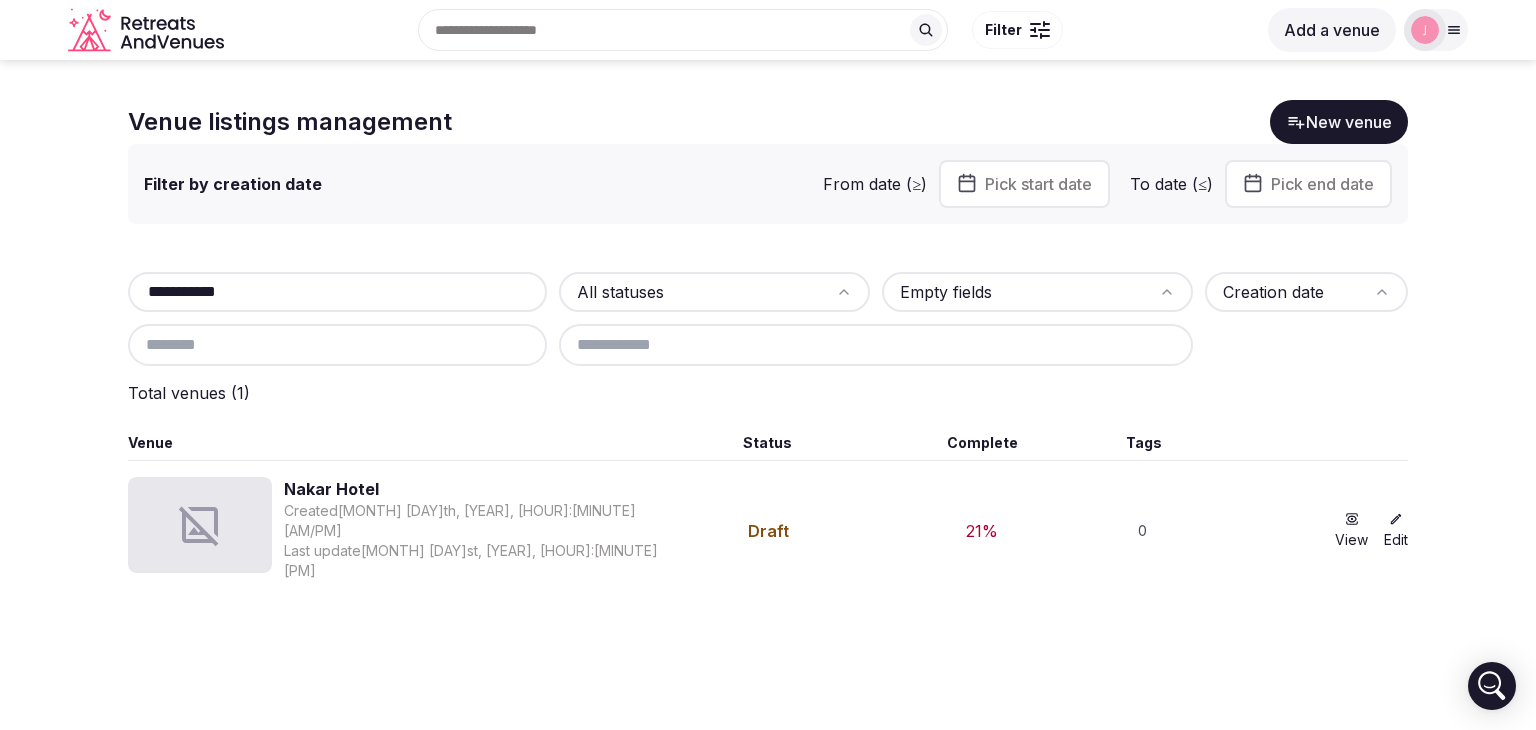 drag, startPoint x: 313, startPoint y: 288, endPoint x: 7, endPoint y: 297, distance: 306.13232 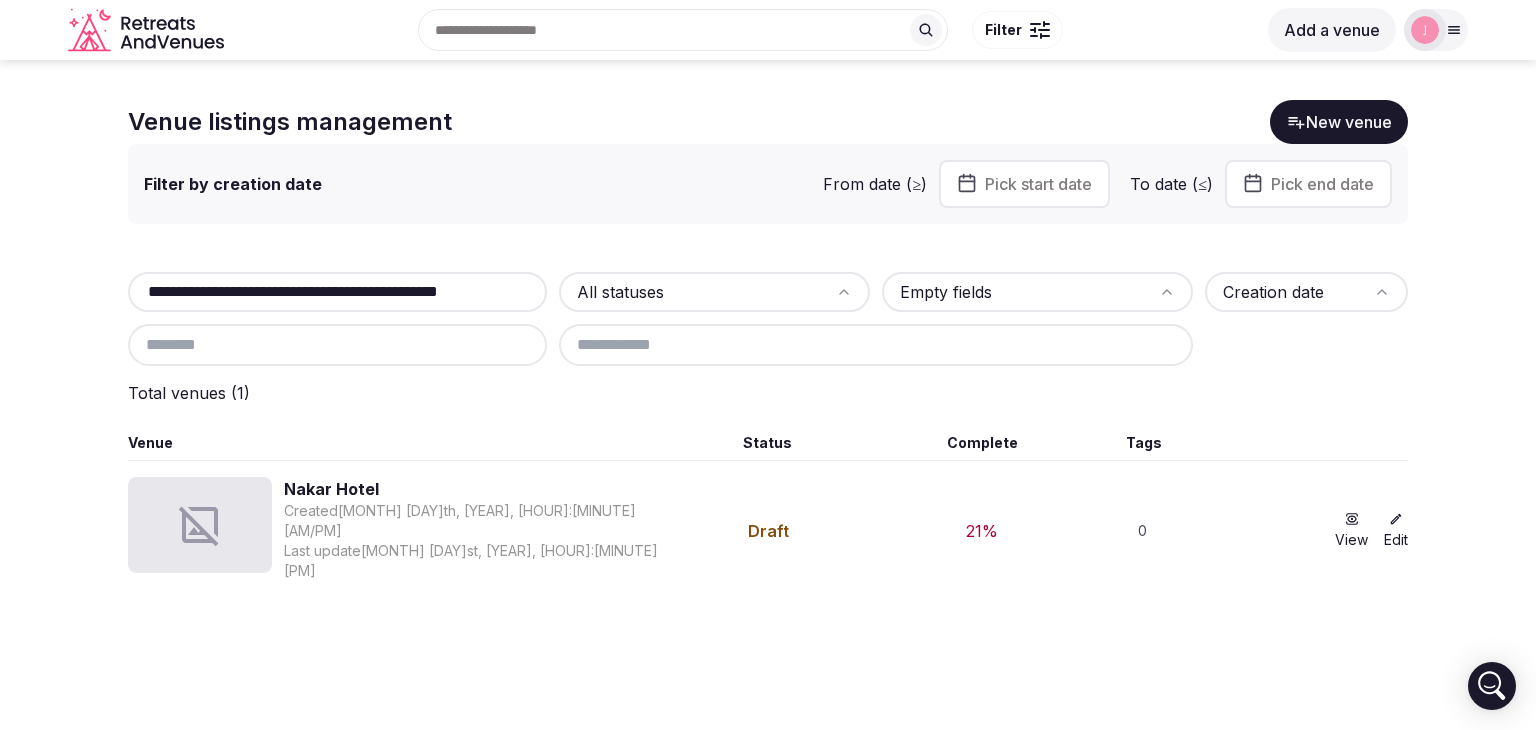 scroll, scrollTop: 0, scrollLeft: 48, axis: horizontal 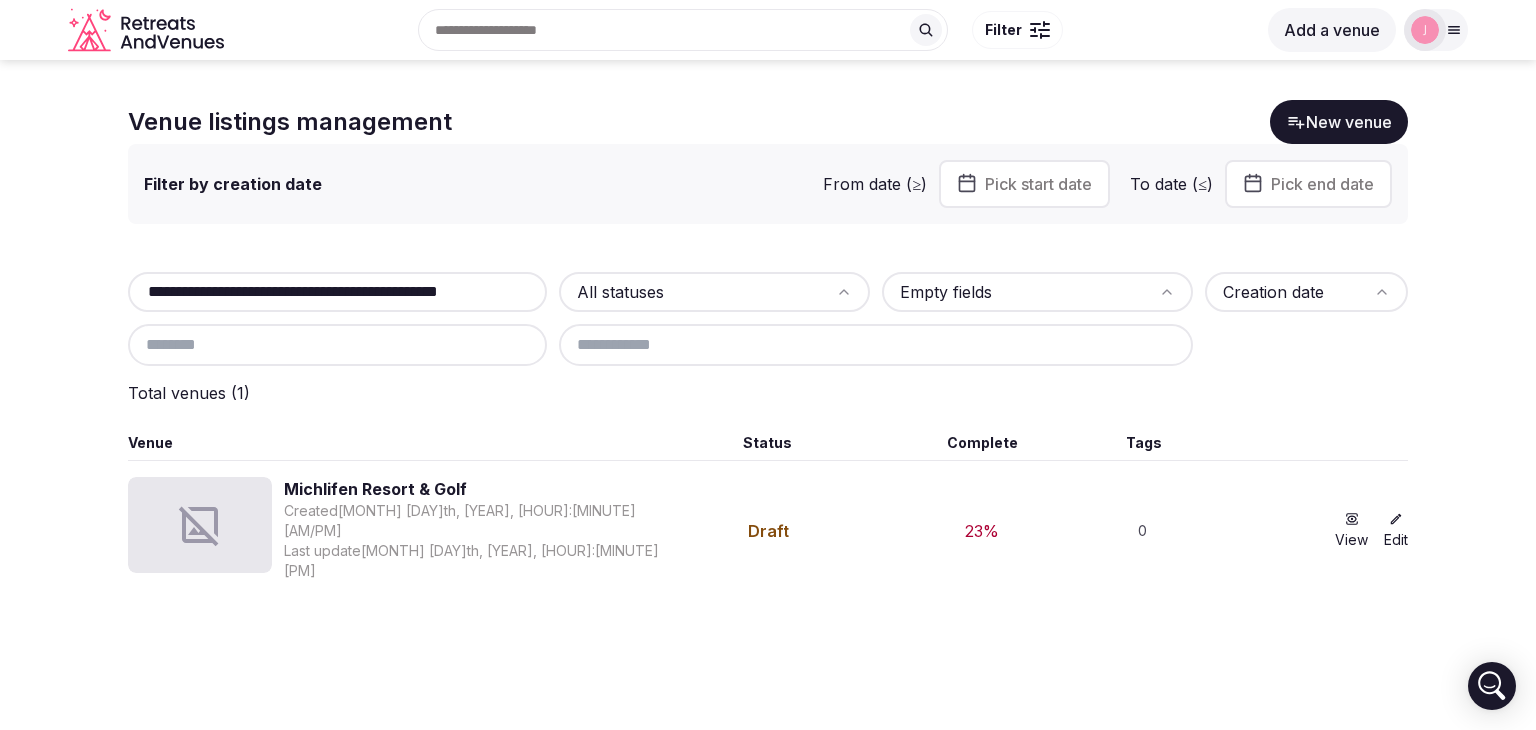 type on "**********" 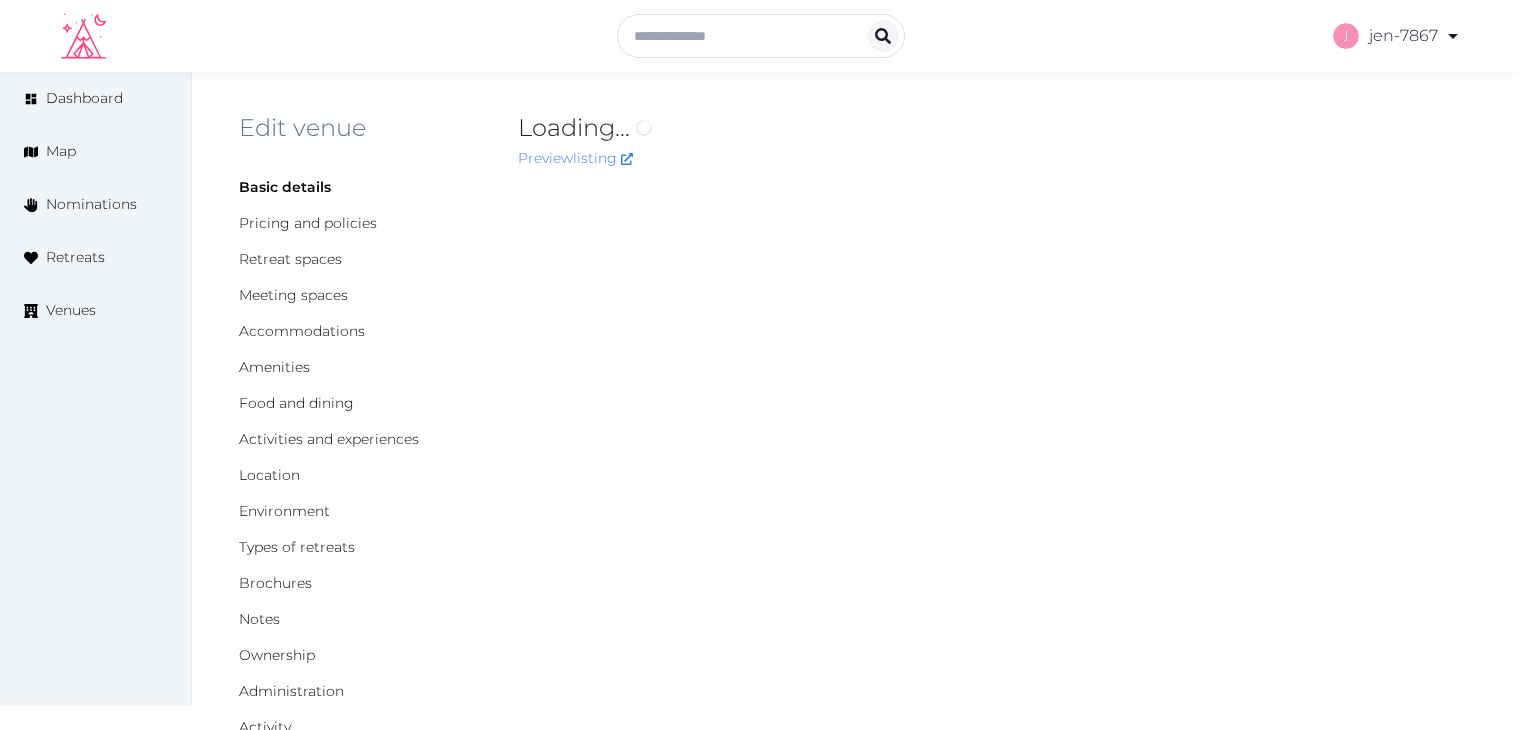 scroll, scrollTop: 0, scrollLeft: 0, axis: both 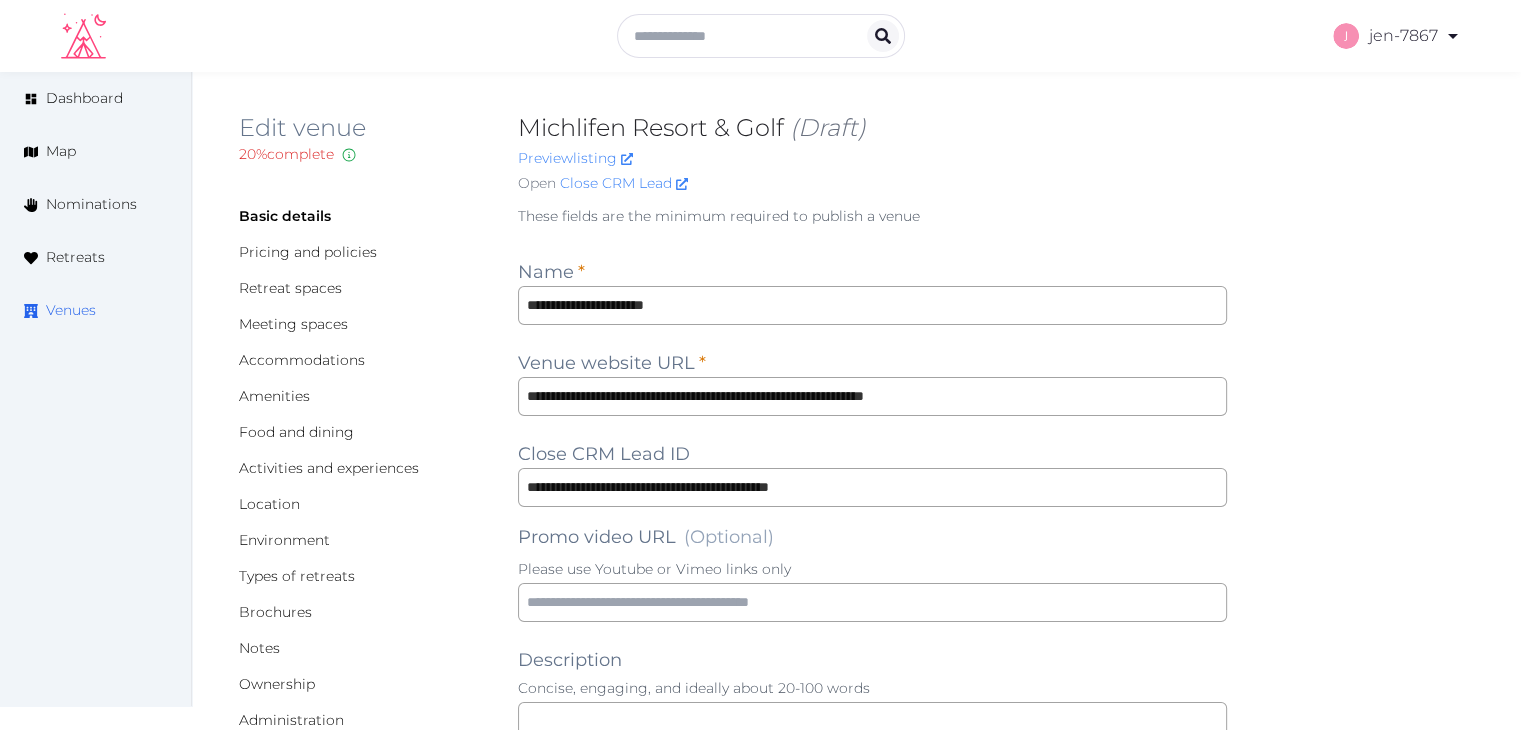 click on "Venues" at bounding box center (71, 310) 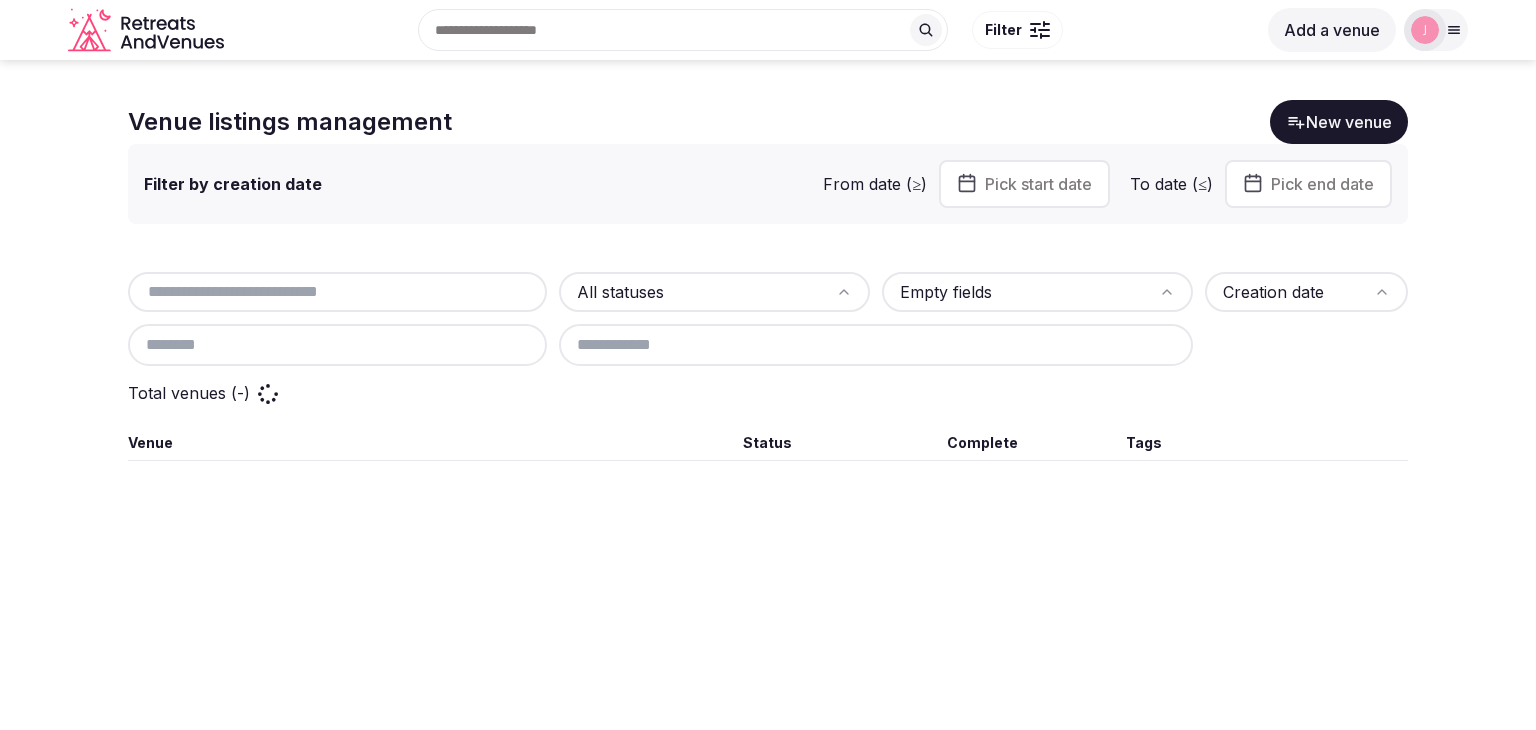 scroll, scrollTop: 0, scrollLeft: 0, axis: both 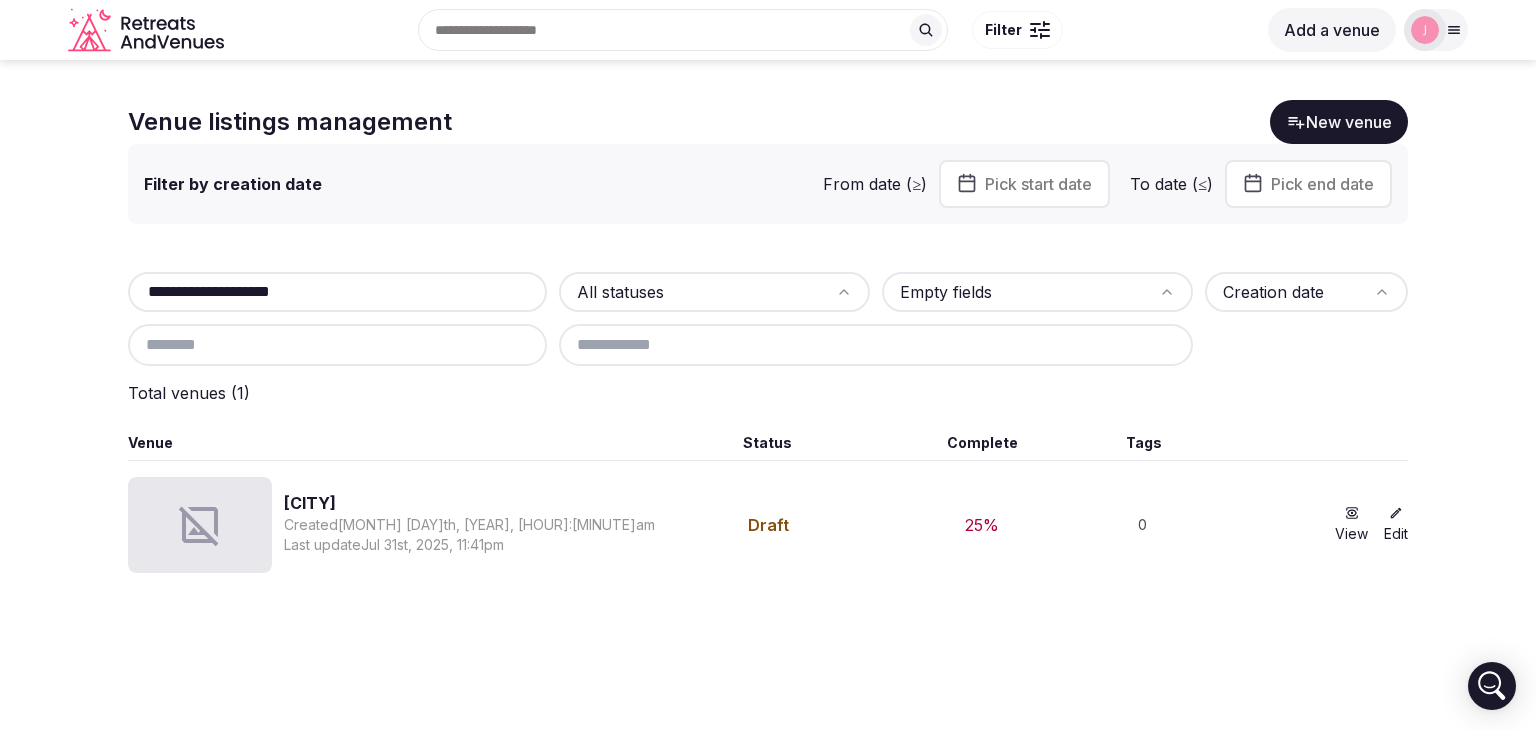 type on "**********" 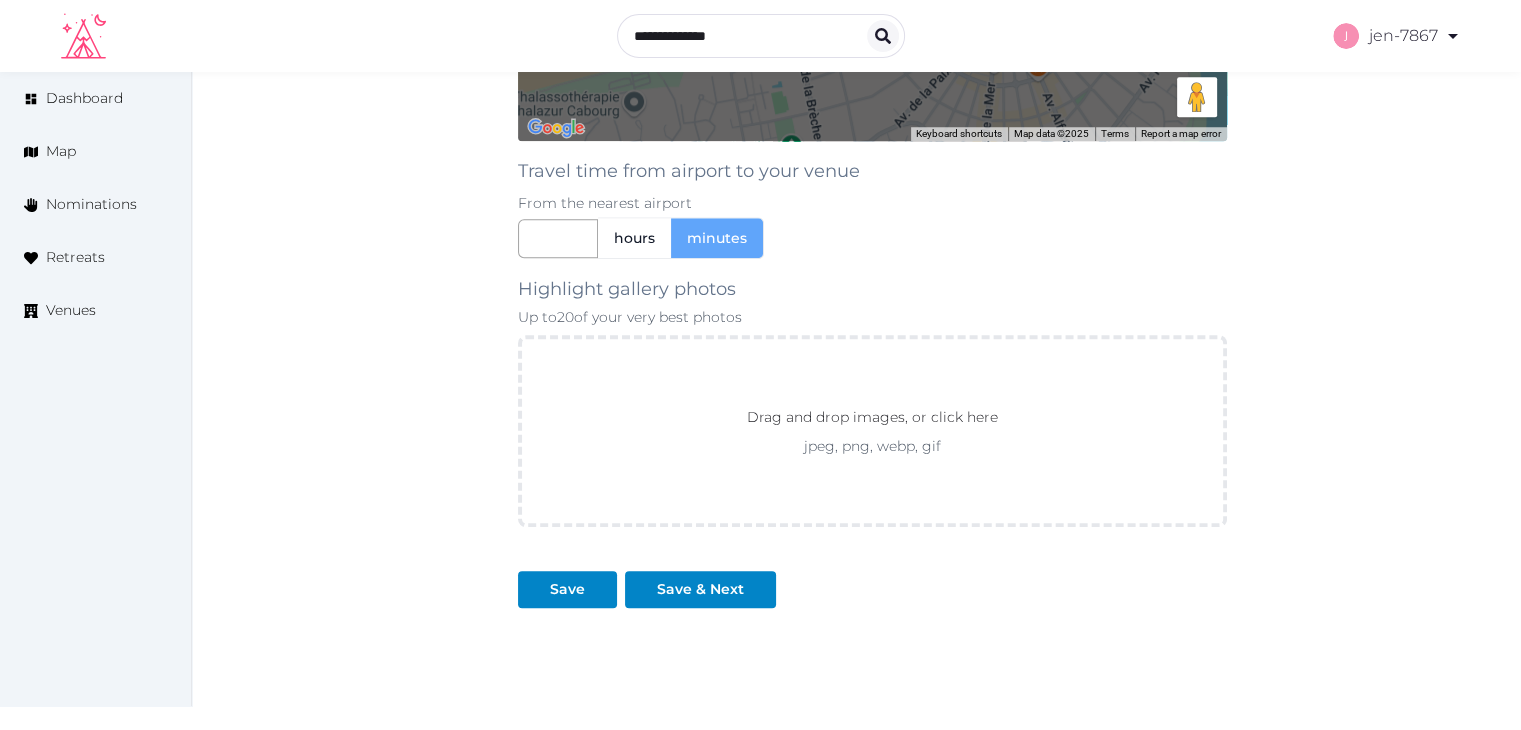 scroll, scrollTop: 1774, scrollLeft: 0, axis: vertical 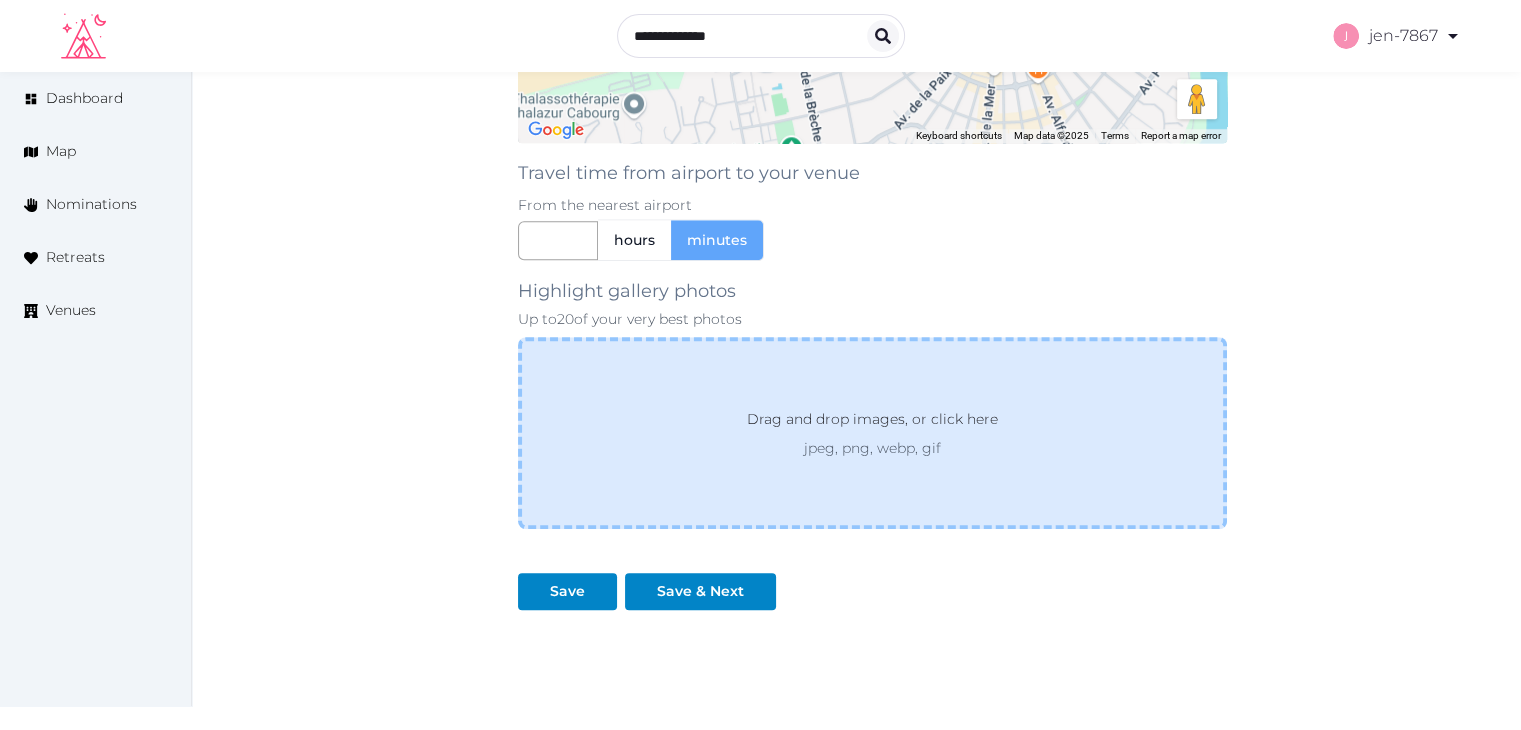 click on "Drag and drop images, or click here jpeg, png, webp, gif" at bounding box center (872, 433) 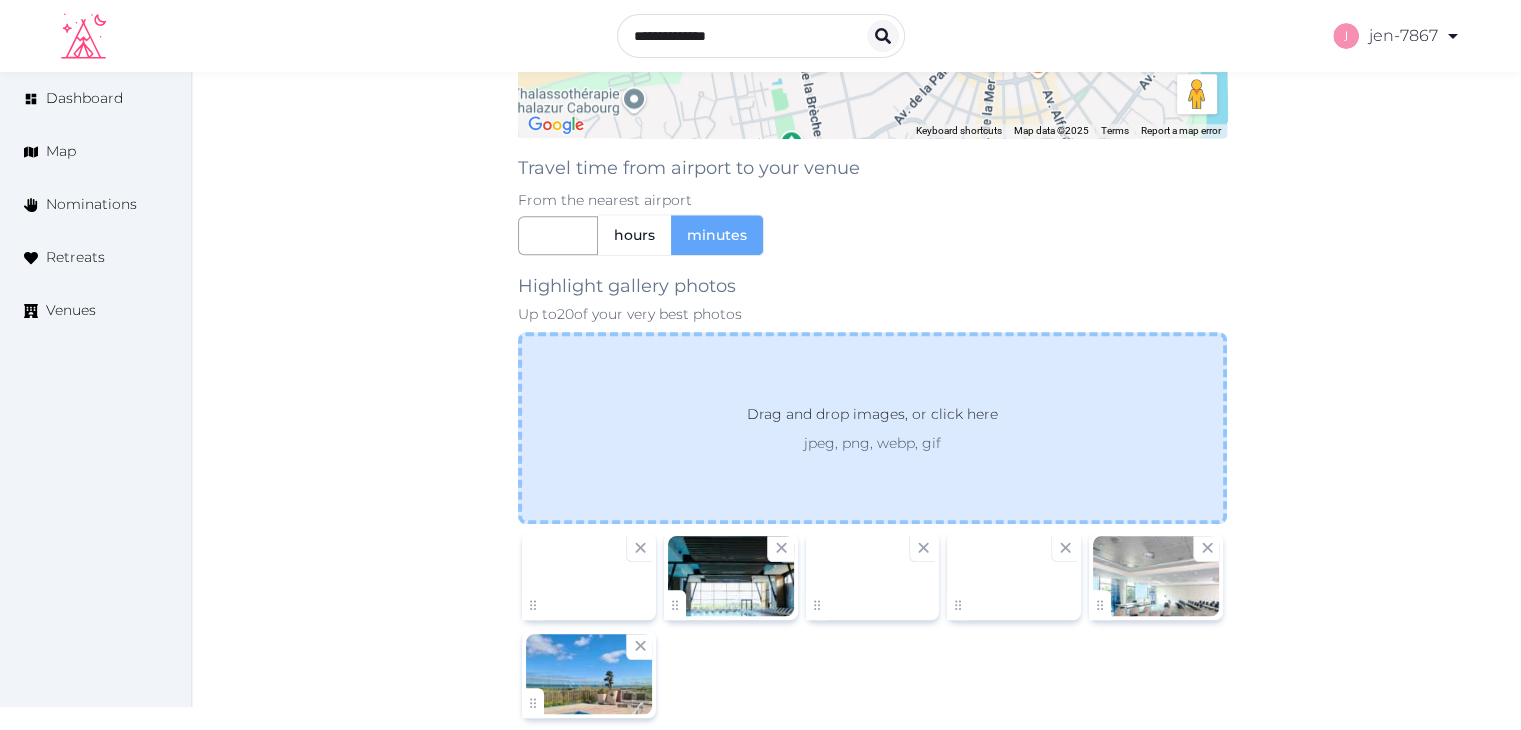 scroll, scrollTop: 2070, scrollLeft: 0, axis: vertical 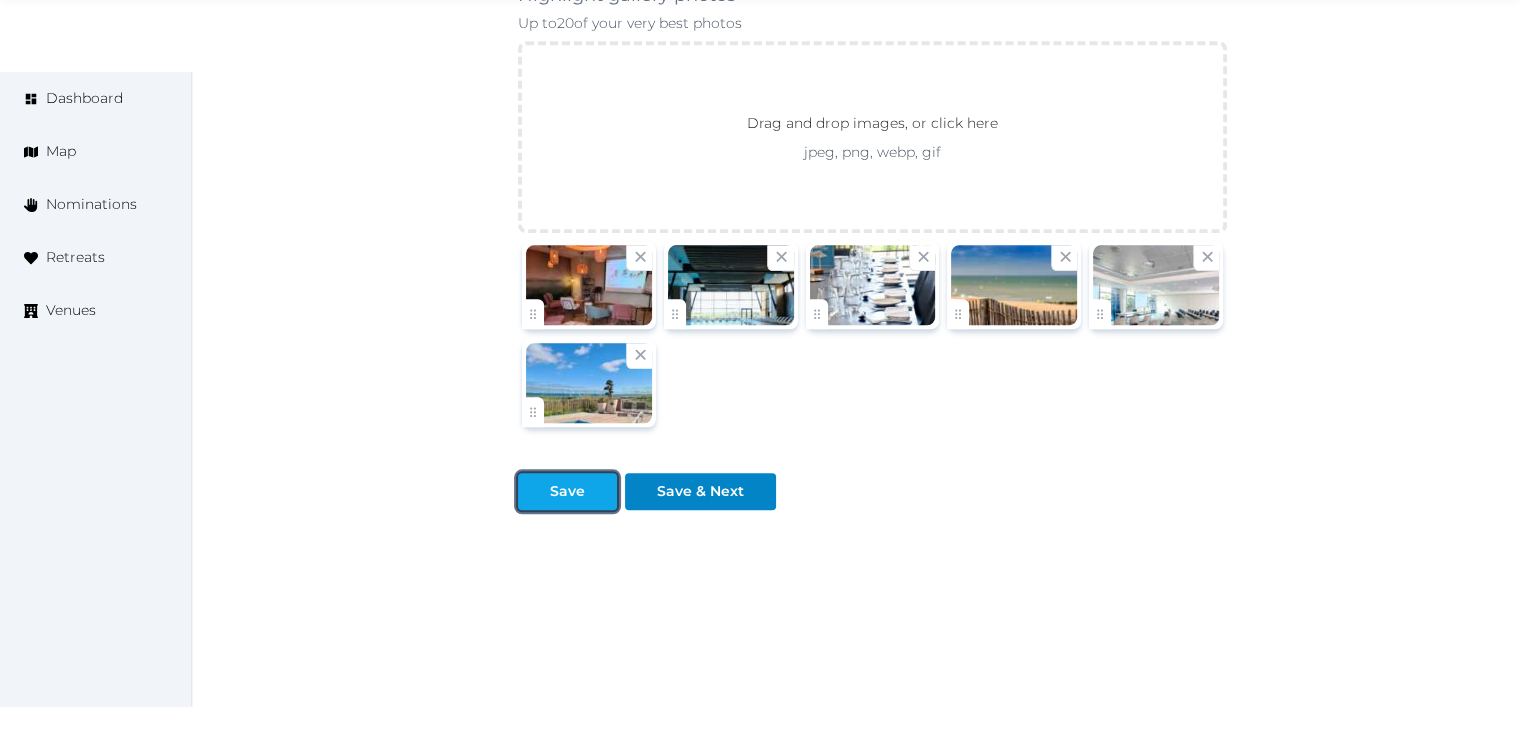 click on "Save" at bounding box center [567, 491] 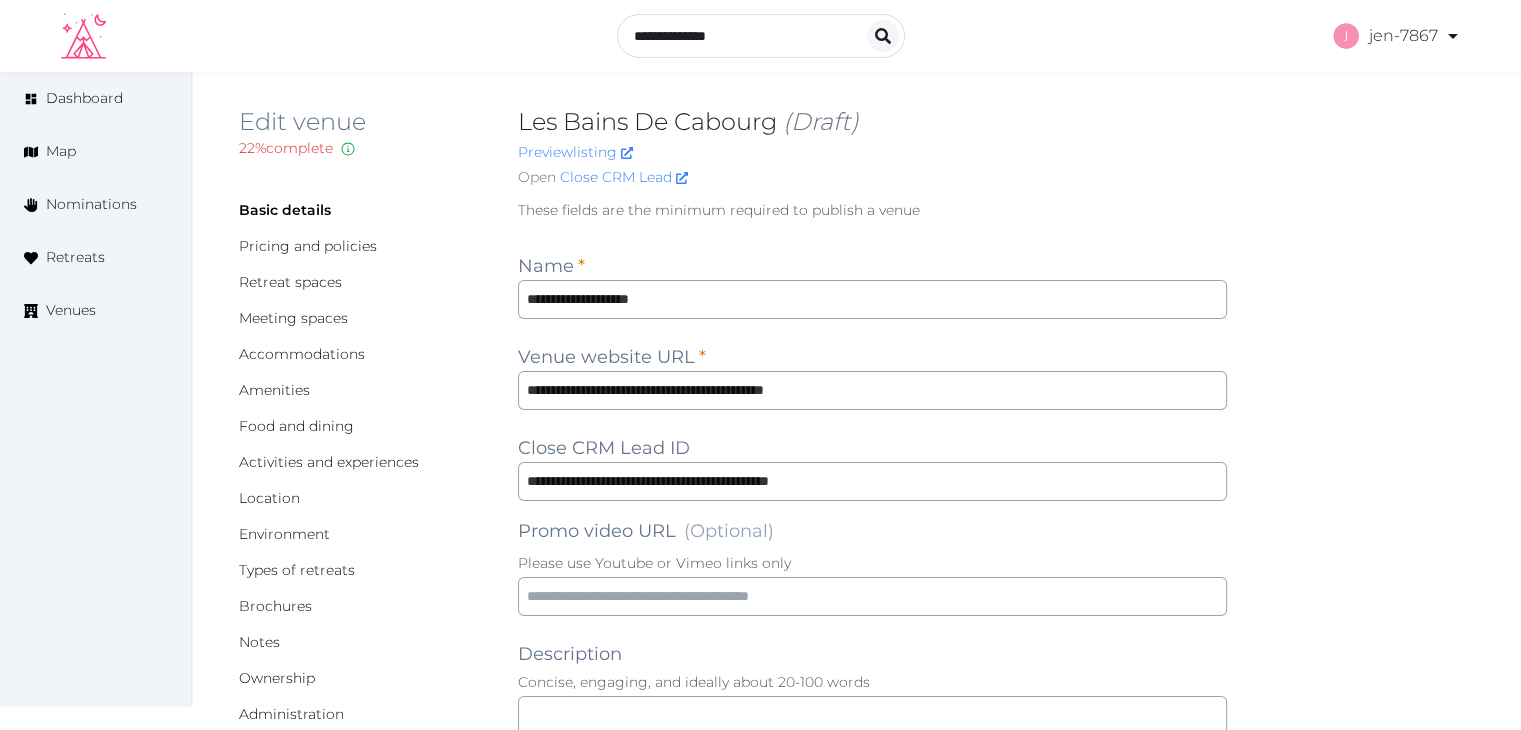 scroll, scrollTop: 0, scrollLeft: 0, axis: both 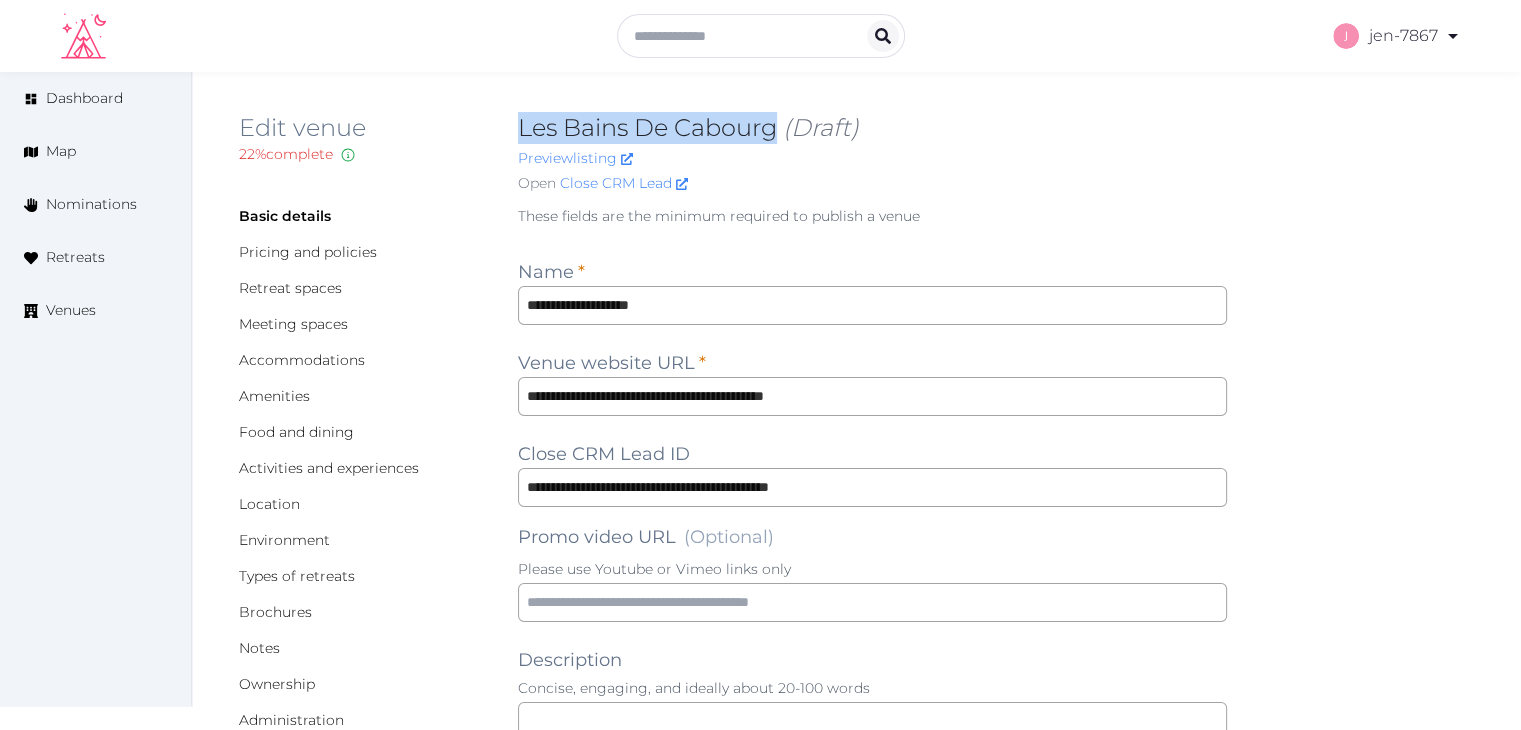 drag, startPoint x: 781, startPoint y: 125, endPoint x: 521, endPoint y: 122, distance: 260.0173 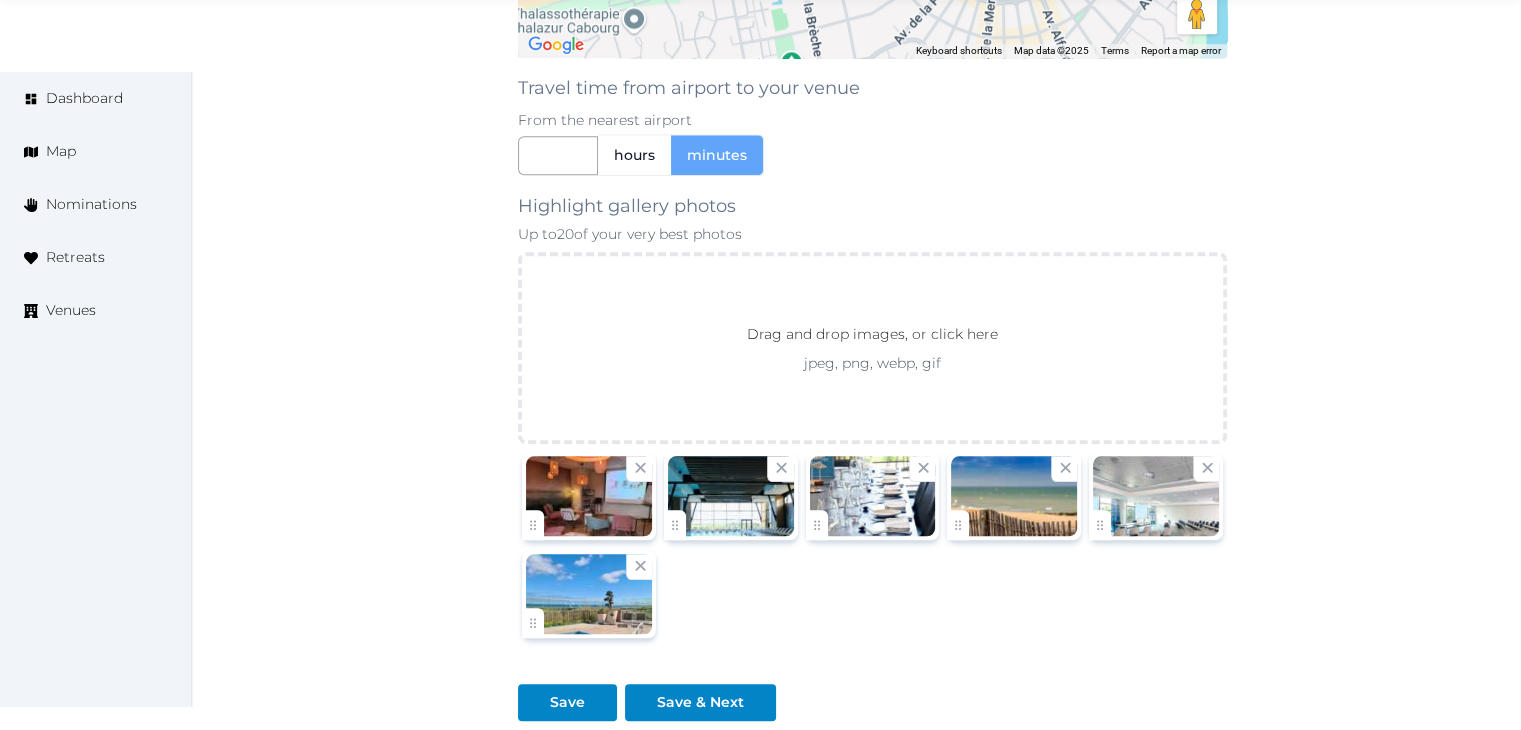 scroll, scrollTop: 2070, scrollLeft: 0, axis: vertical 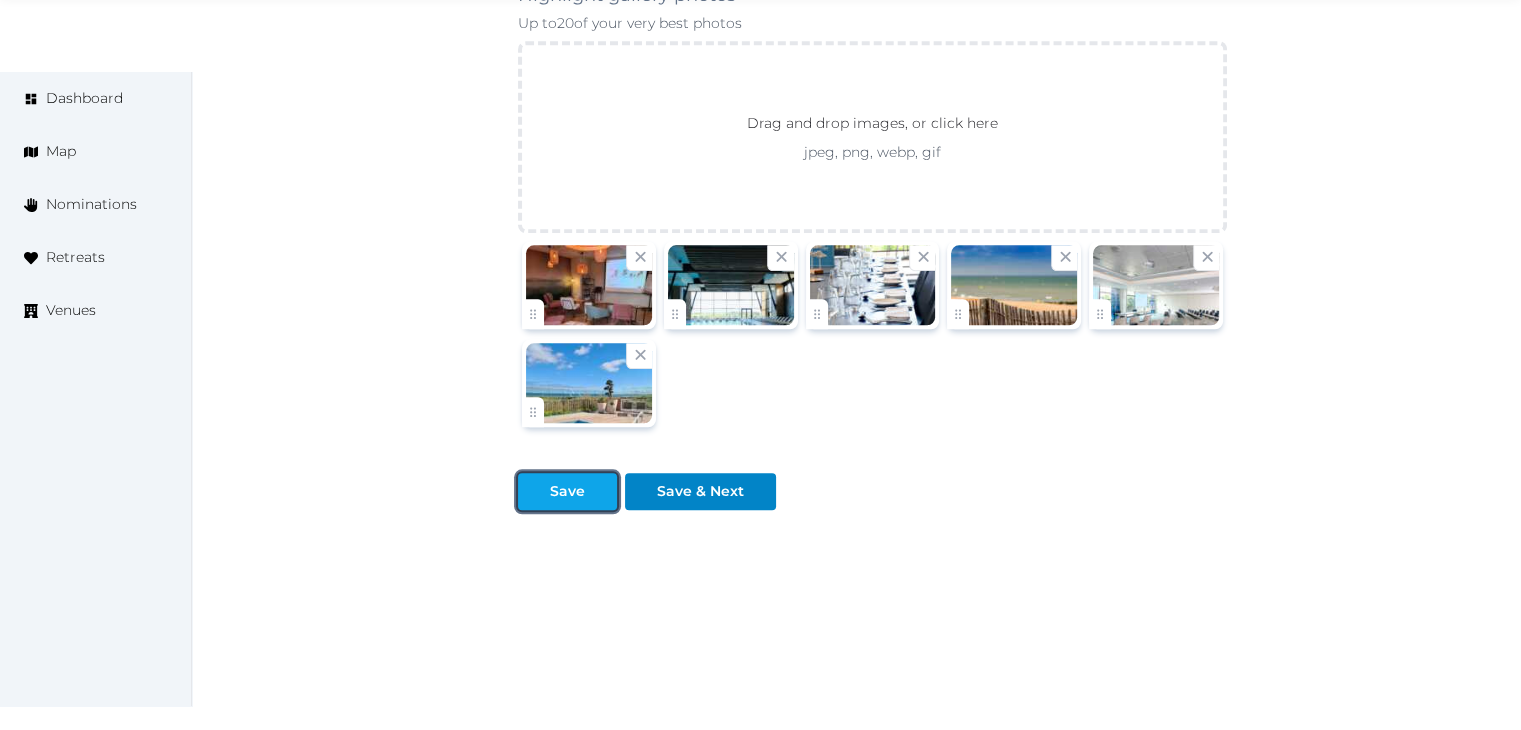 click on "Save" at bounding box center (567, 491) 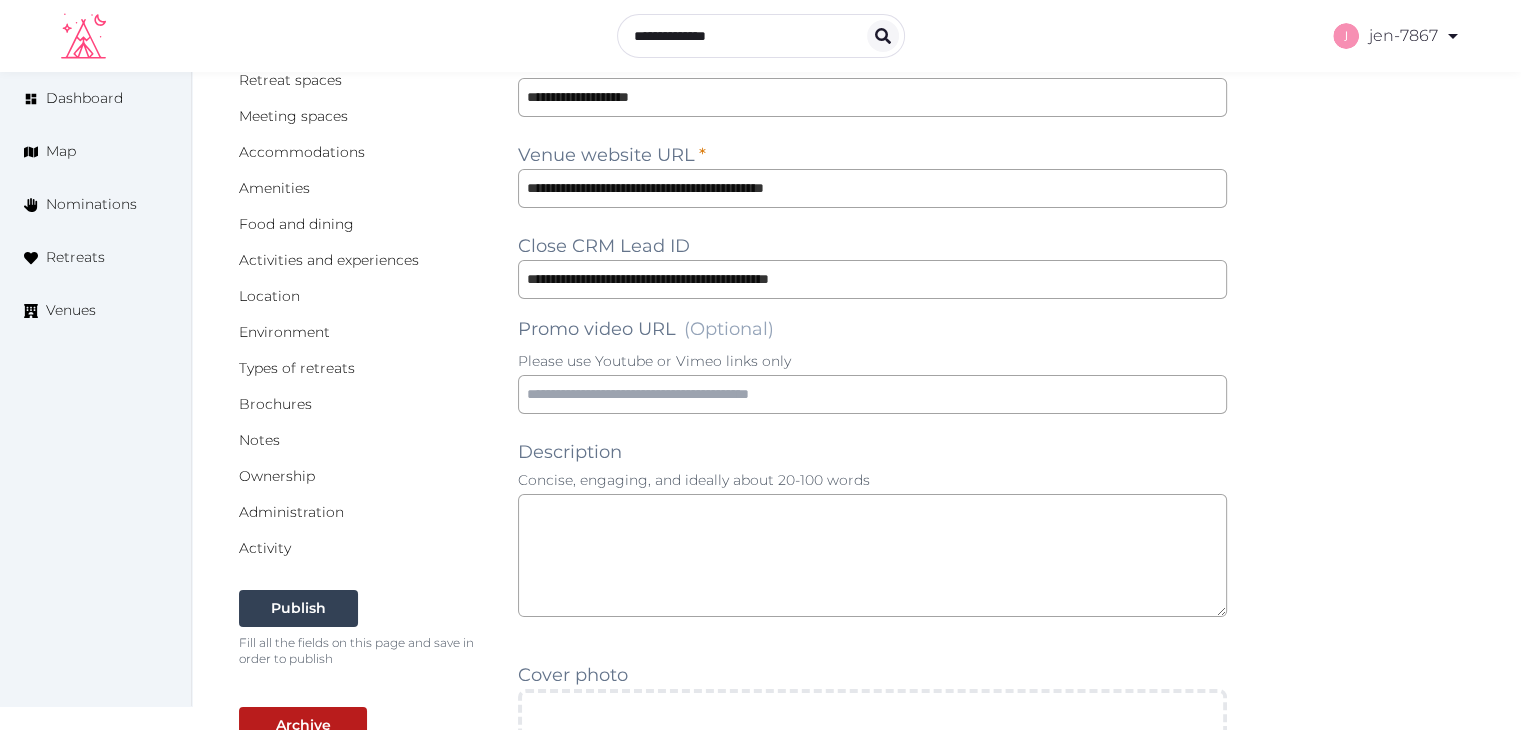 scroll, scrollTop: 0, scrollLeft: 0, axis: both 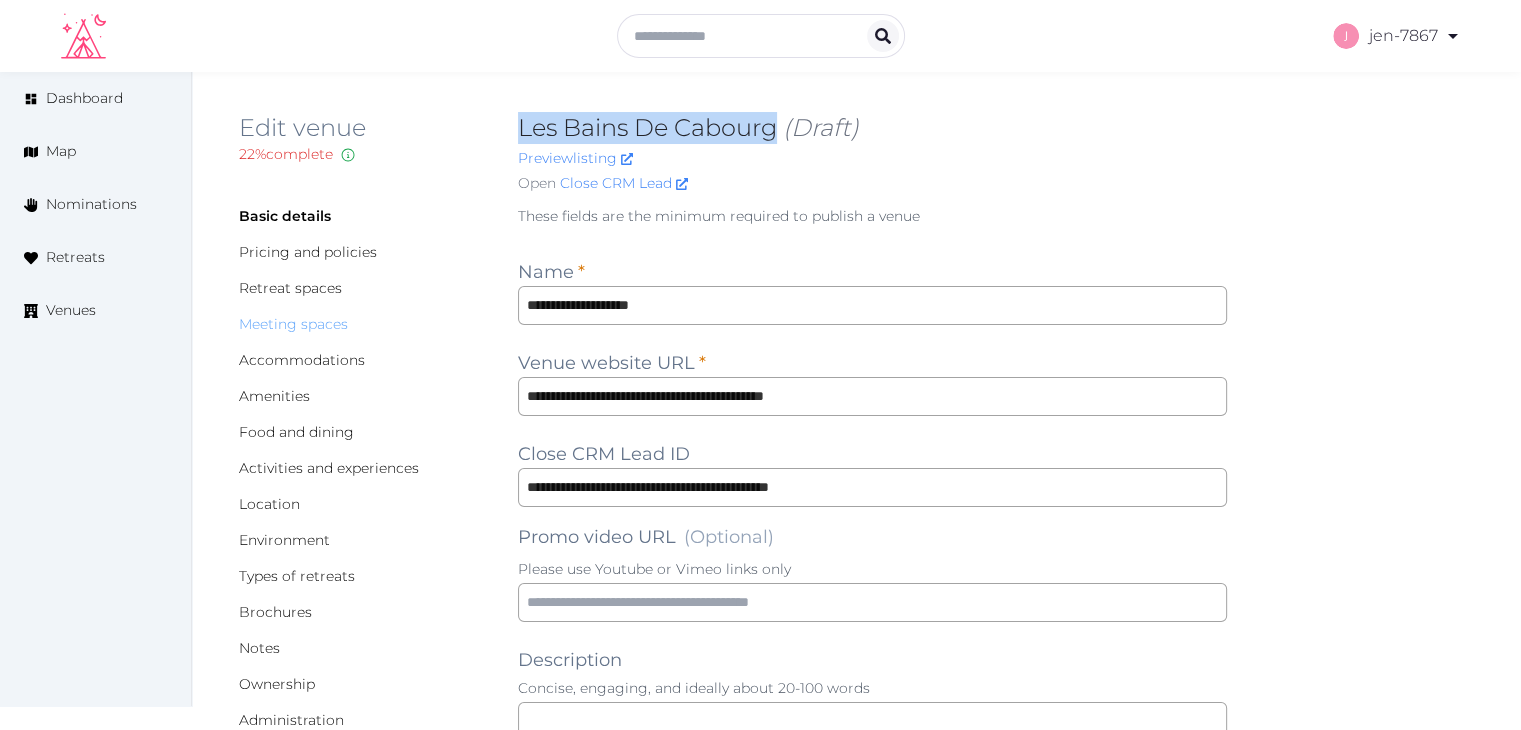 click on "Meeting spaces" at bounding box center [293, 324] 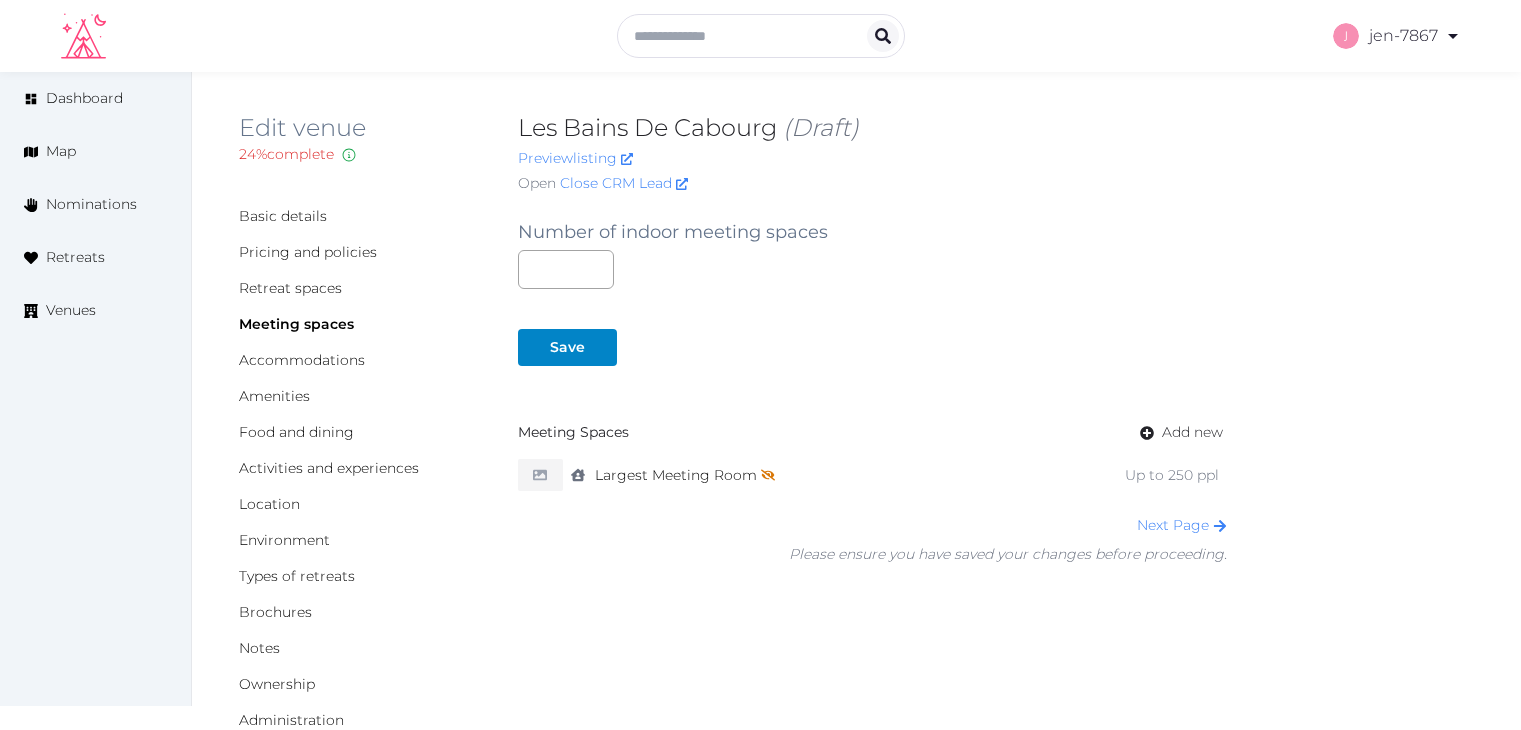 scroll, scrollTop: 0, scrollLeft: 0, axis: both 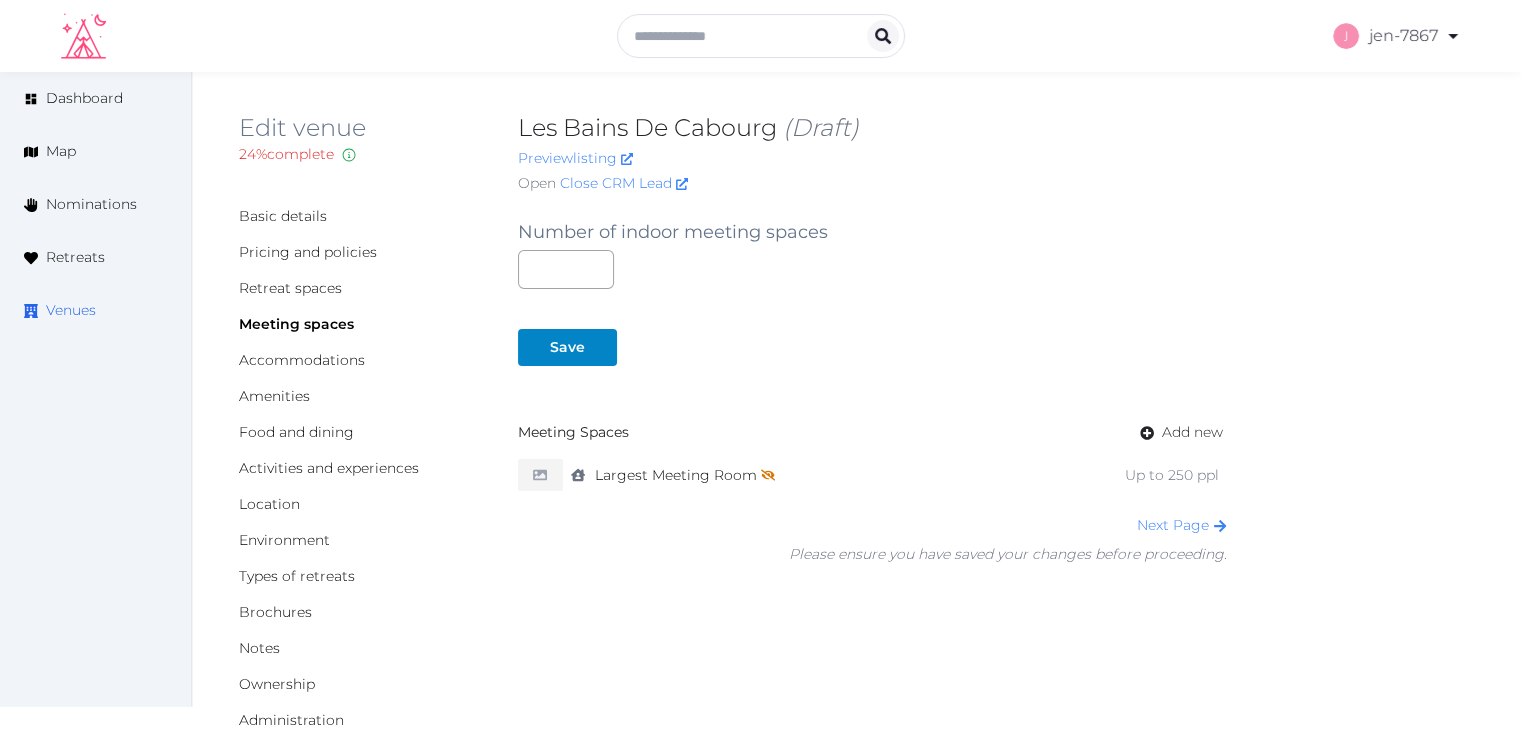 click on "Venues" at bounding box center [71, 310] 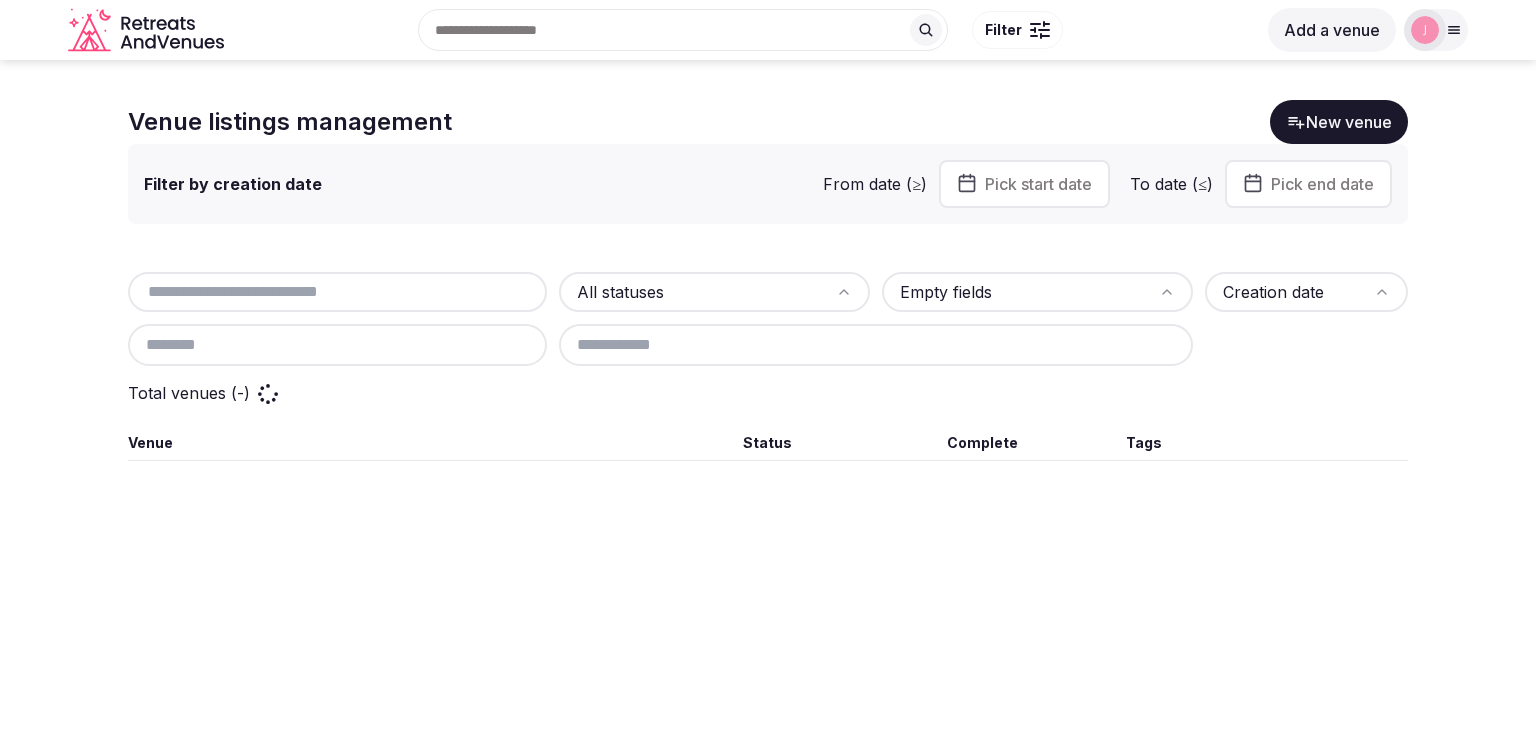 scroll, scrollTop: 0, scrollLeft: 0, axis: both 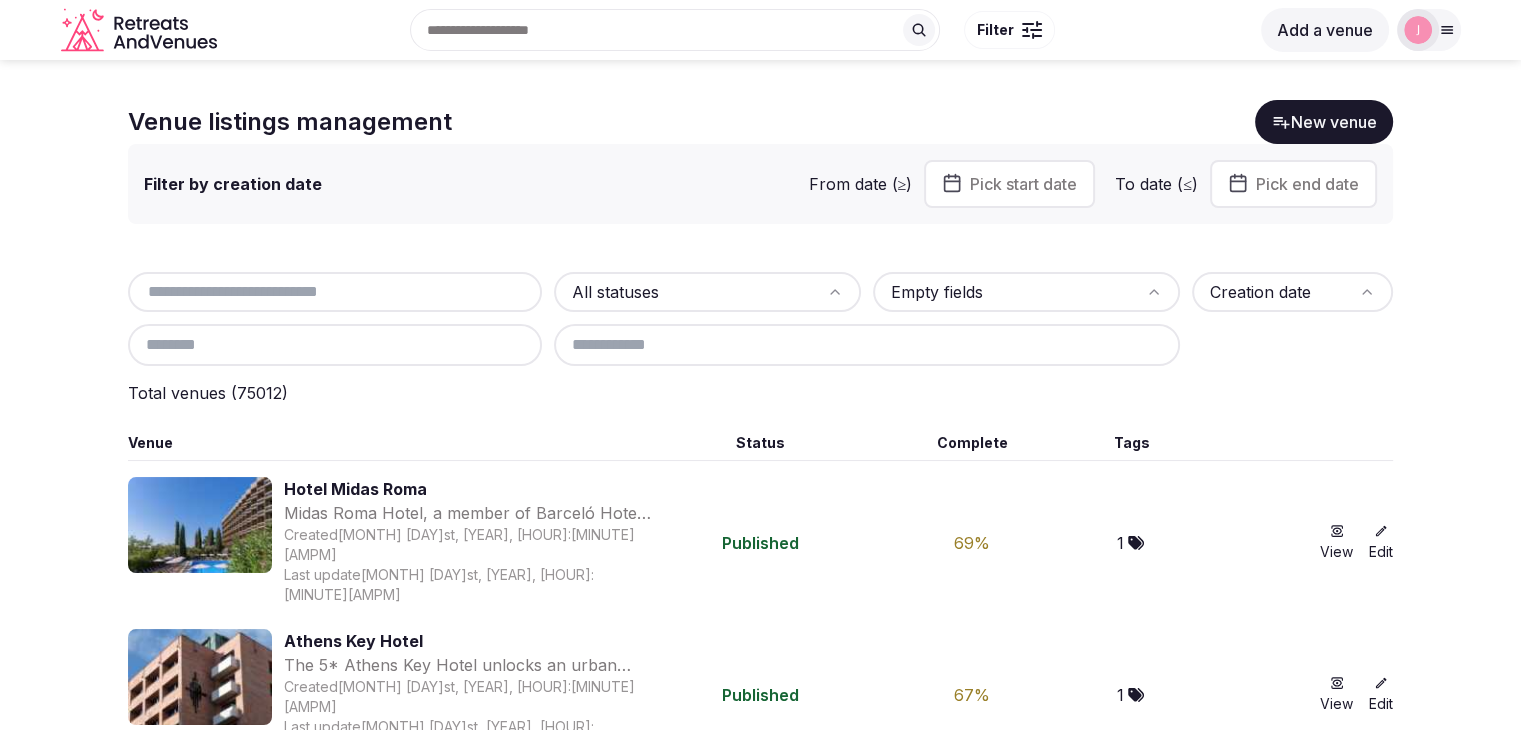 paste on "**********" 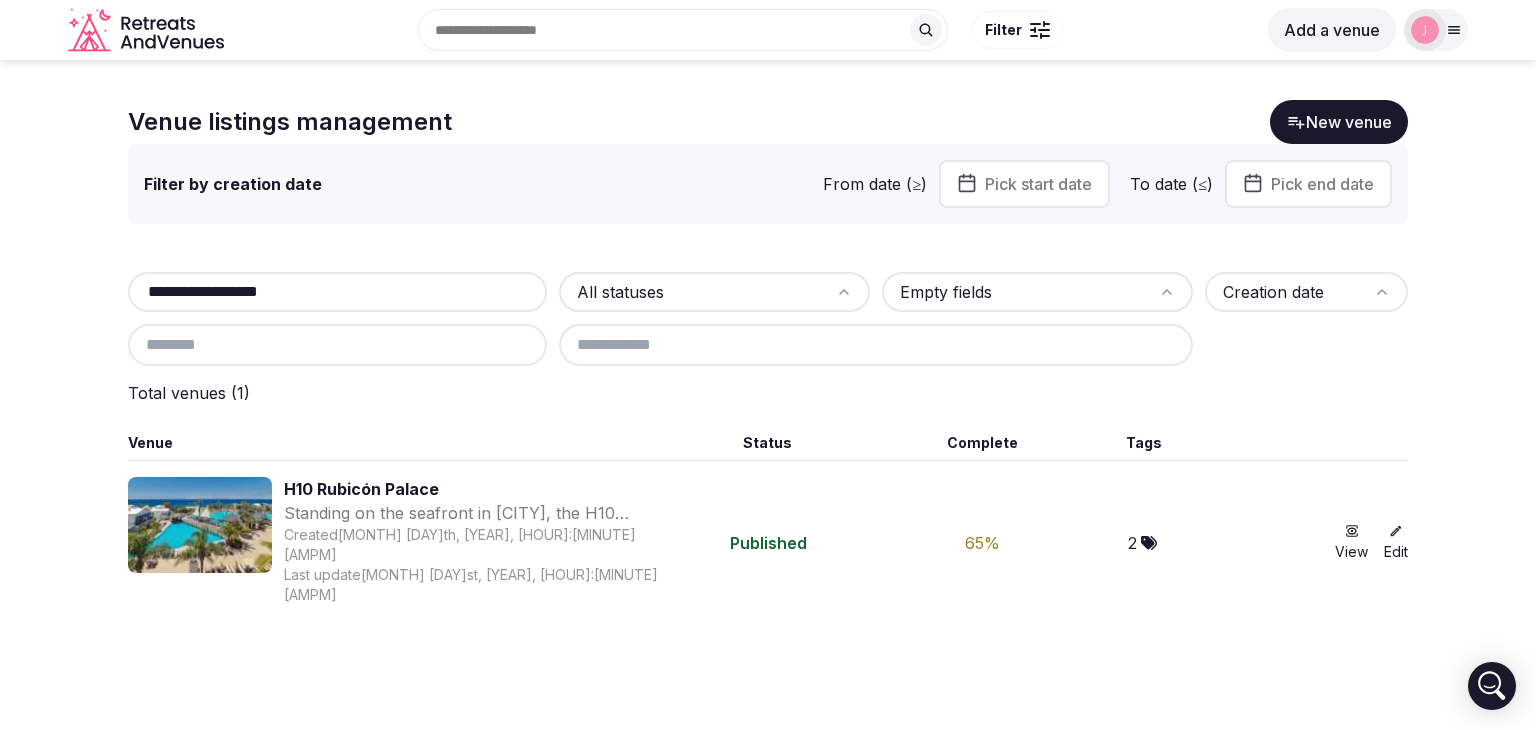 type on "**********" 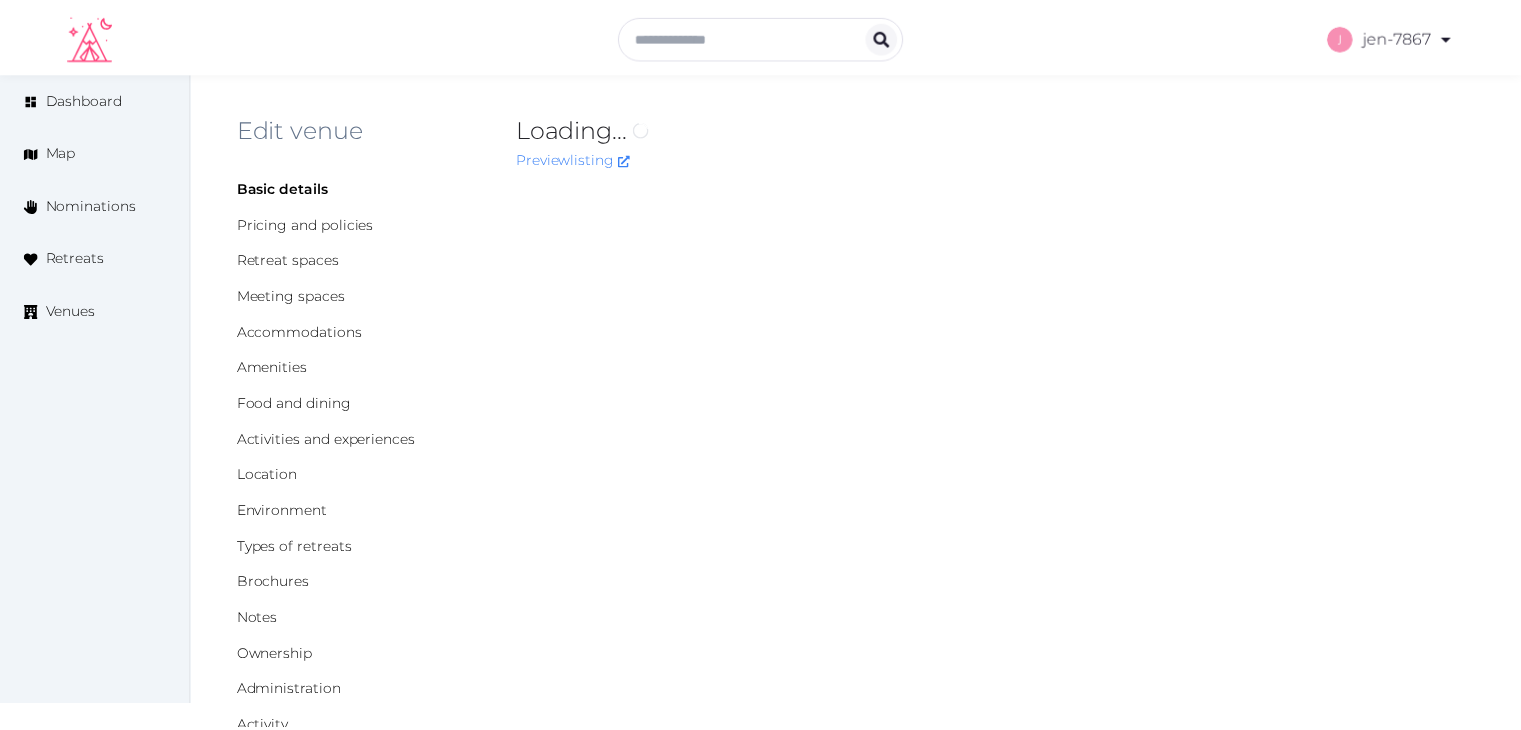 scroll, scrollTop: 0, scrollLeft: 0, axis: both 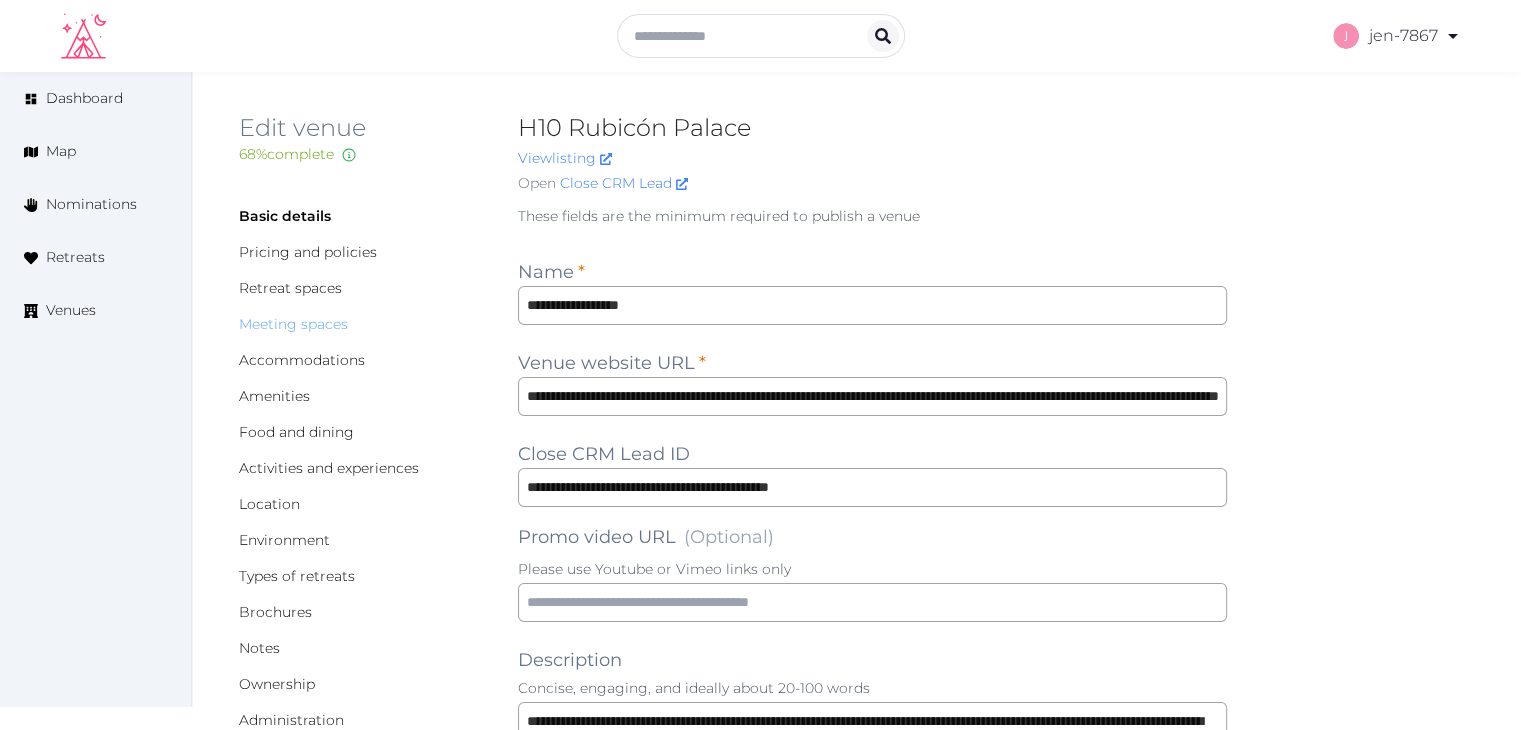 click on "Meeting spaces" at bounding box center (293, 324) 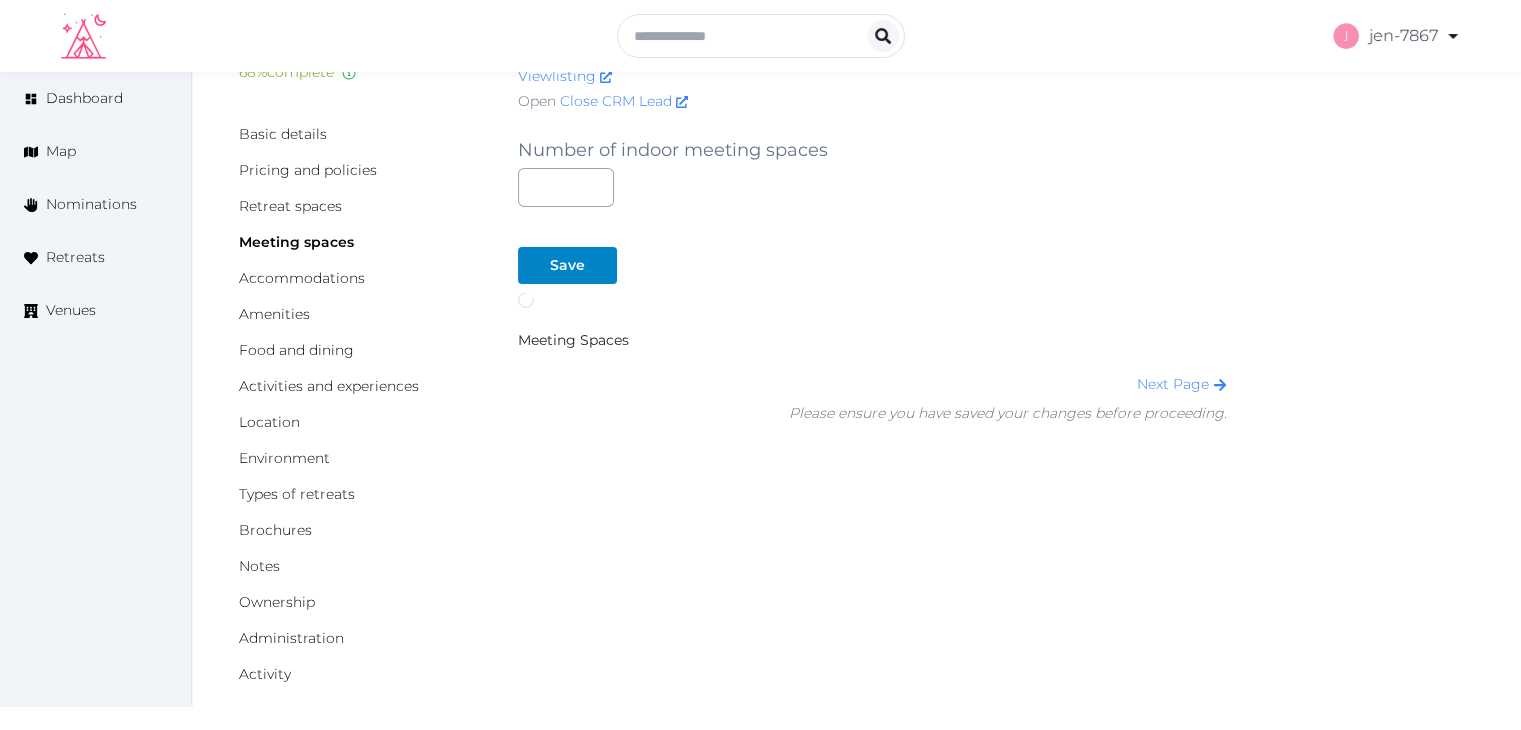 scroll, scrollTop: 84, scrollLeft: 0, axis: vertical 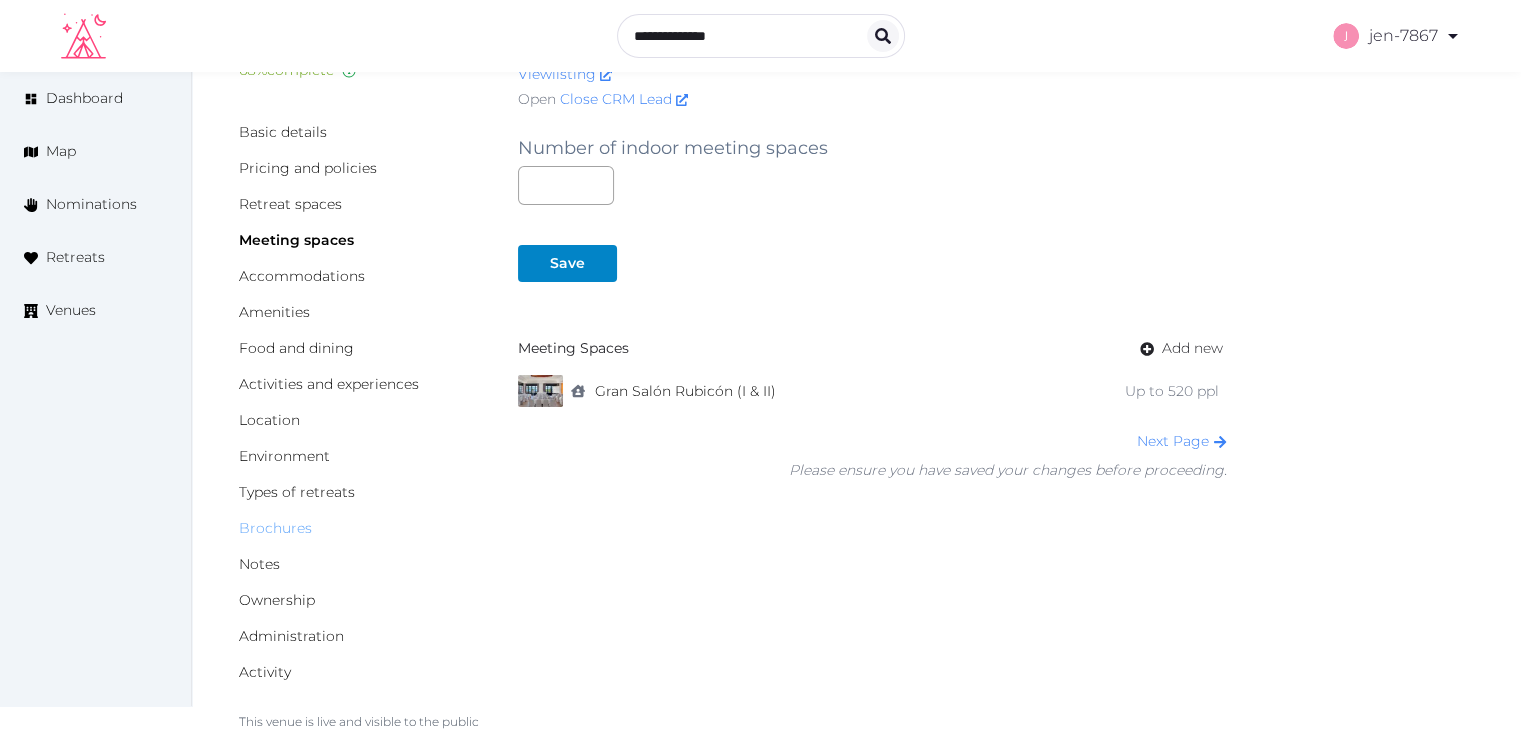 click on "Brochures" at bounding box center [275, 528] 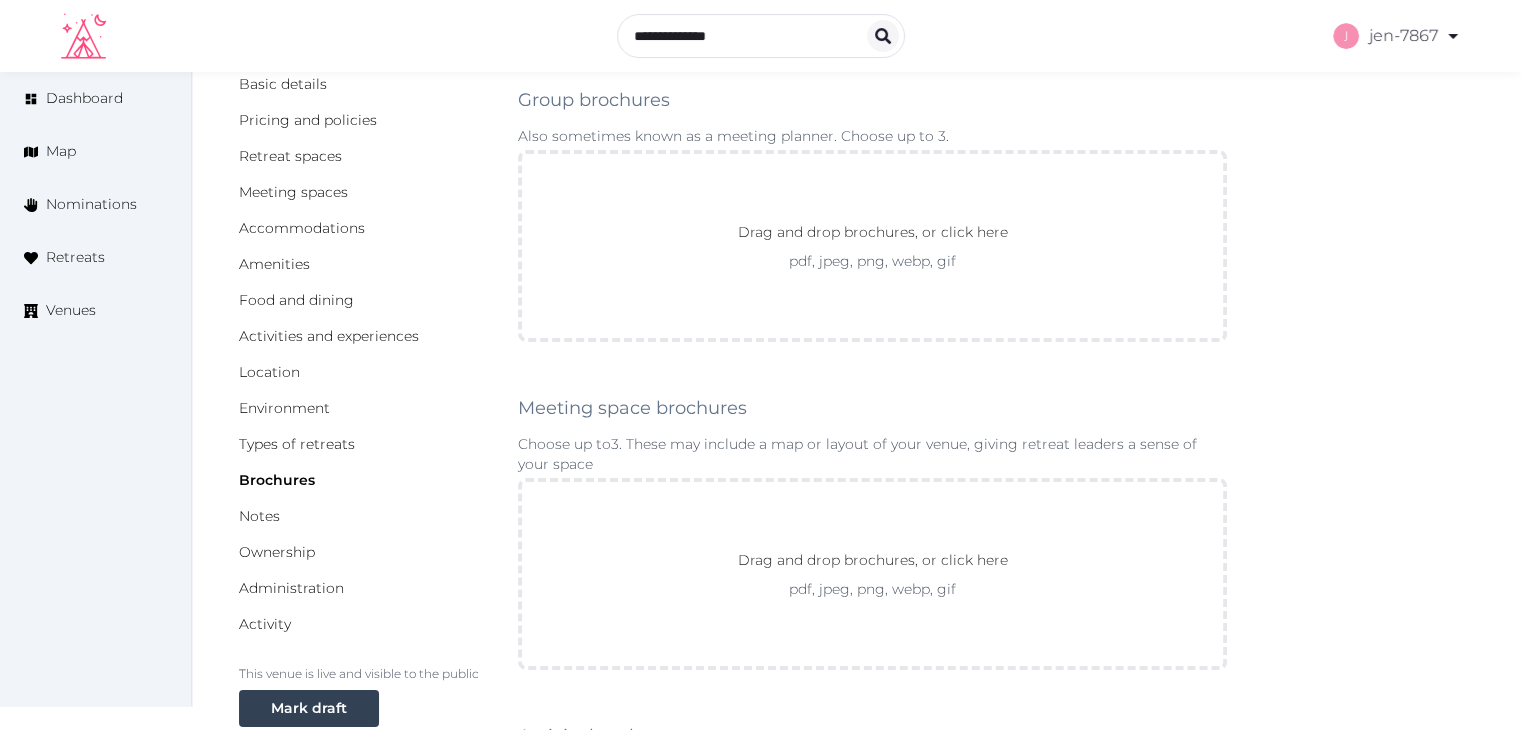 scroll, scrollTop: 100, scrollLeft: 0, axis: vertical 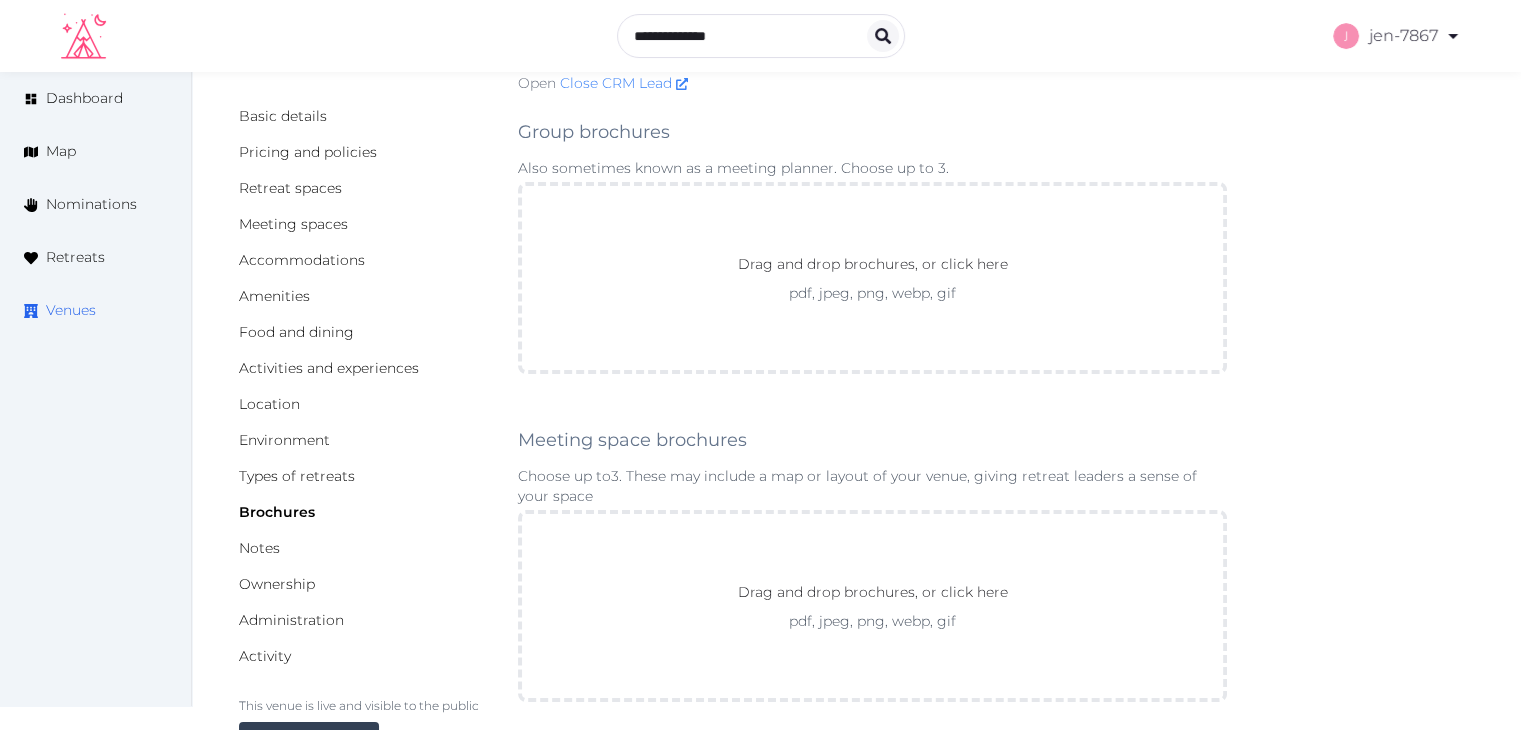 click on "Venues" at bounding box center (71, 310) 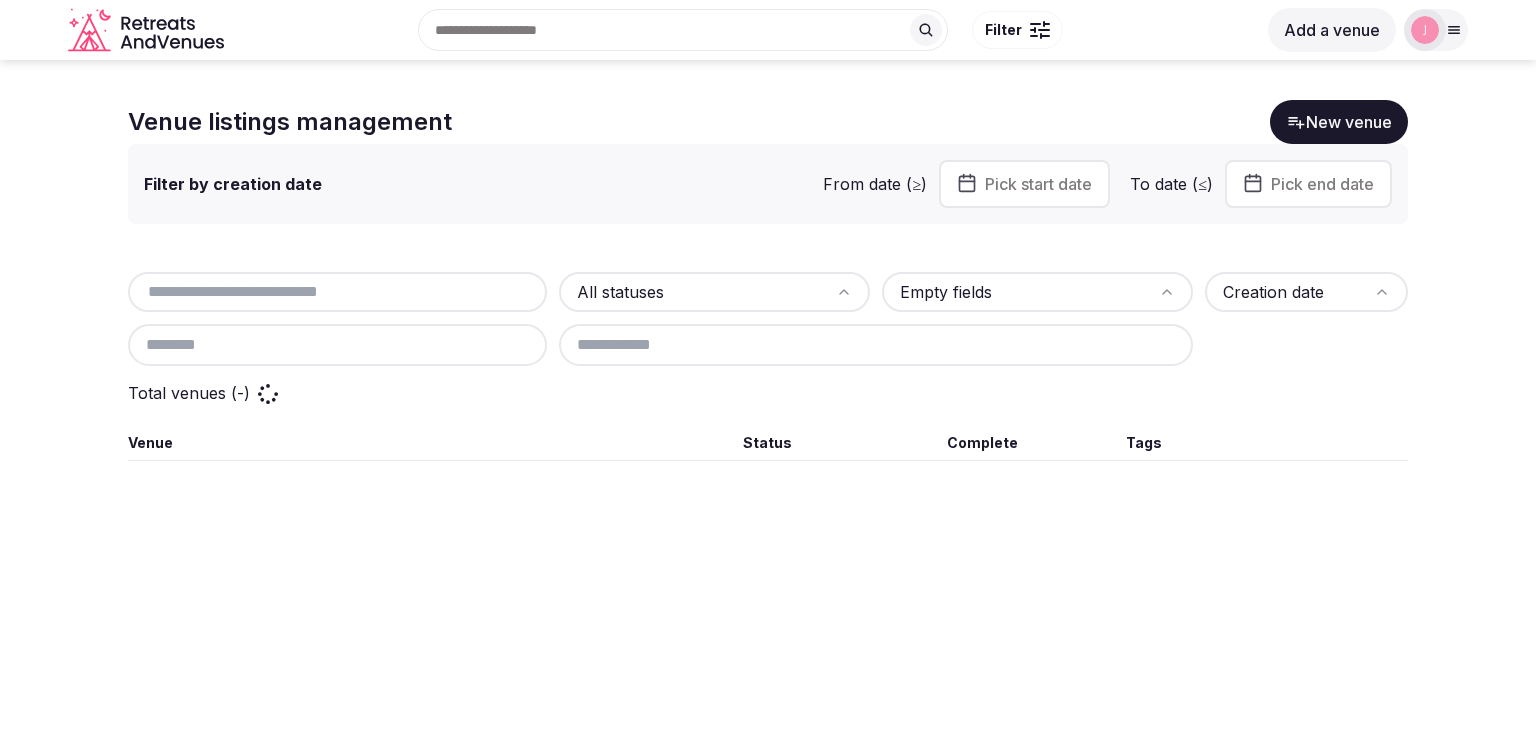 scroll, scrollTop: 0, scrollLeft: 0, axis: both 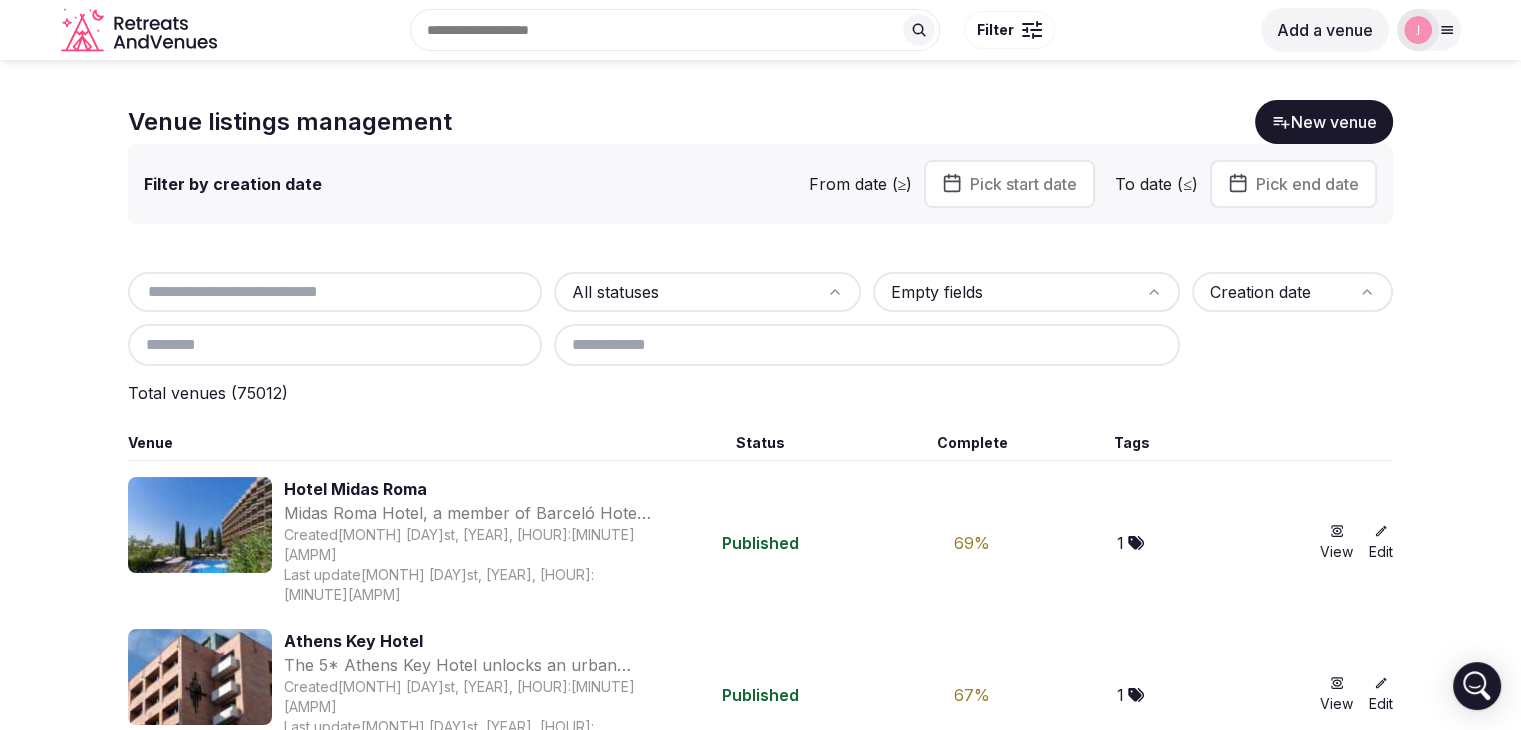click at bounding box center (335, 292) 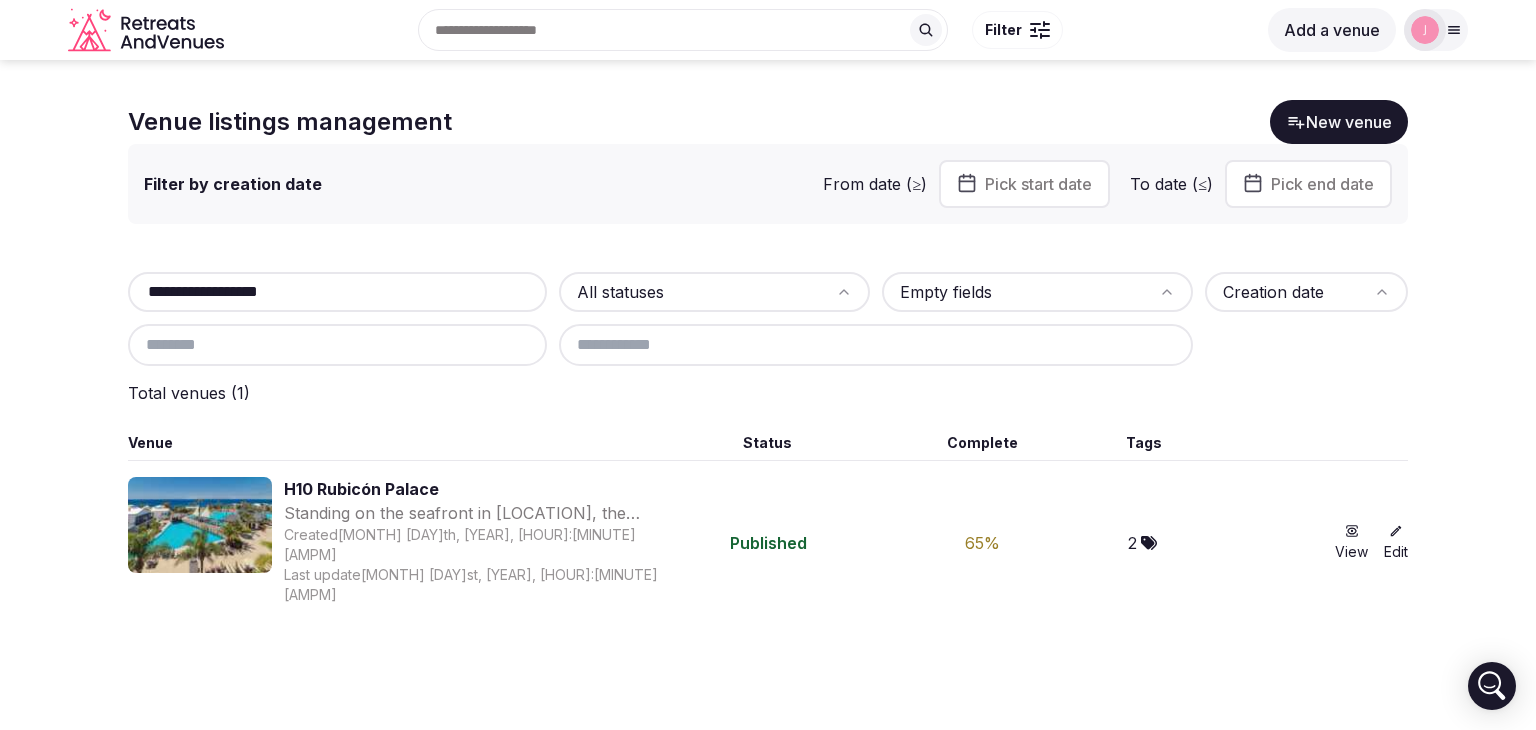 type on "**********" 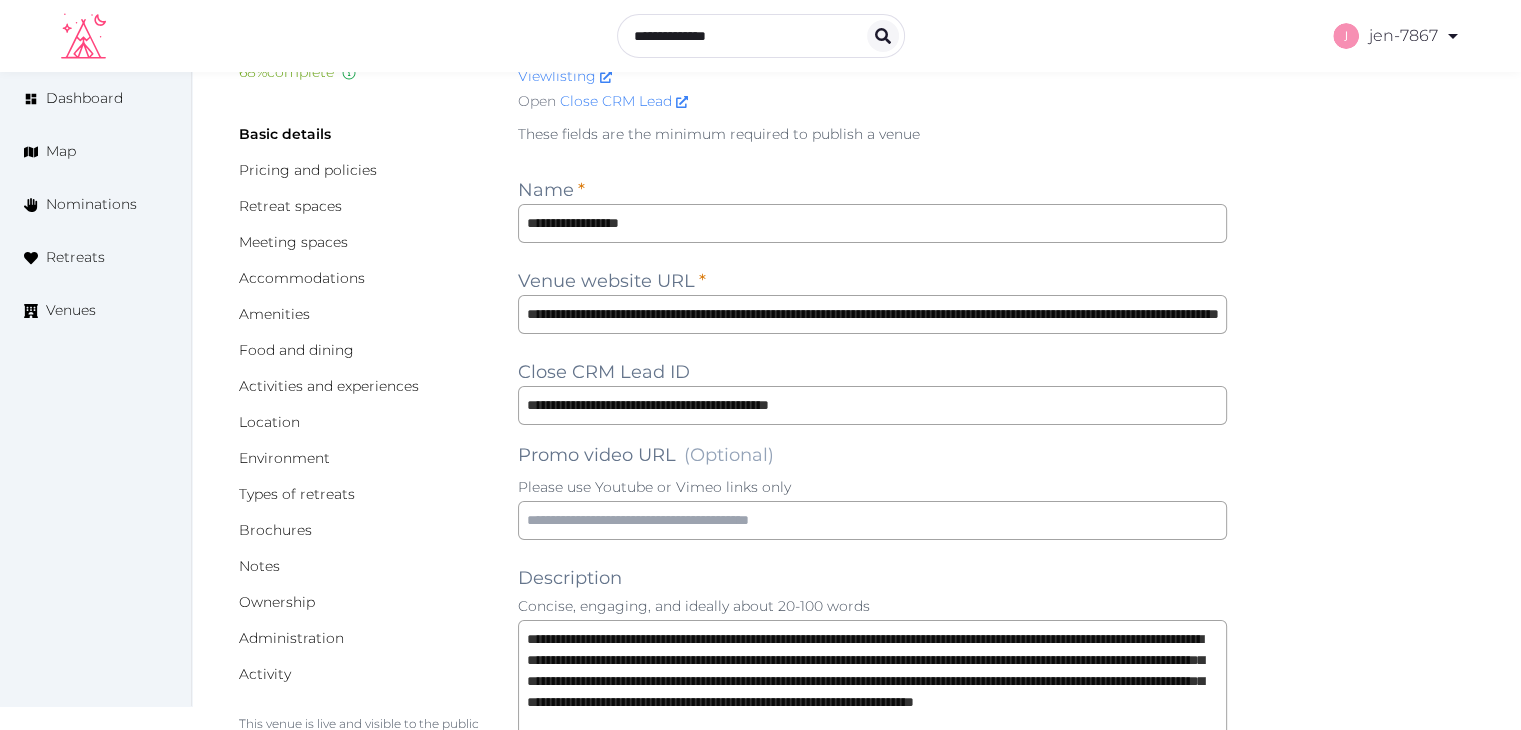 scroll, scrollTop: 0, scrollLeft: 0, axis: both 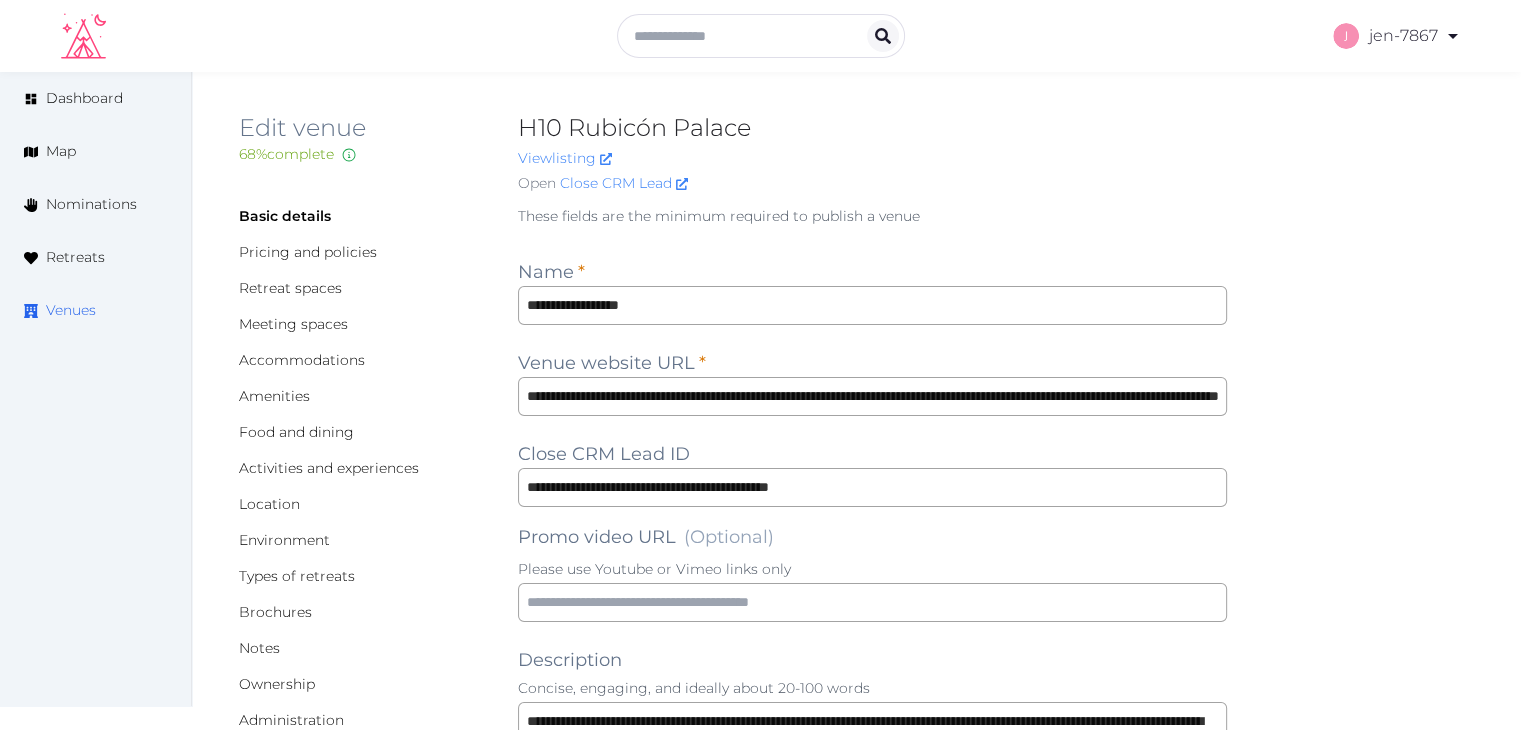 click on "Venues" at bounding box center [71, 310] 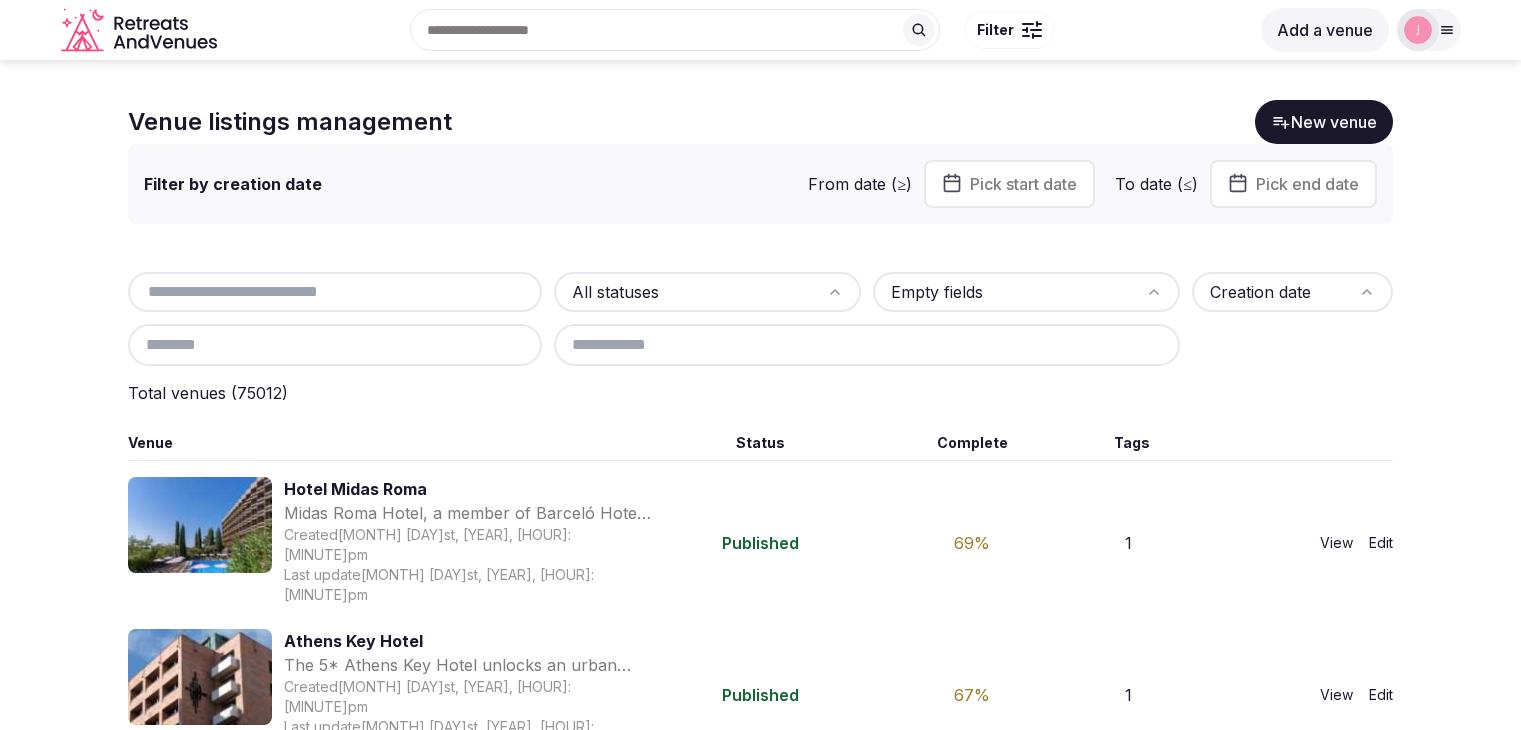 scroll, scrollTop: 0, scrollLeft: 0, axis: both 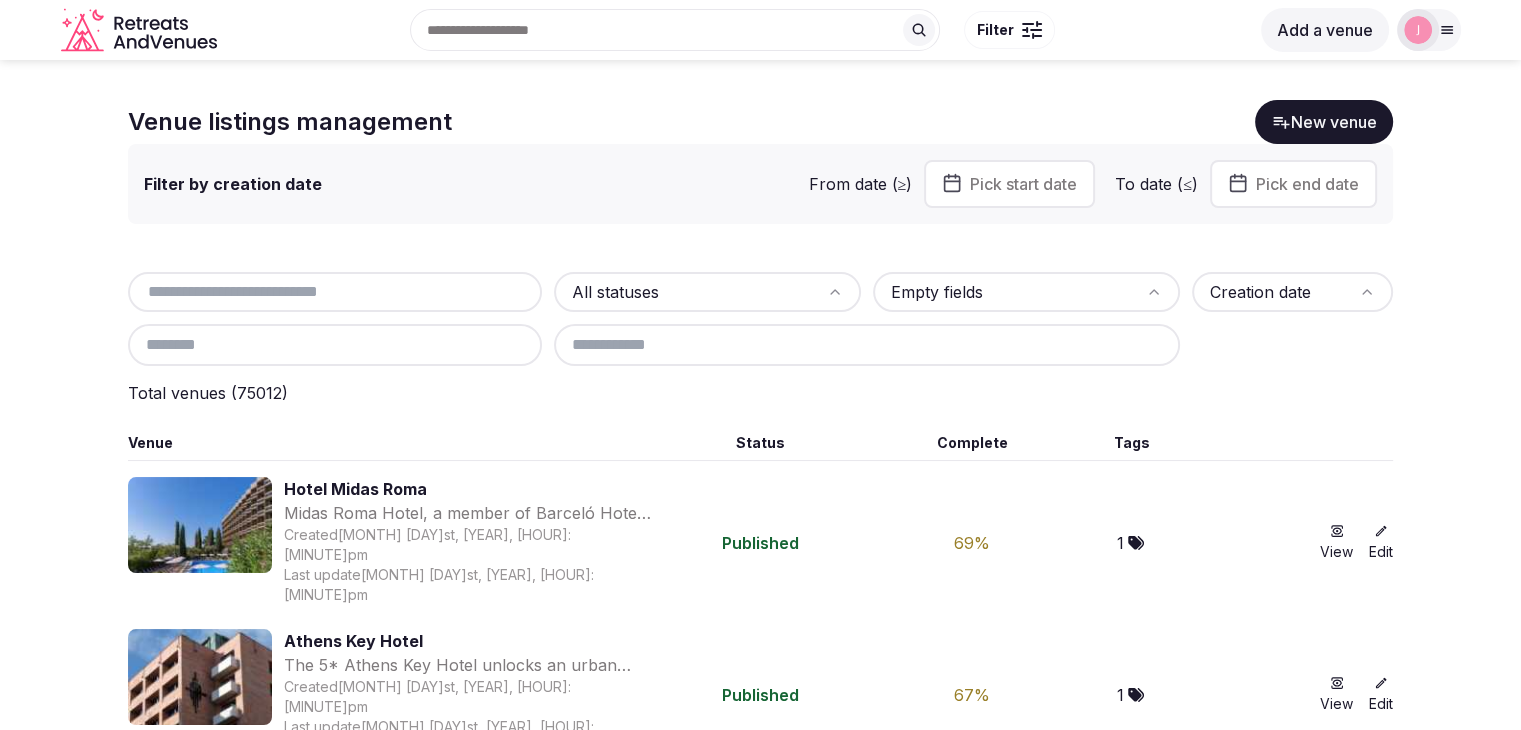 click at bounding box center [335, 292] 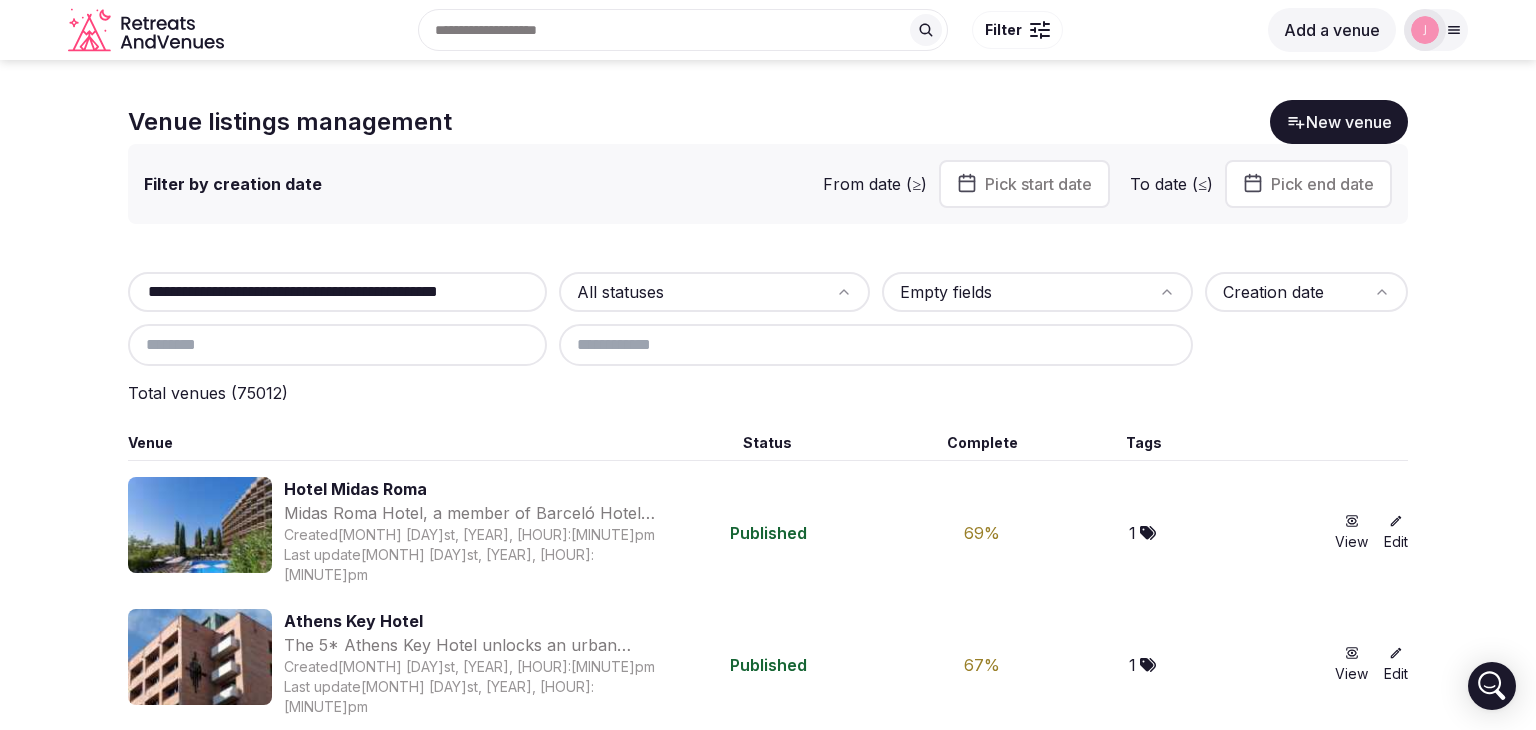 scroll, scrollTop: 0, scrollLeft: 62, axis: horizontal 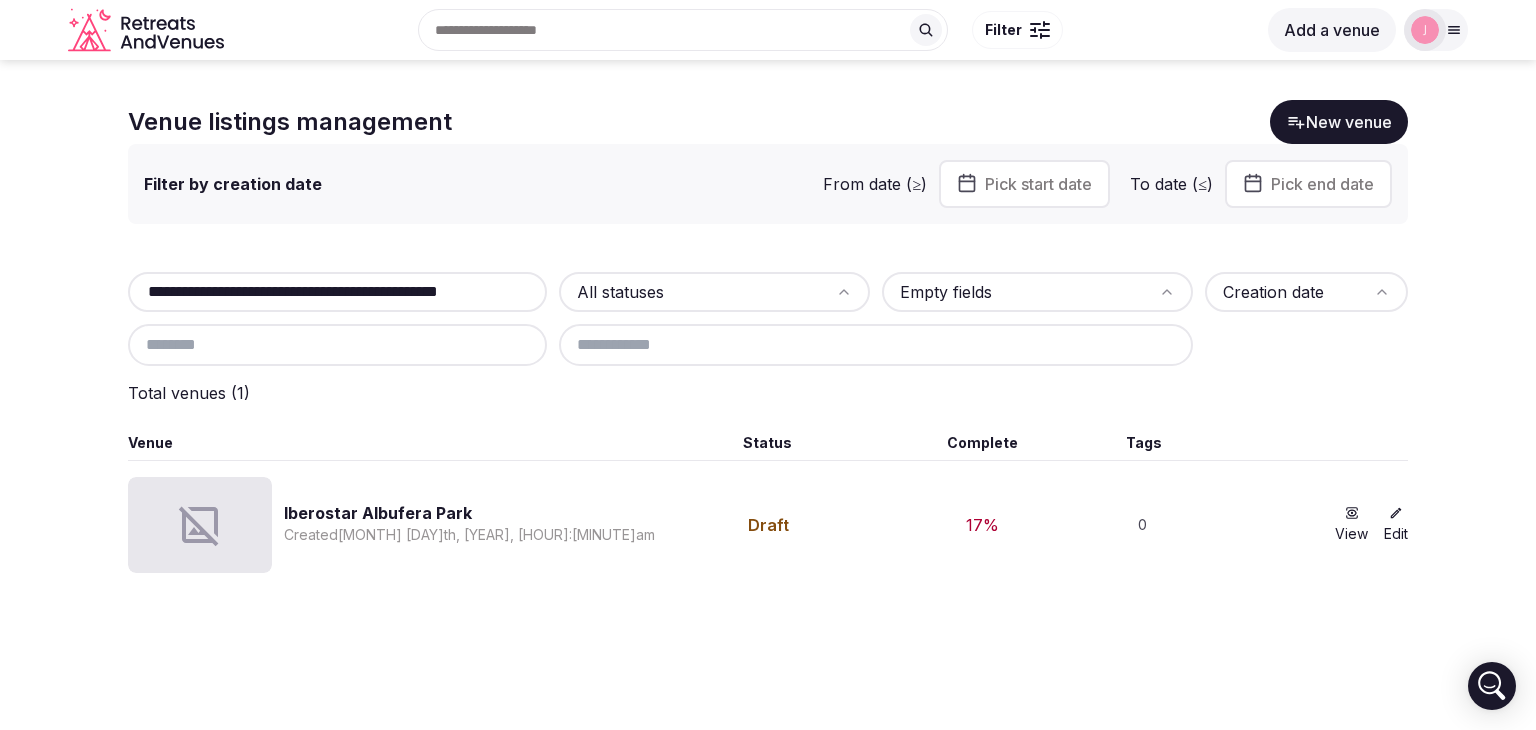 type on "**********" 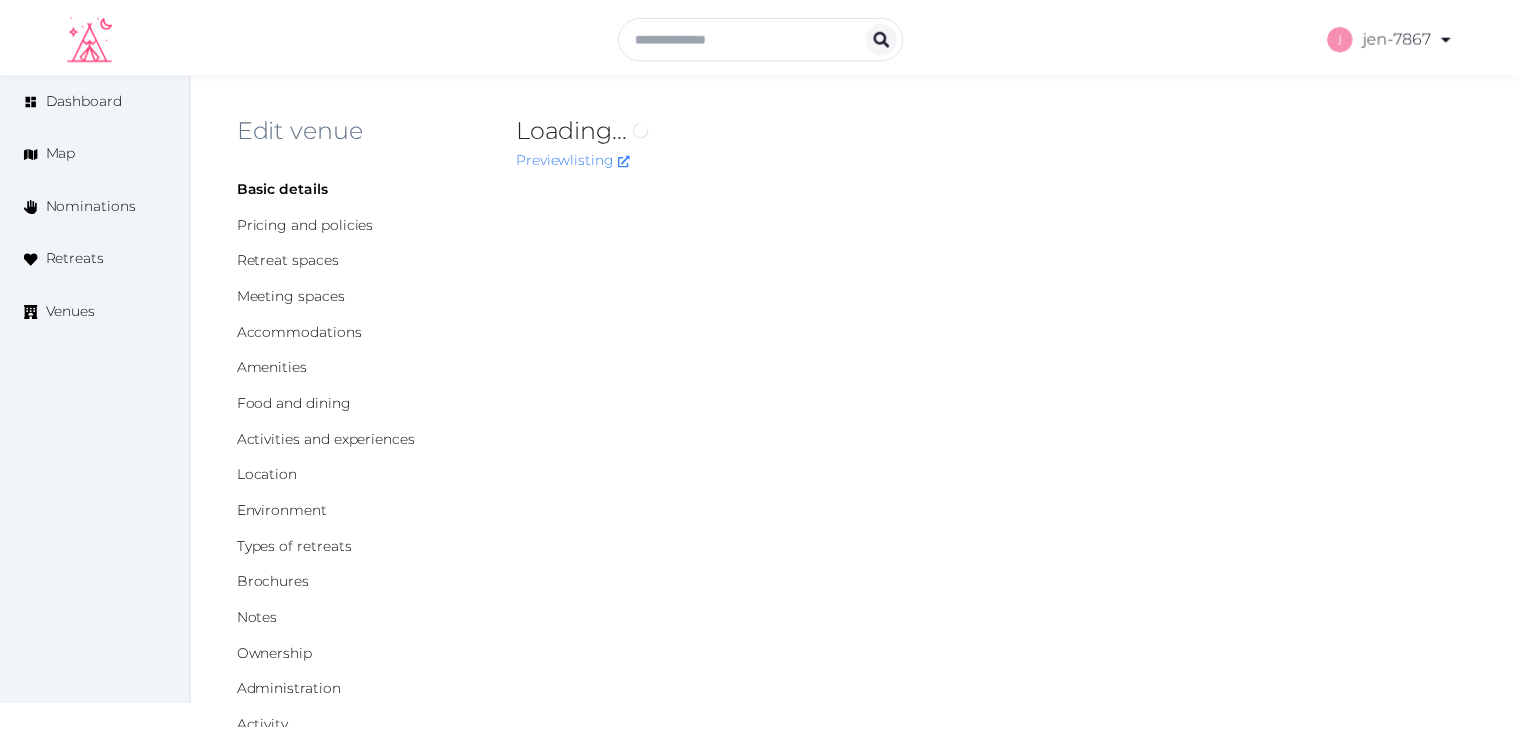 scroll, scrollTop: 0, scrollLeft: 0, axis: both 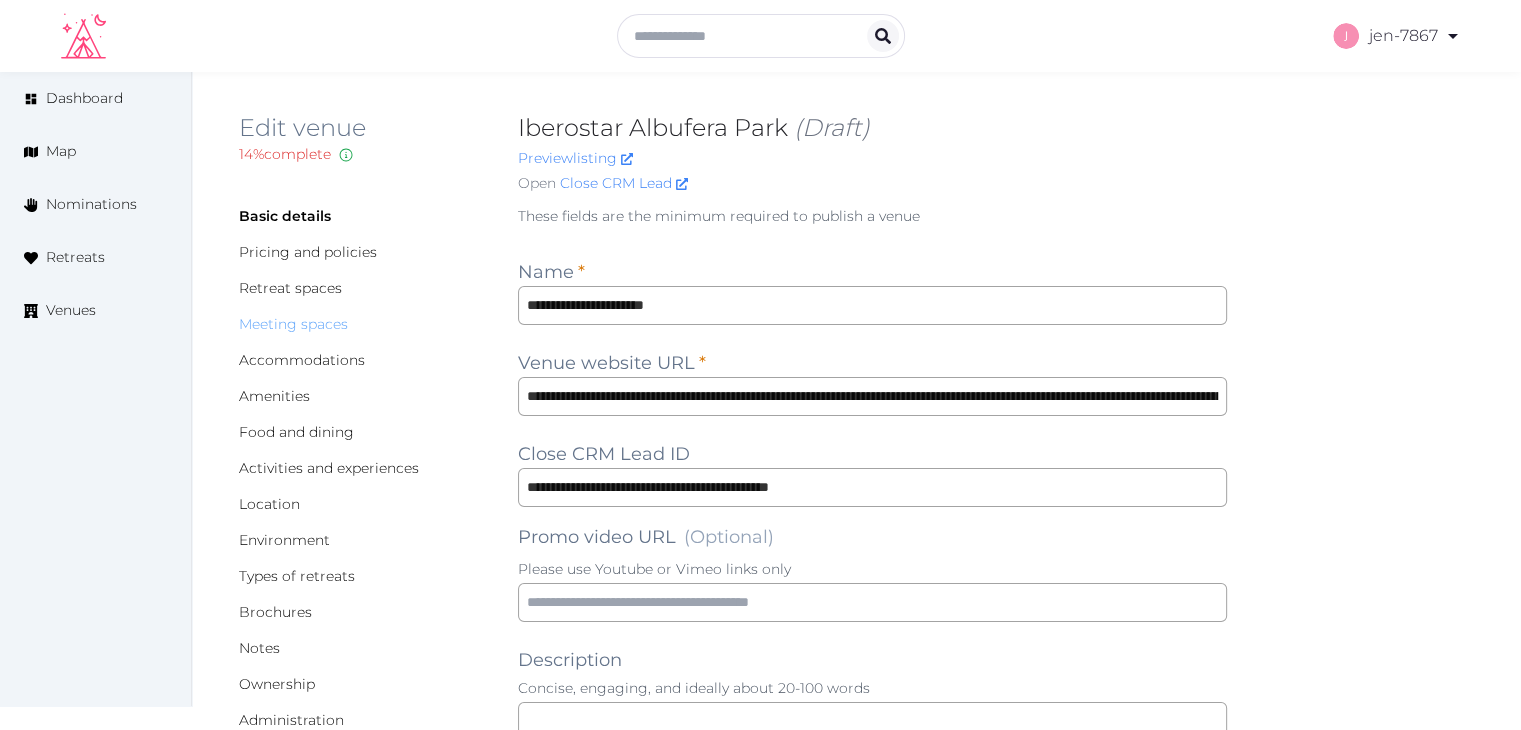 click on "Meeting spaces" at bounding box center (293, 324) 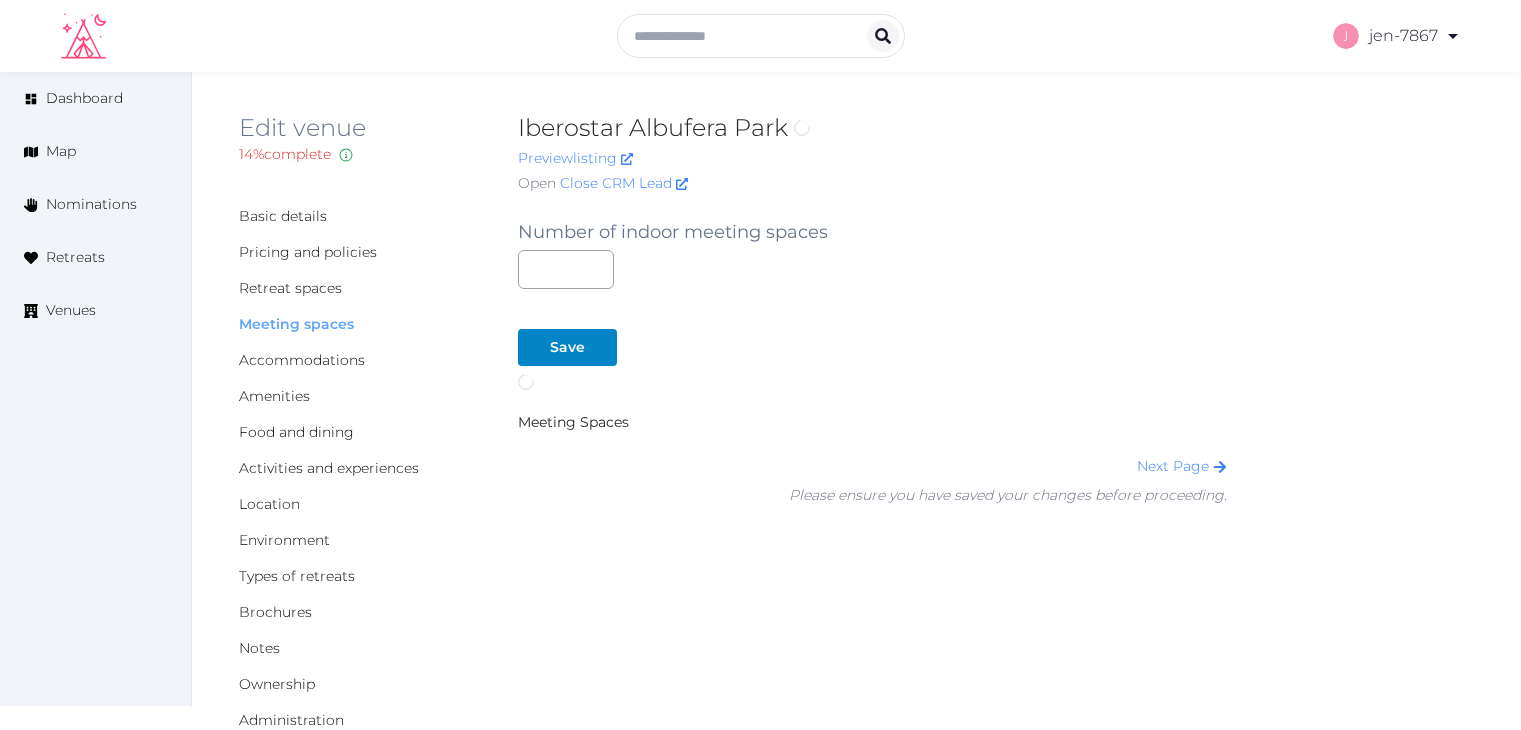 scroll, scrollTop: 0, scrollLeft: 0, axis: both 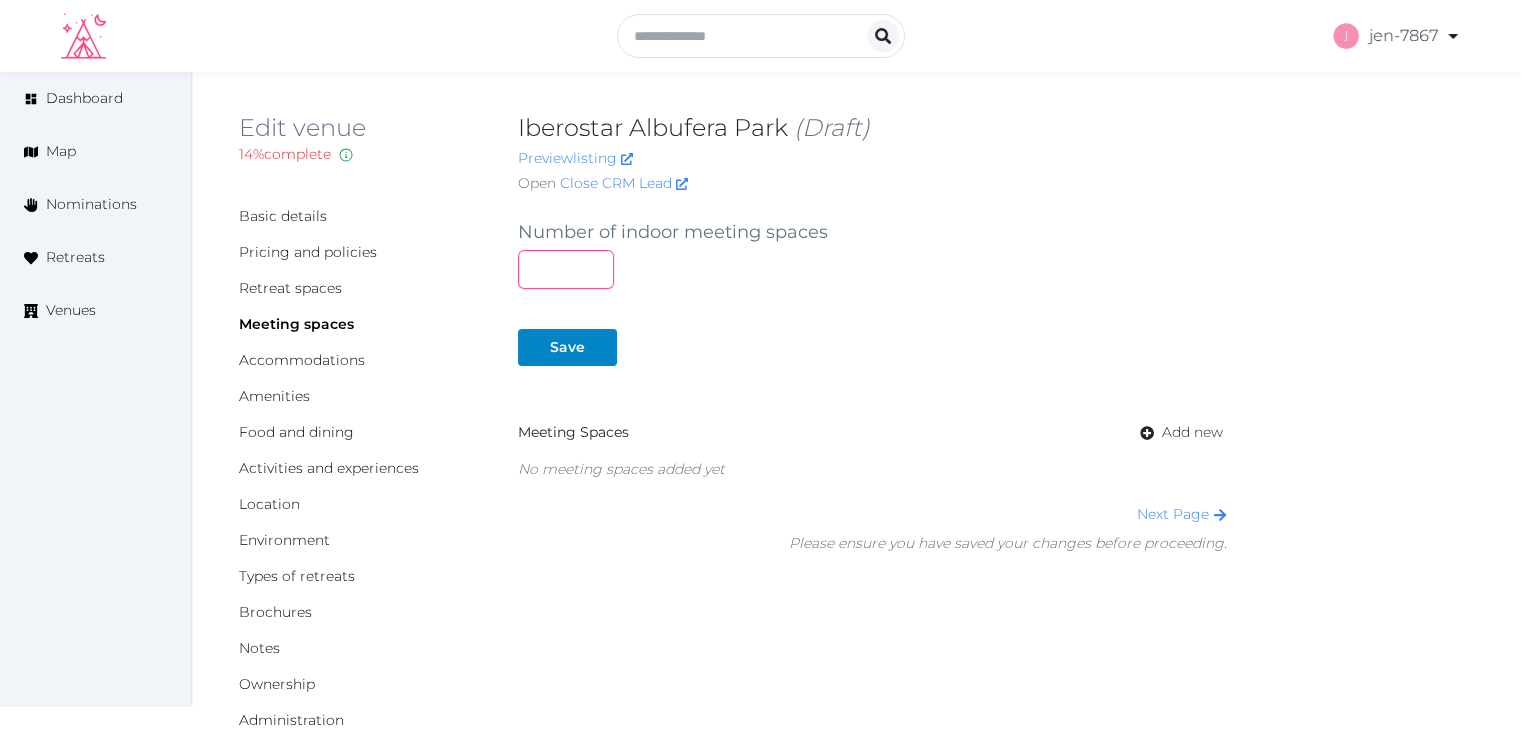 click at bounding box center [566, 269] 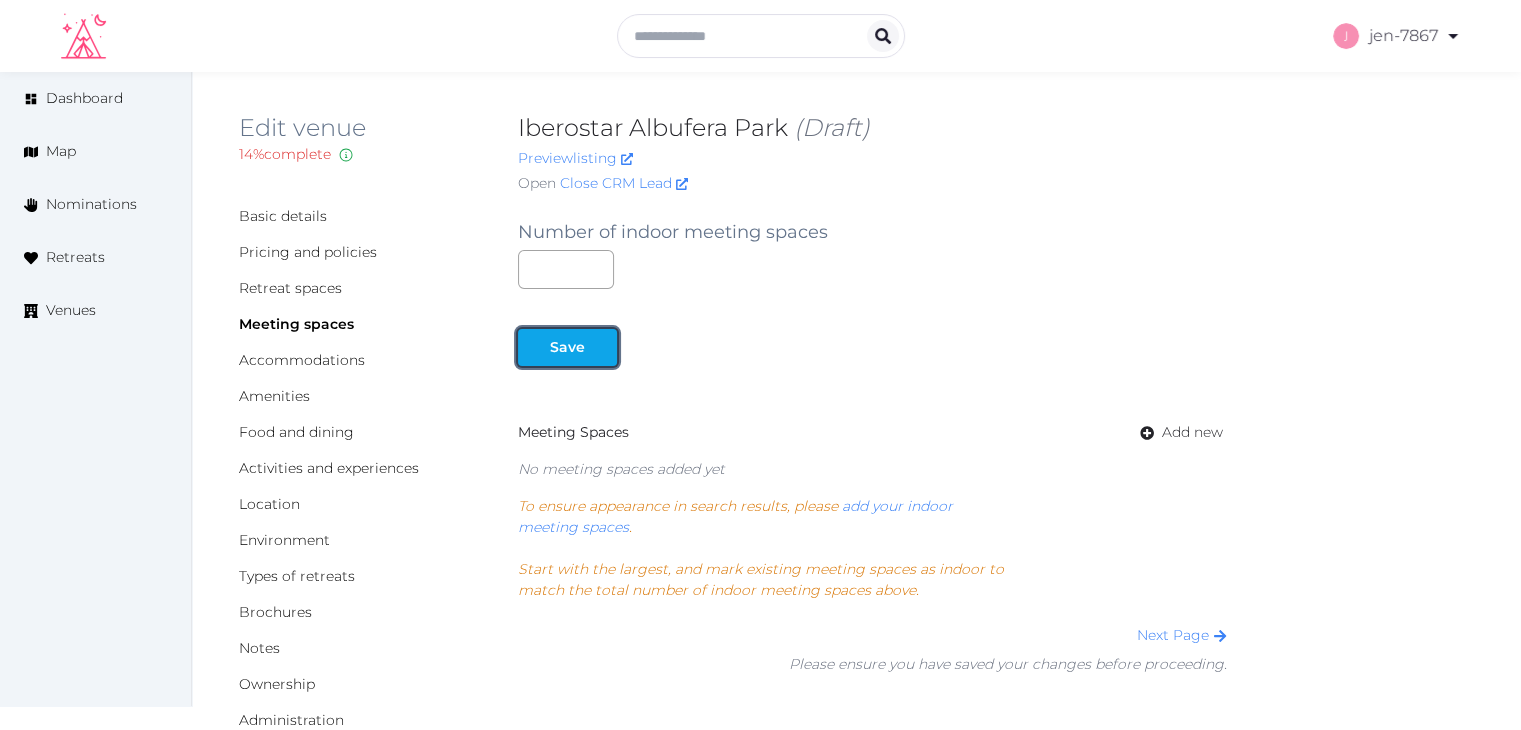 click on "Save" at bounding box center [567, 347] 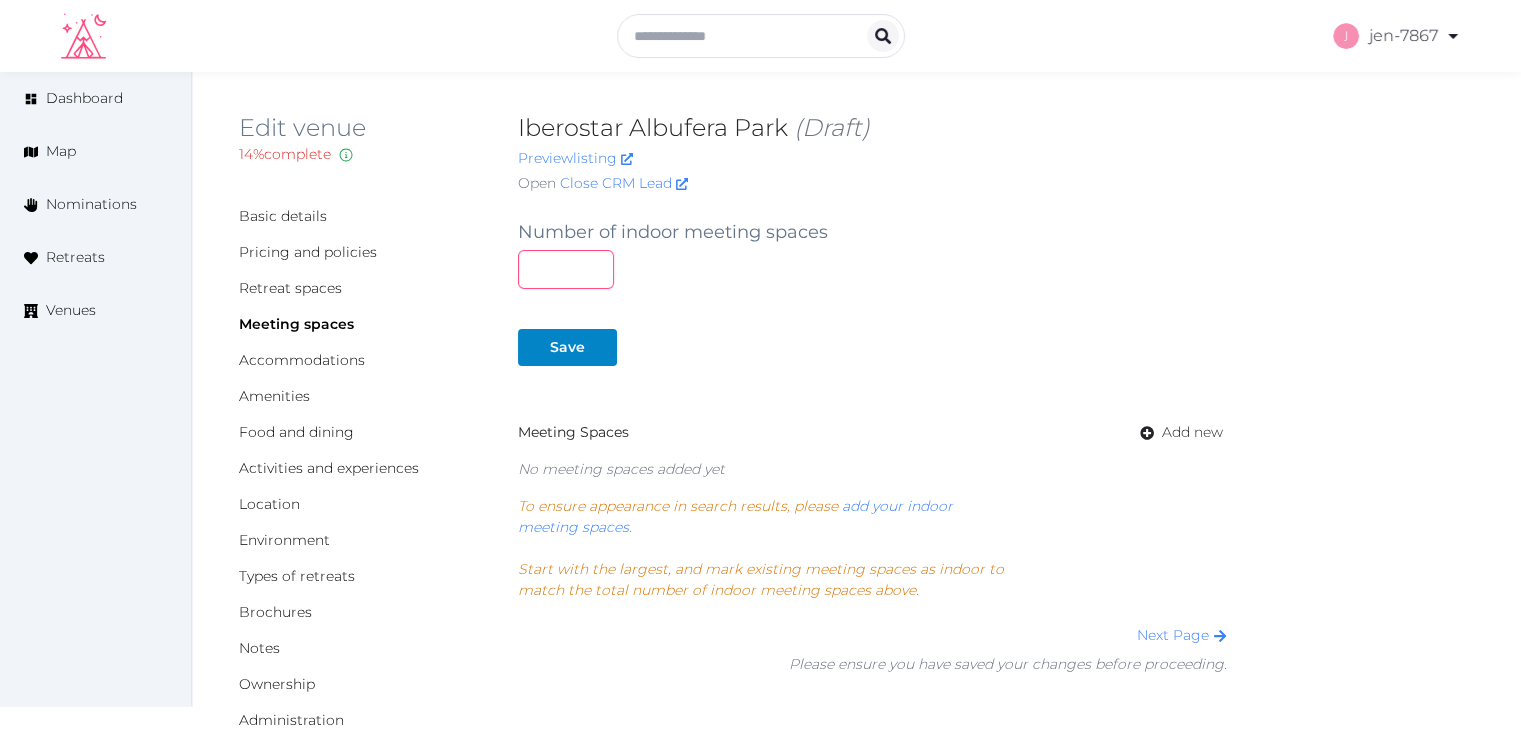 click on "Basic details Pricing and policies Retreat spaces Meeting spaces Accommodations Amenities Food and dining Activities and experiences Location Environment Types of retreats Brochures Notes Ownership Administration Activity Publish Visit   Basic details   to fill the minimum fields required to   publish Archive Venue owned by RetreatsAndVenues Manager c.o.r.e.y.sanford@retreatsandvenues.com Copy ownership transfer link Share this link with any user to transfer ownership of this venue. Users without accounts will be directed to register. Copy update link Share this link with venue owners to encourage them to update their venue details. Copy recommended link Share this link with venue owners to let them know they have been recommended. Copy shortlist link Share this link with venue owners to let them know that they have been shortlisted. Number of indoor meeting spaces * Save  Meeting Spaces Add new No meeting spaces added yet To ensure appearance in search results, please   add your indoor meeting spaces ." at bounding box center [856, 834] 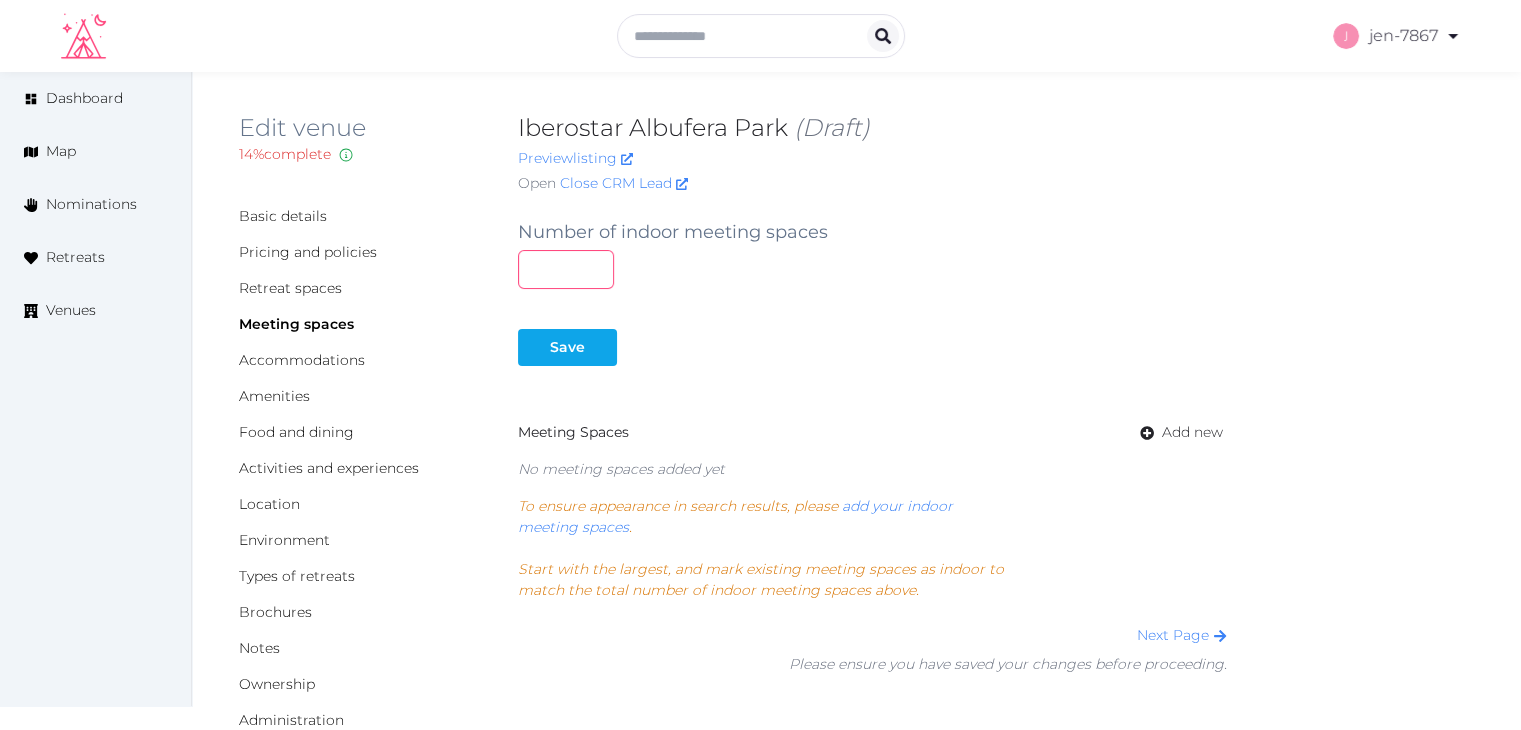 type on "*" 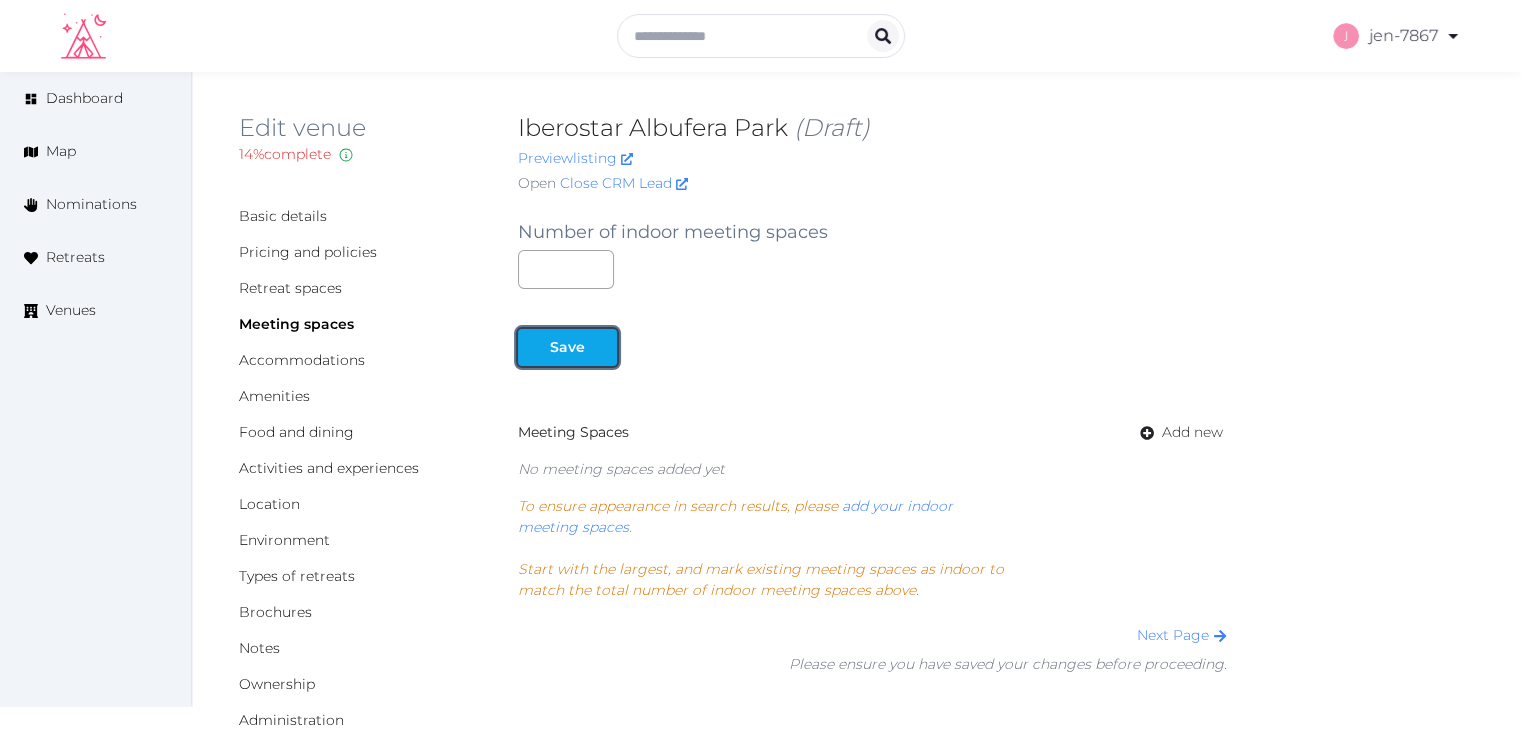click at bounding box center (601, 347) 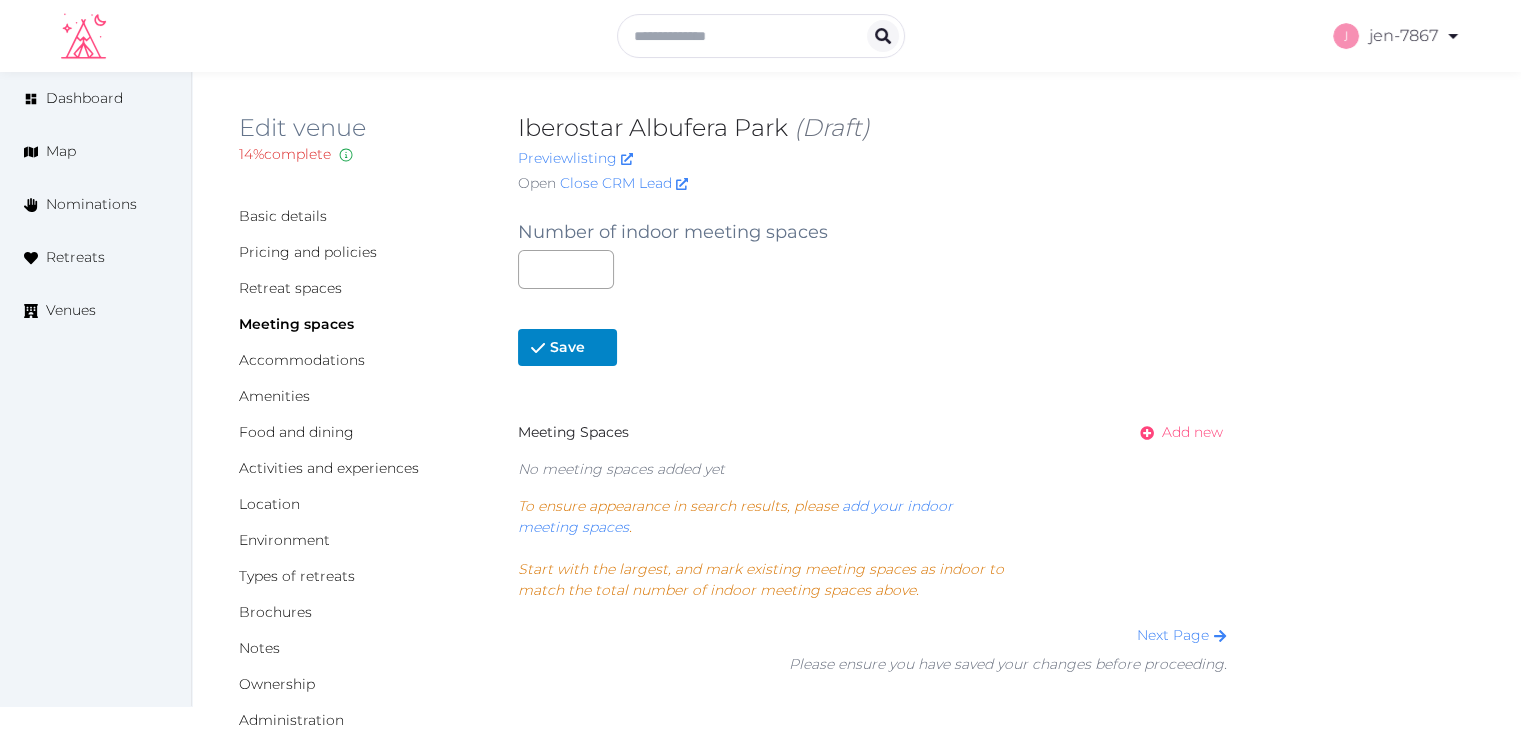 click on "Add new" at bounding box center [1192, 432] 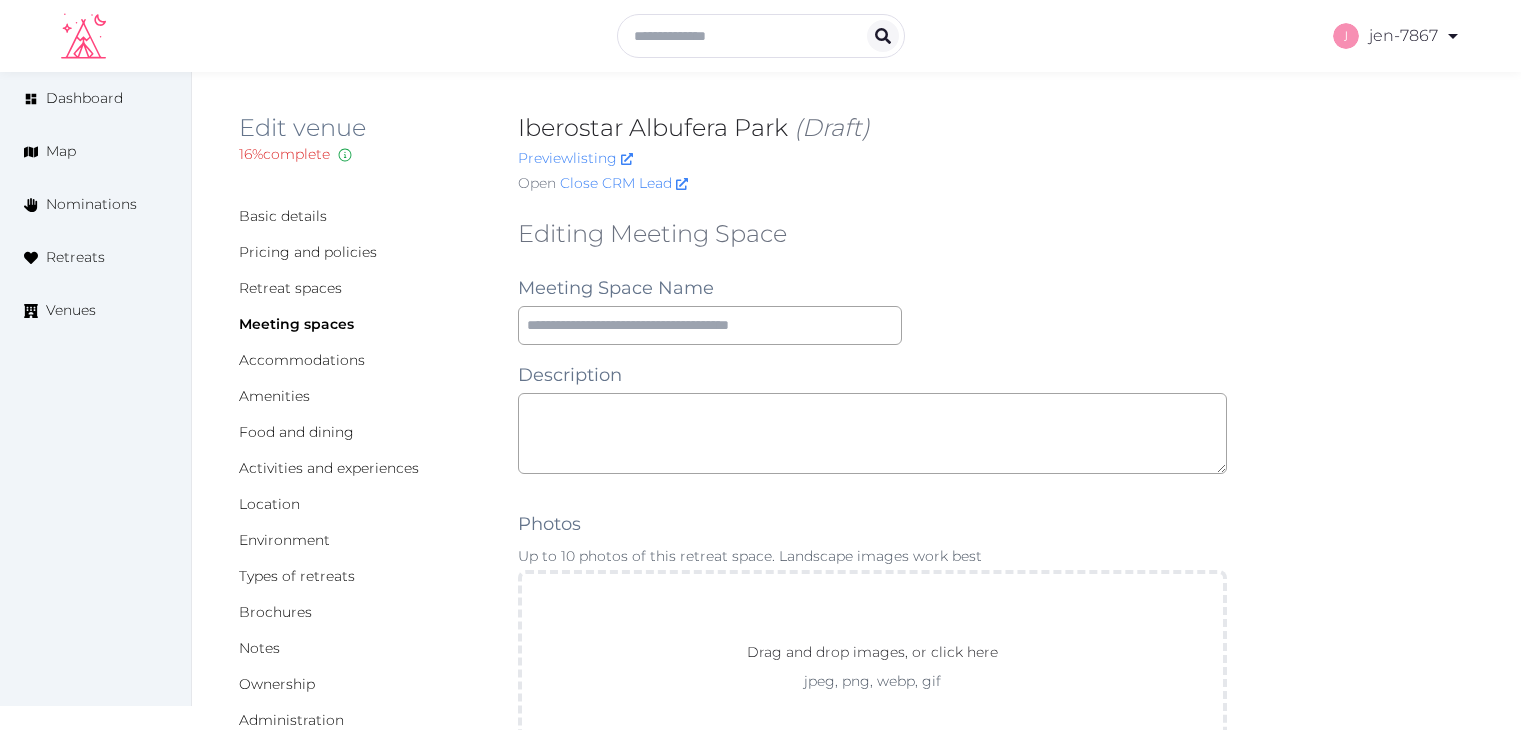 scroll, scrollTop: 0, scrollLeft: 0, axis: both 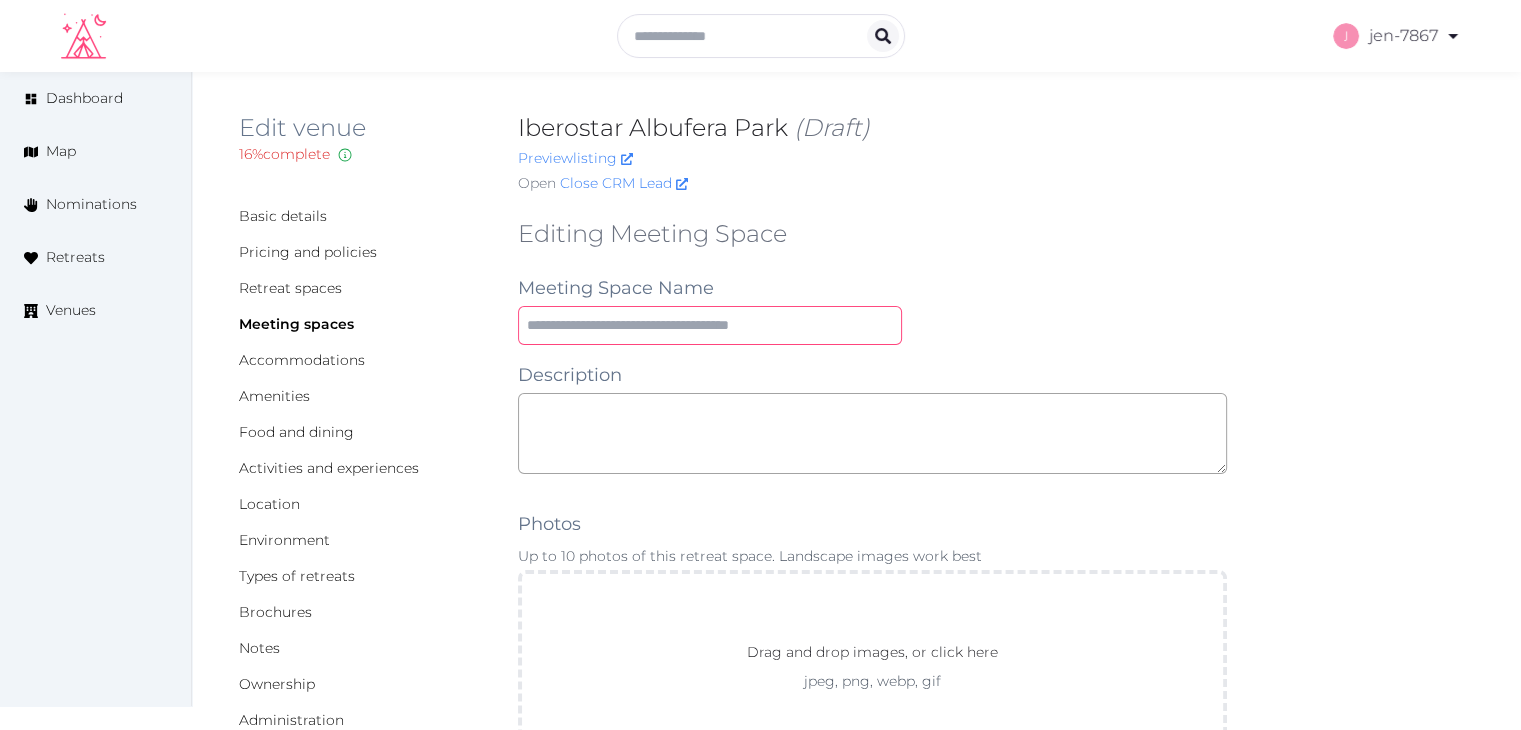 click at bounding box center [710, 325] 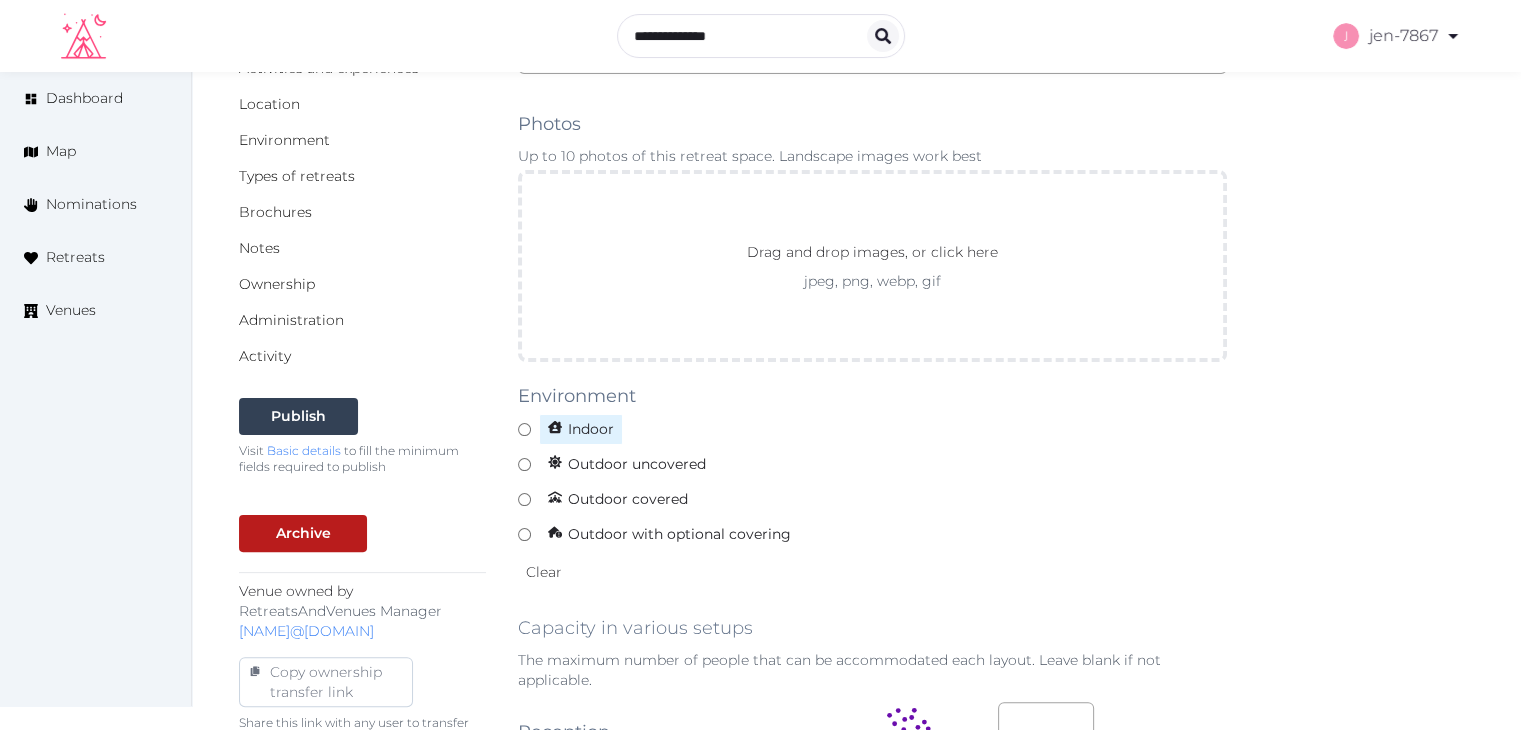 type on "*******" 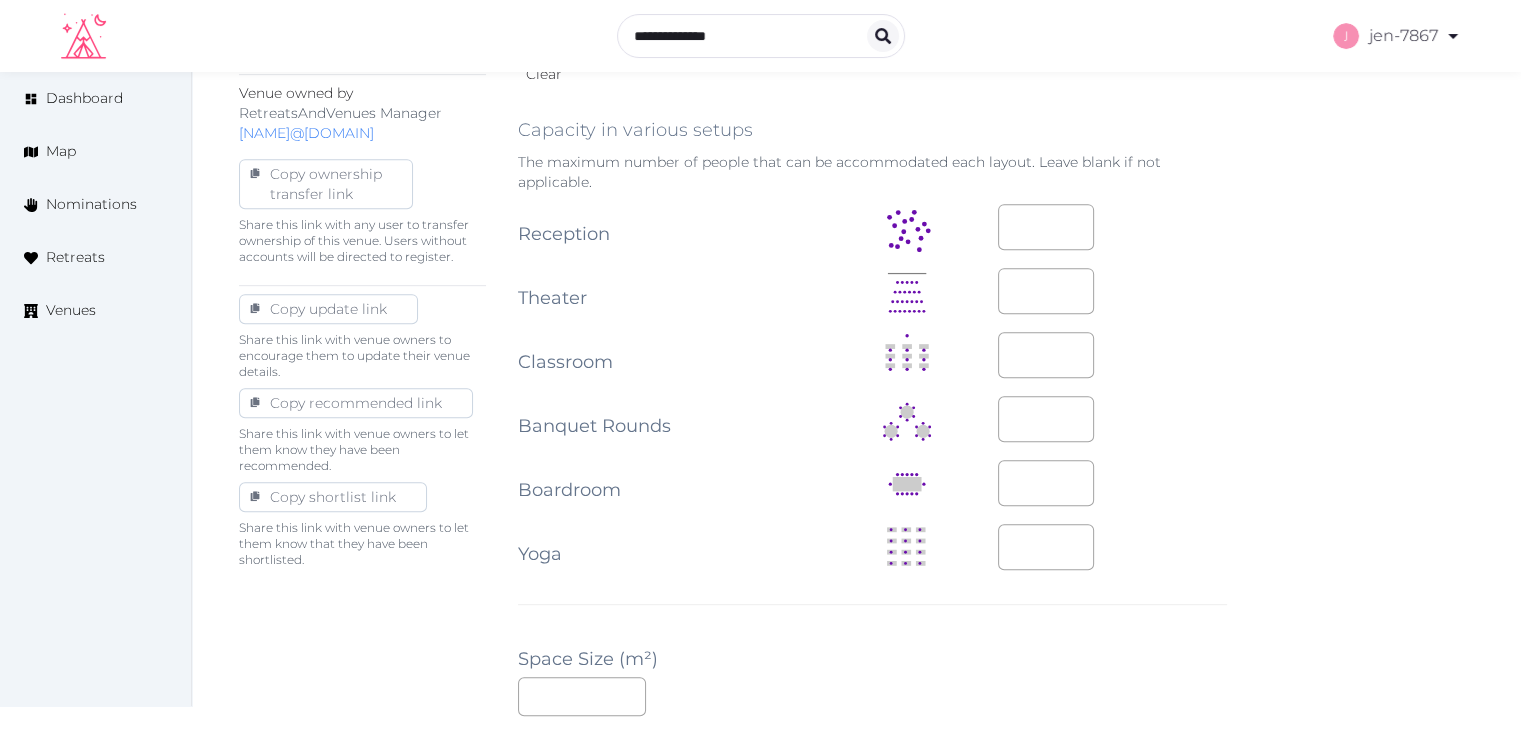 scroll, scrollTop: 900, scrollLeft: 0, axis: vertical 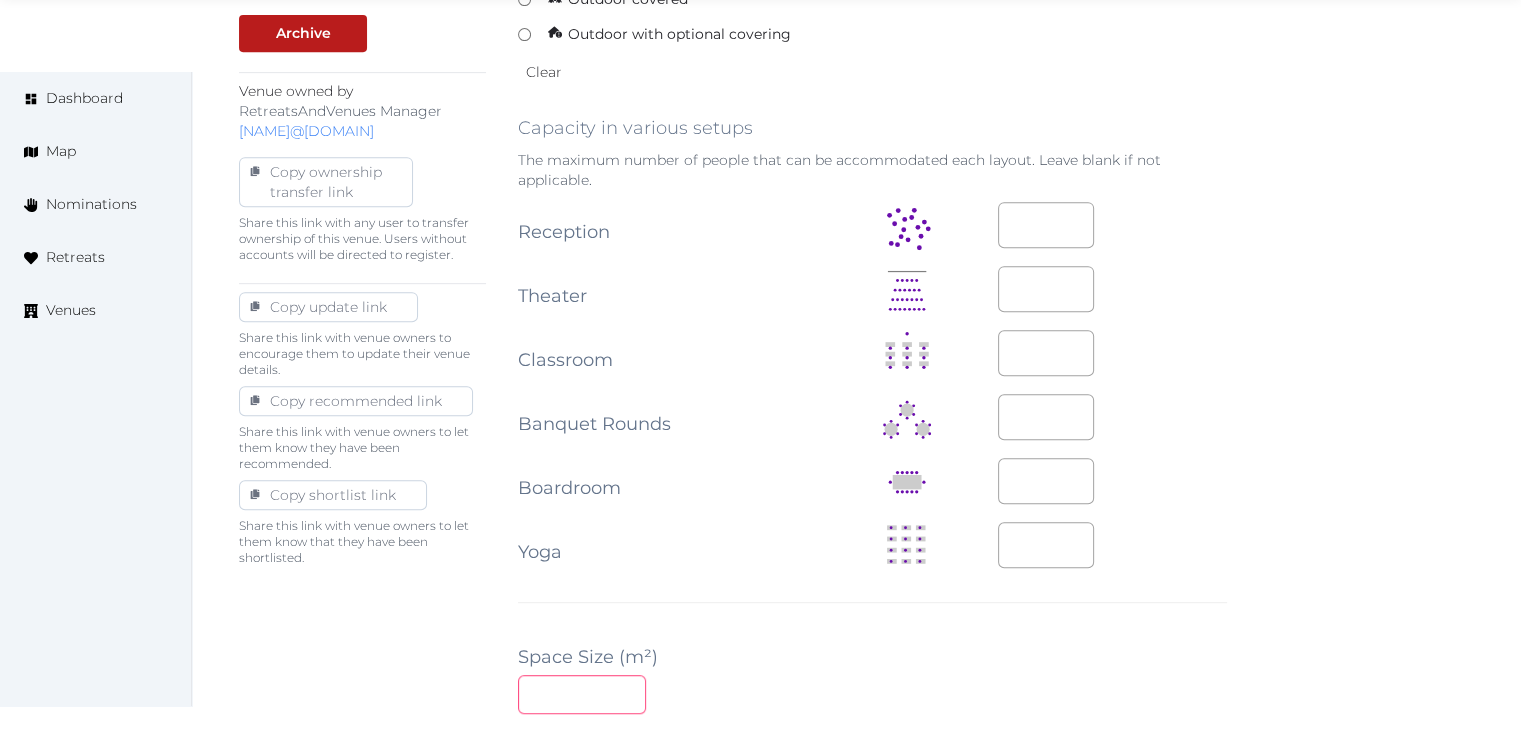 click at bounding box center [582, 694] 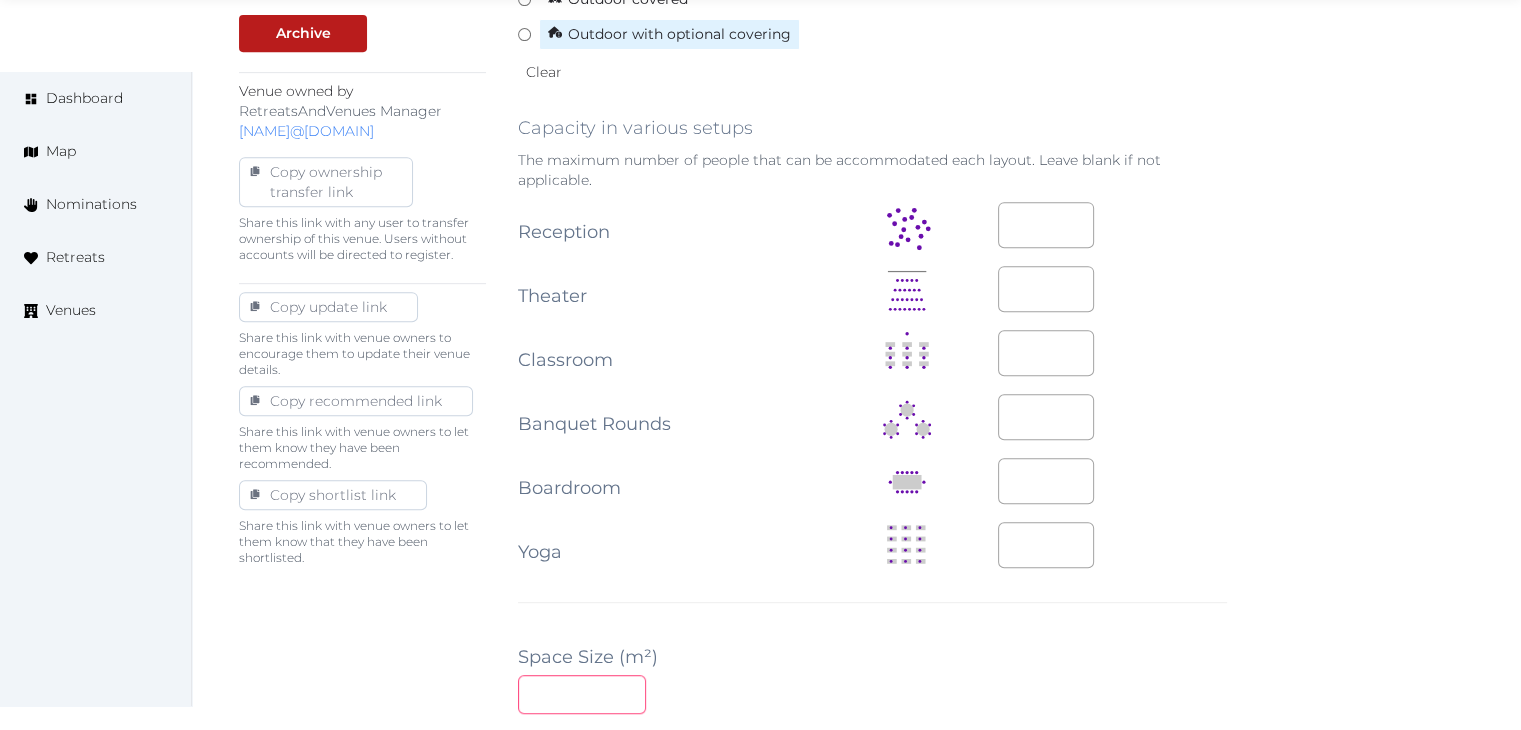 type on "***" 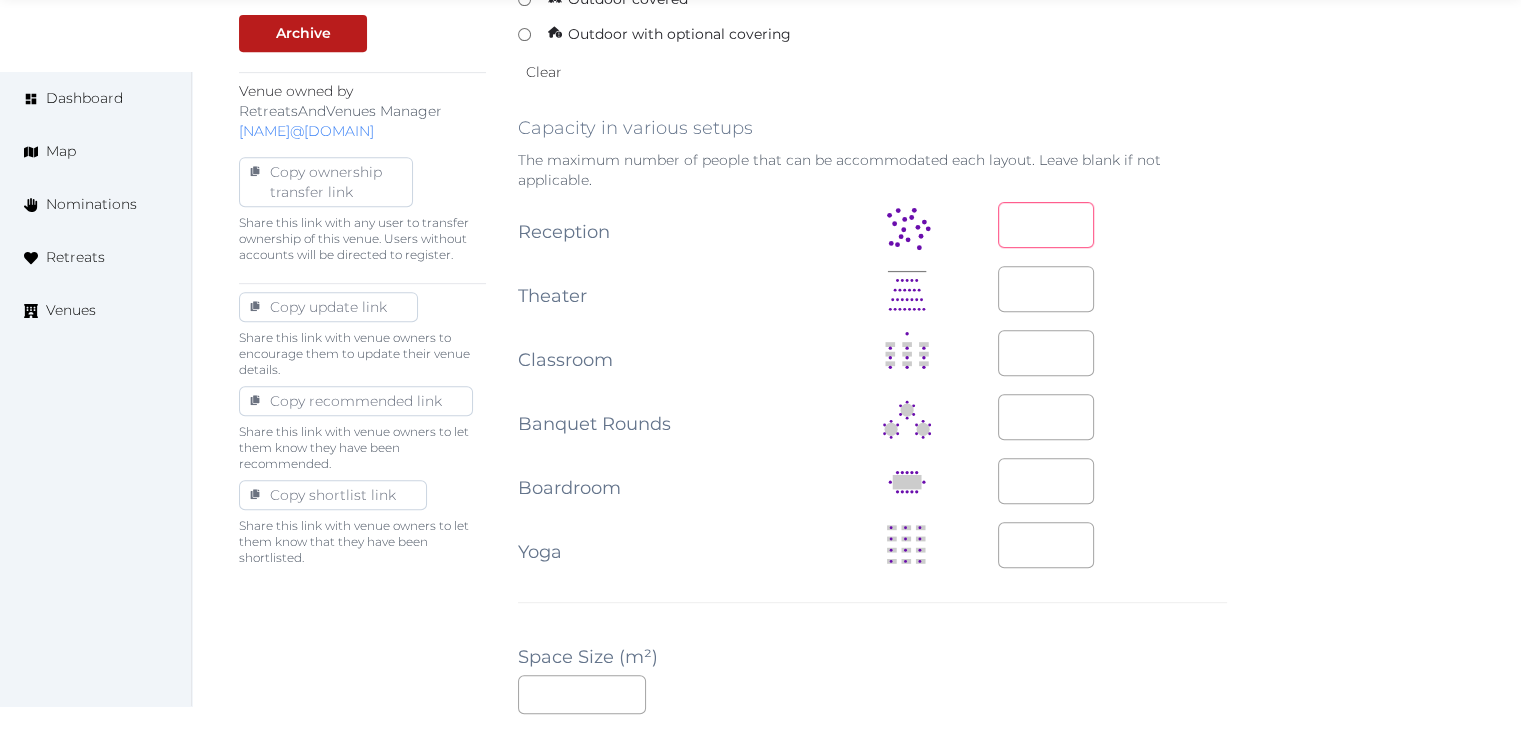 click at bounding box center [1046, 225] 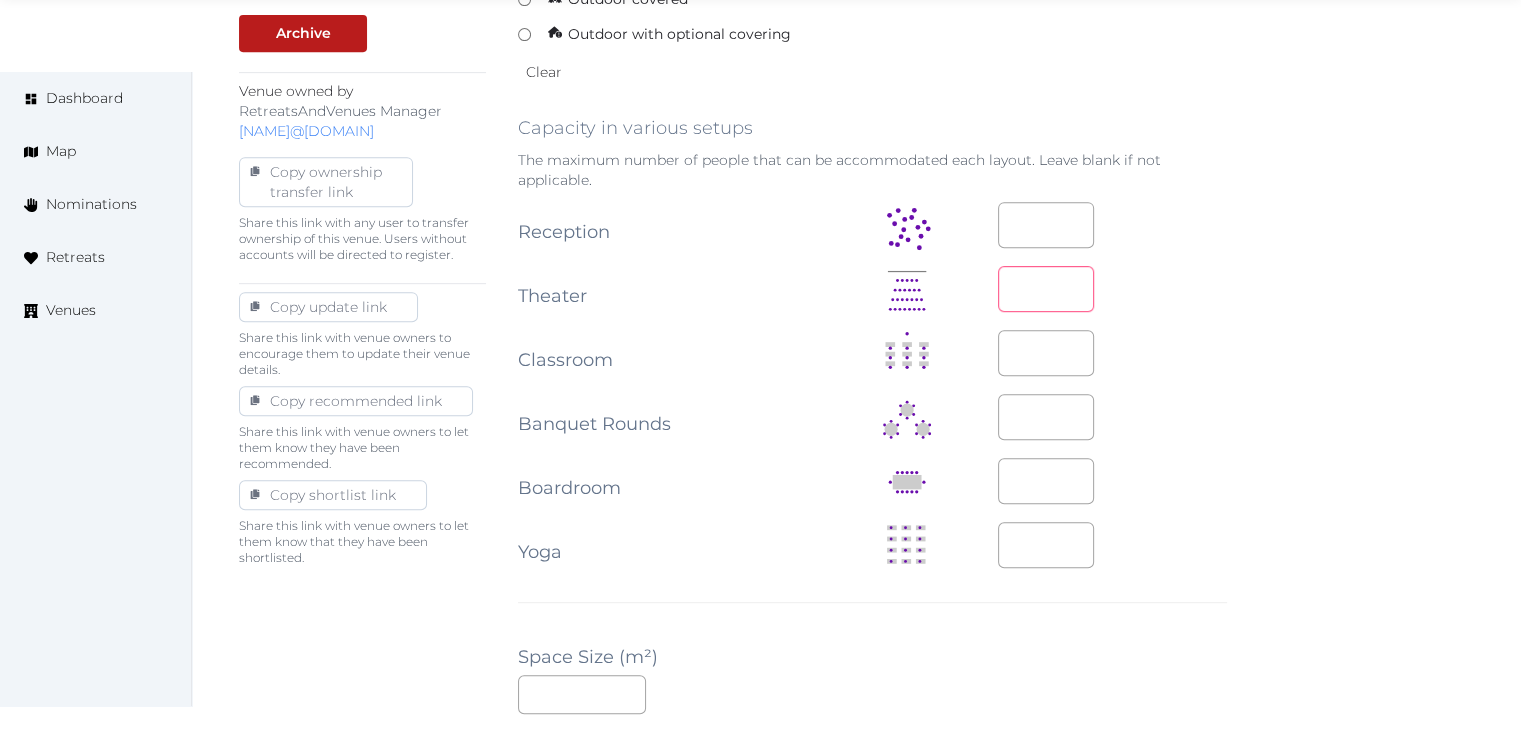 click at bounding box center [1046, 289] 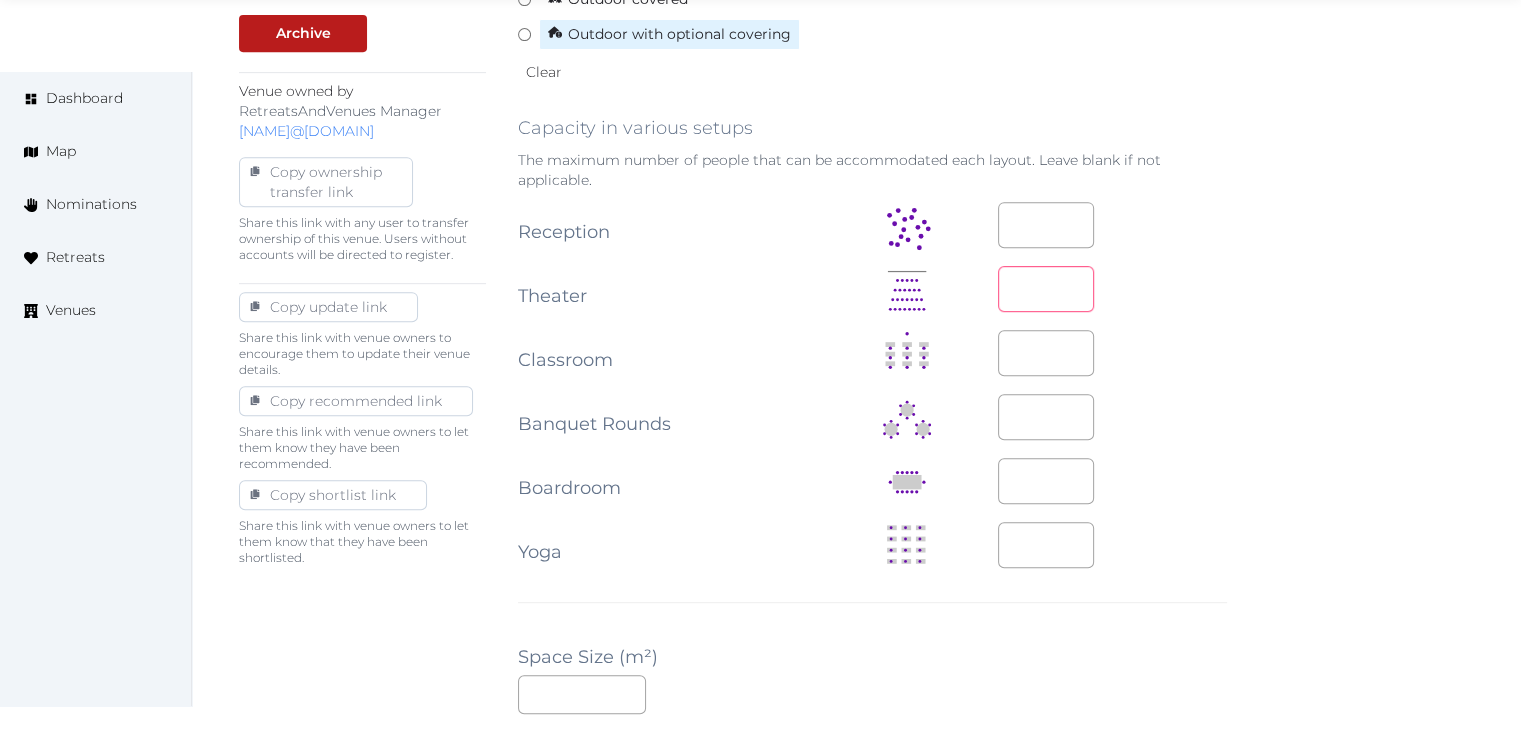 type on "***" 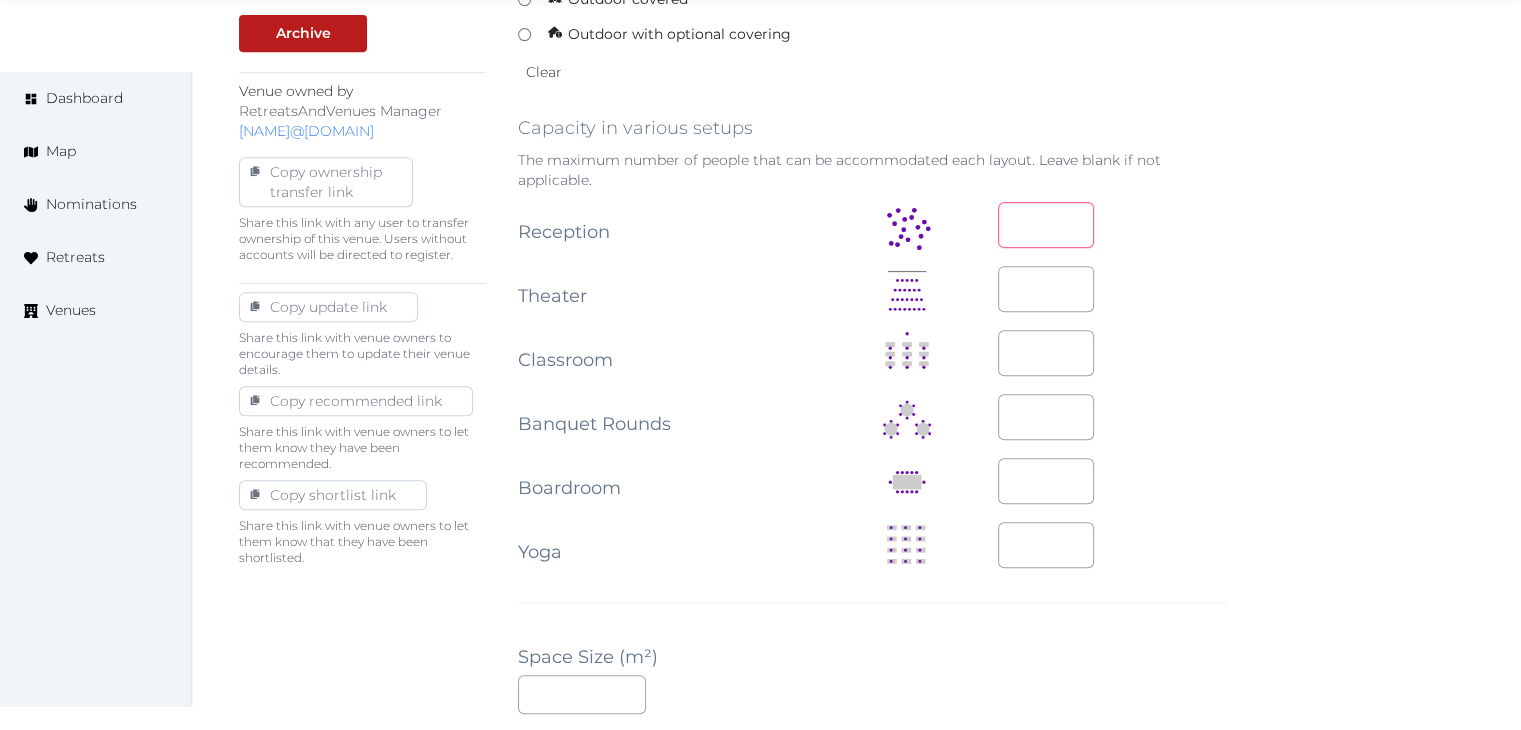 click at bounding box center (1046, 225) 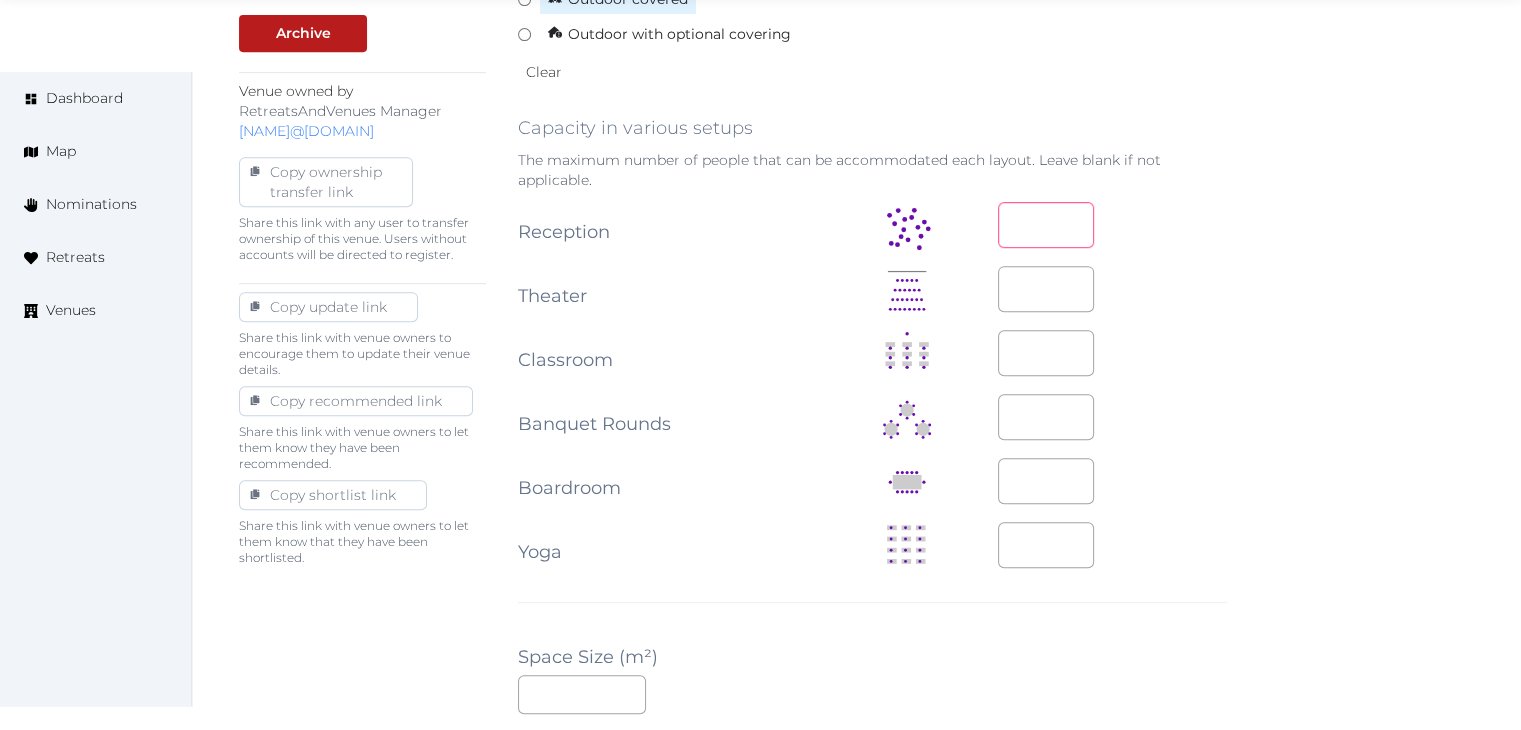 type on "***" 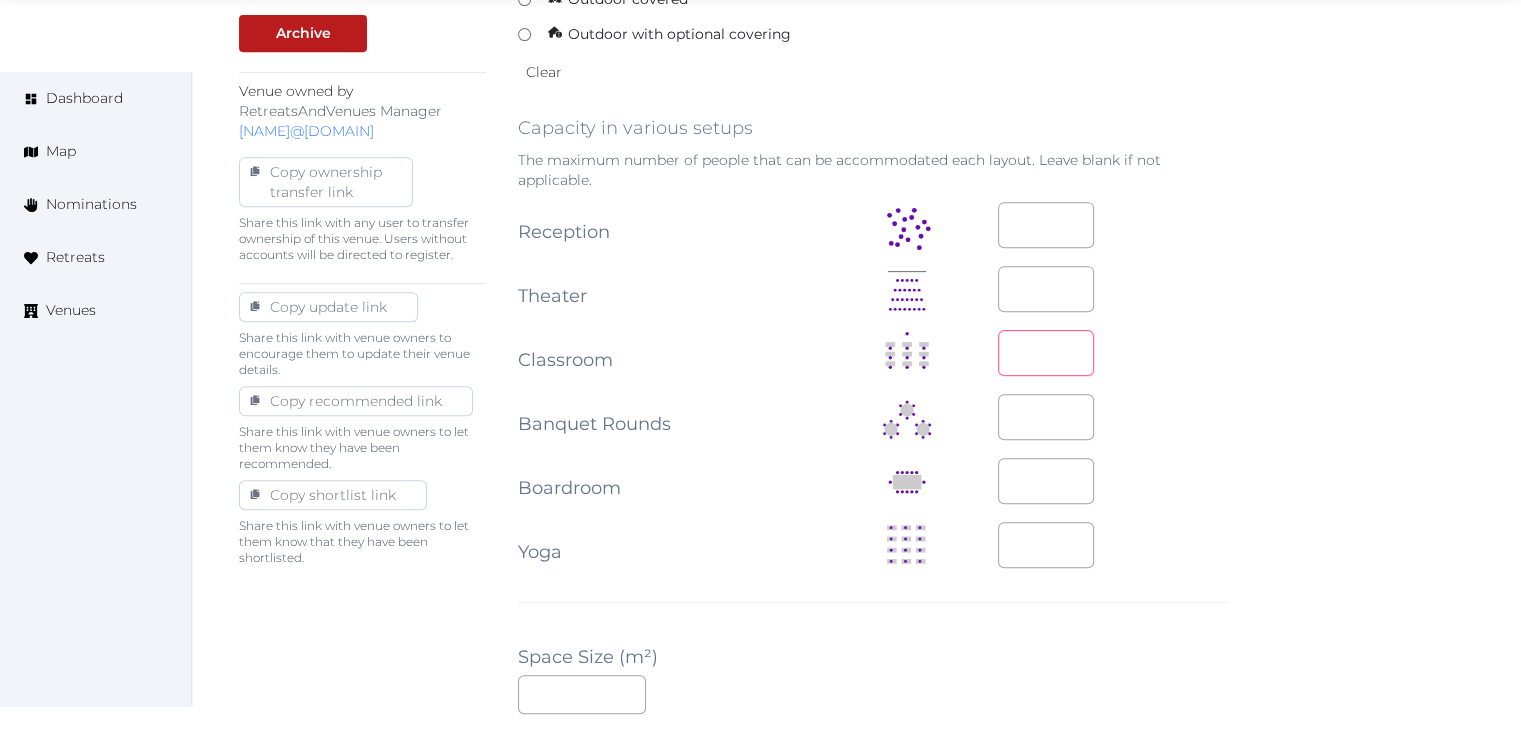 click at bounding box center [1046, 353] 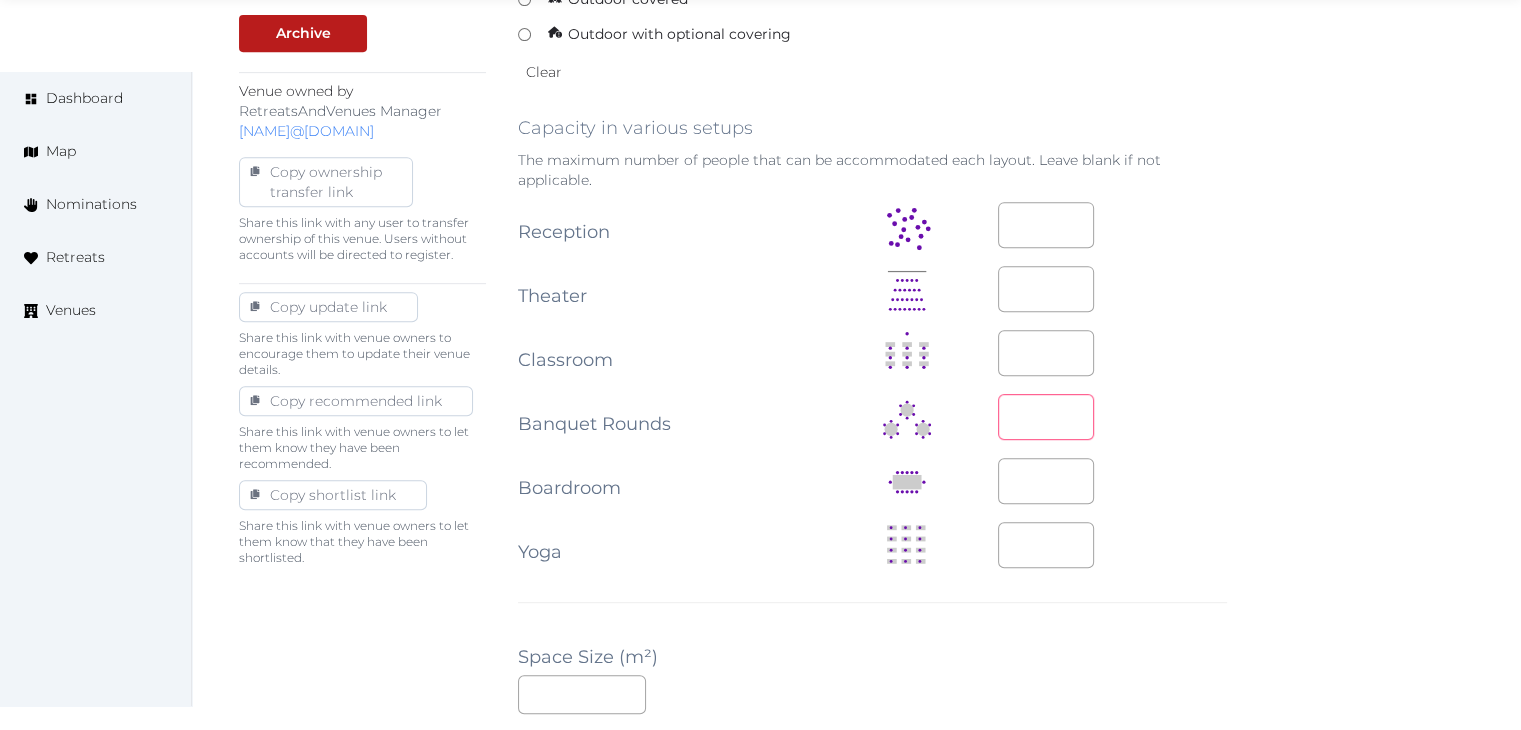click at bounding box center (1046, 417) 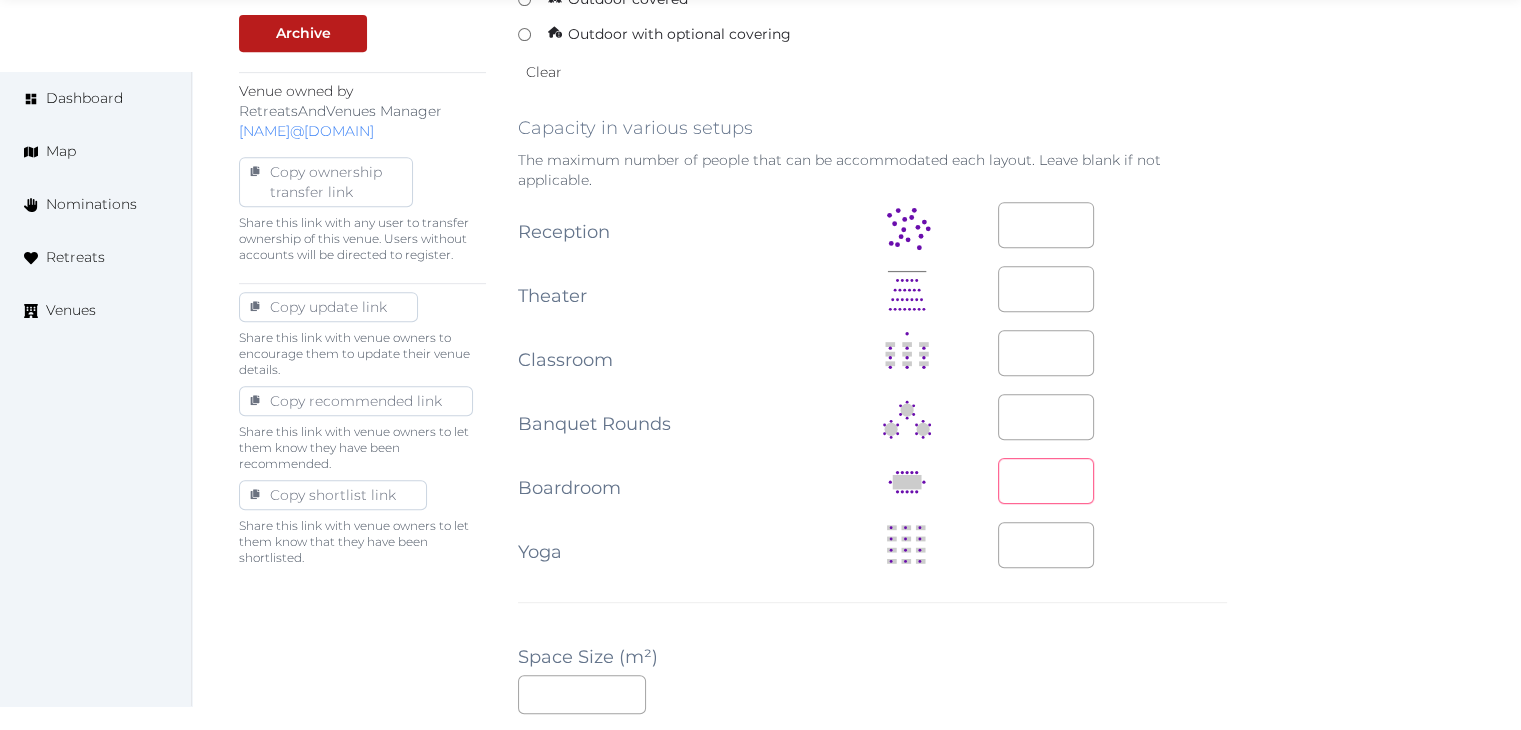 click at bounding box center [1046, 481] 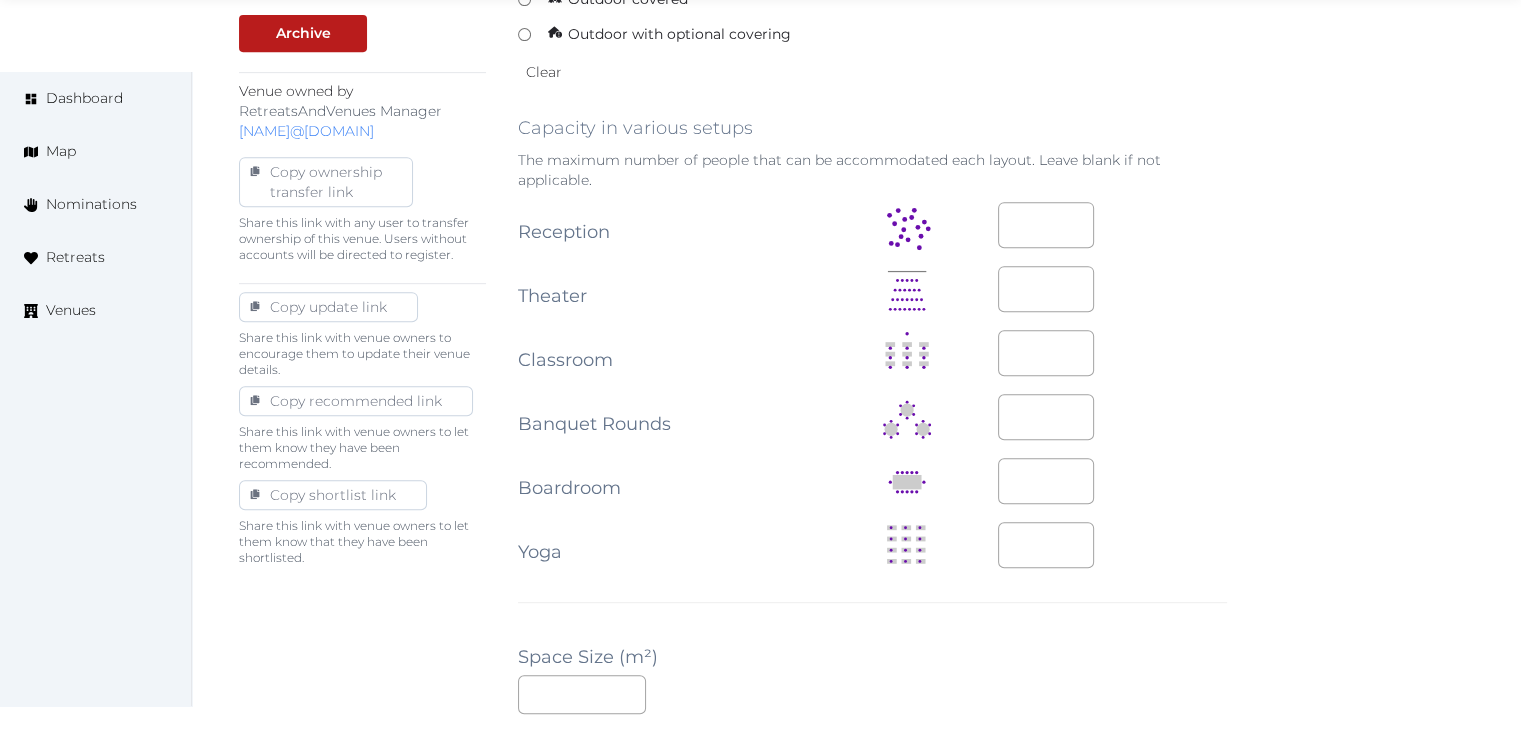 click on "**" at bounding box center (1112, 481) 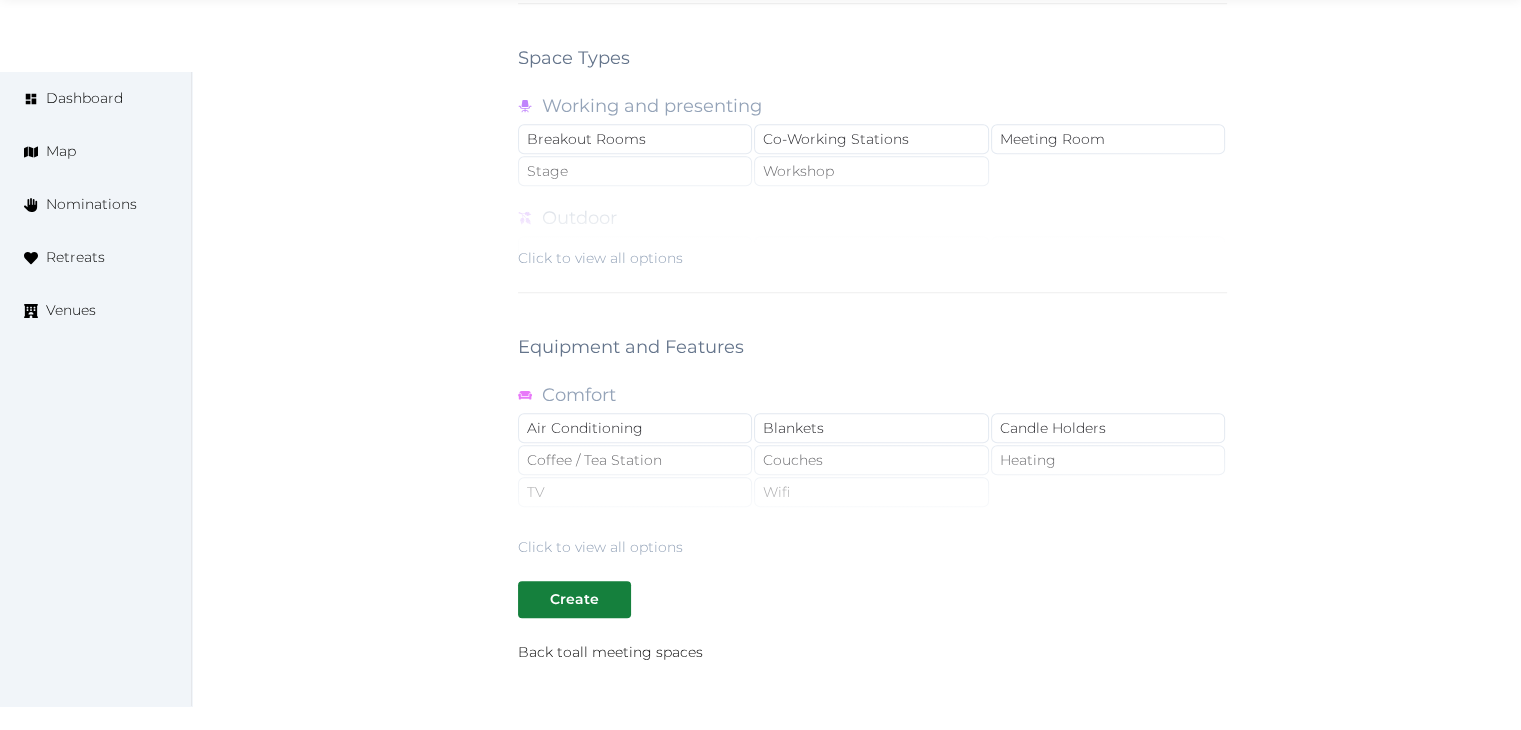 scroll, scrollTop: 1788, scrollLeft: 0, axis: vertical 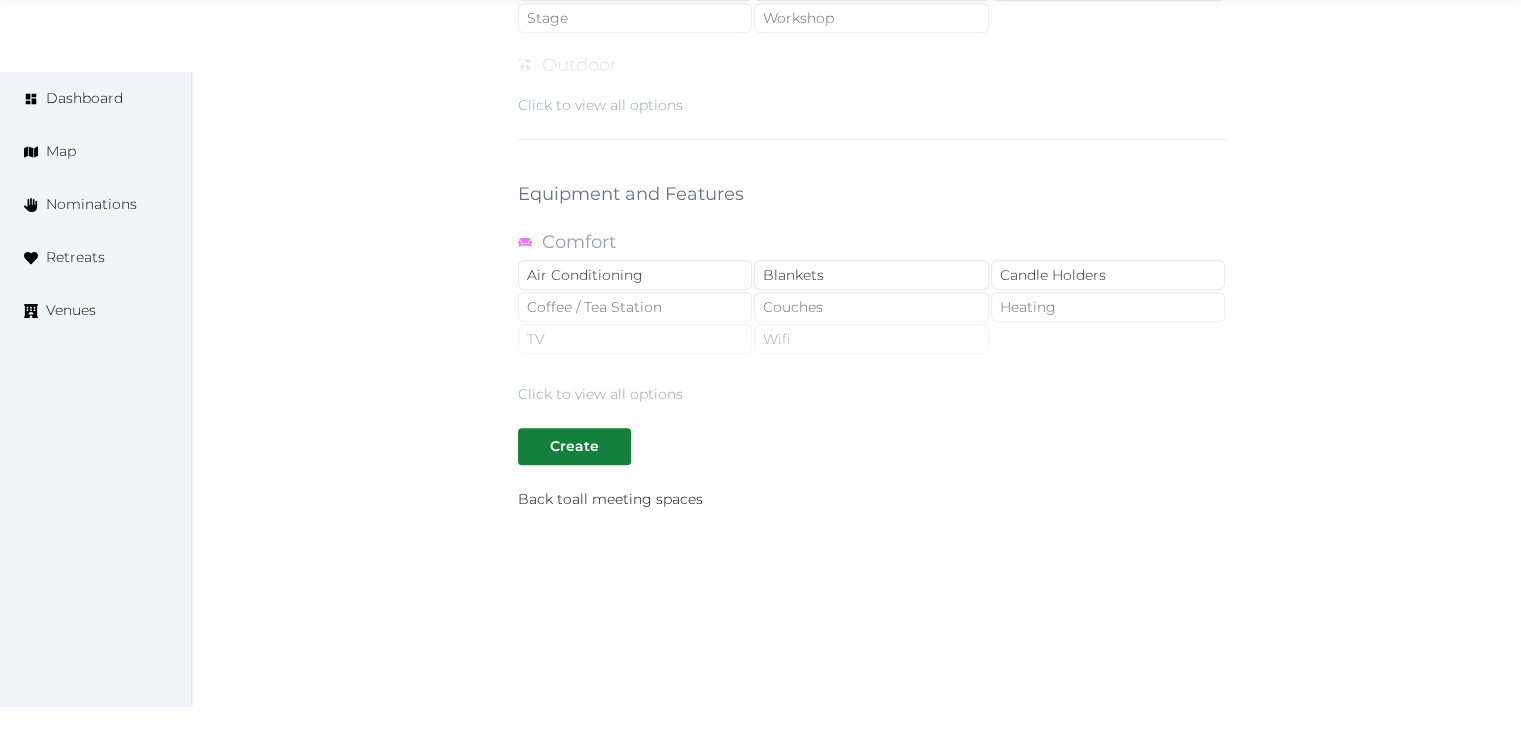 click on "Editing Meeting Space  Meeting Space Name ******* Description Photos Up to 10 photos of this retreat space. Landscape images work best Drag and drop images, or click here jpeg, png, webp, gif
To pick up a draggable item, press the space bar.
While dragging, use the arrow keys to move the item.
Press space again to drop the item in its new position, or press escape to cancel.
Environment Indoor Outdoor uncovered Outdoor covered Outdoor with optional covering Clear Capacity in various setups The maximum number of people that can be accommodated each layout. Leave blank if not applicable. Reception *** Theater *** Classroom ** Banquet Rounds ** Boardroom ** Yoga Space Size (m²) *** Space Types Working and presenting Breakout Rooms Co-Working Stations Meeting Room Stage Workshop Outdoor Beach Dance Floor Dining Area Fire Pit Grassy Area Kitchen Meditation Space Multi-Functional Living Area (w/ couches) Patio Outdoor Space Theatre Wedding Hall Yoga Space Indoor Dance Floor Dining Area Kitchen Gym" at bounding box center [872, -442] 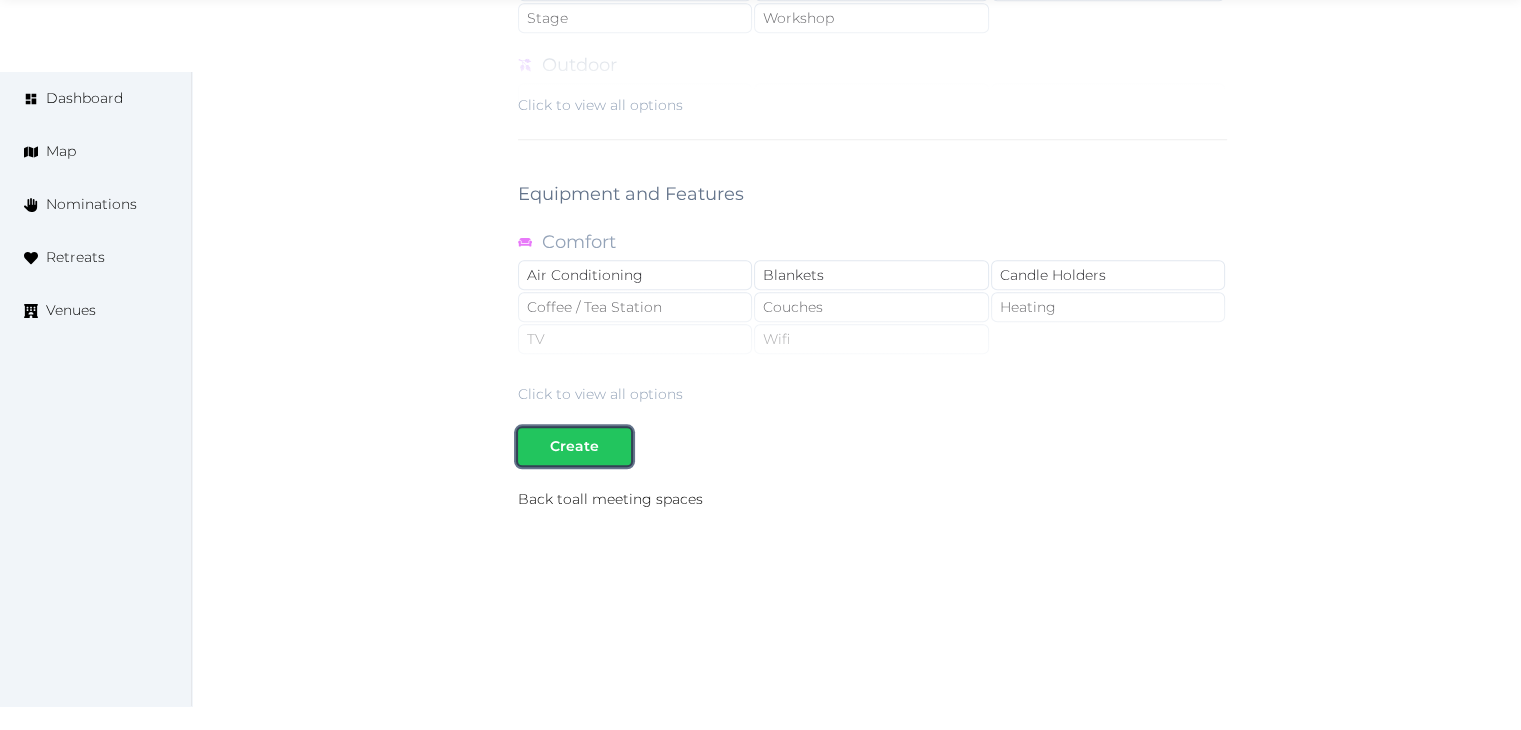 click on "Create" at bounding box center (574, 446) 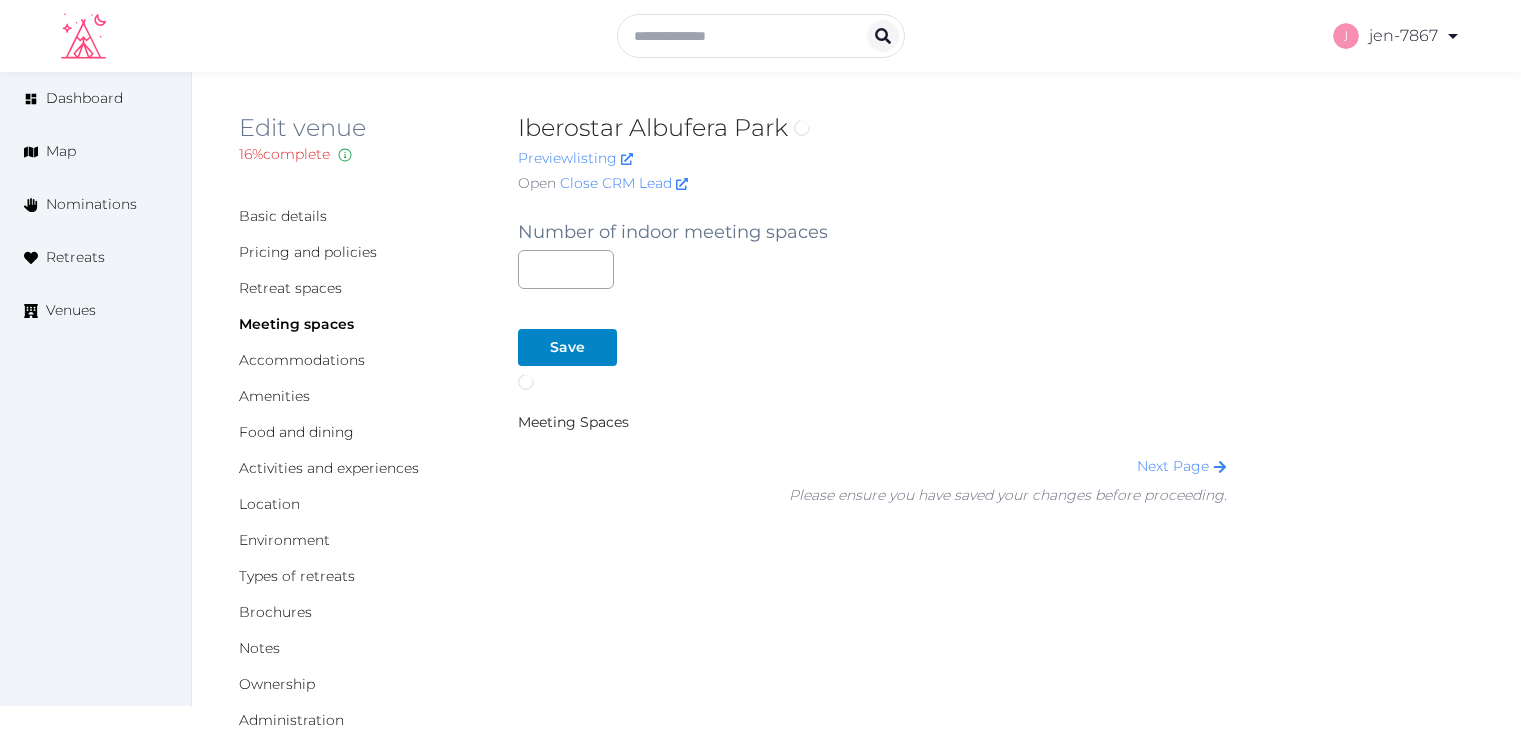scroll, scrollTop: 0, scrollLeft: 0, axis: both 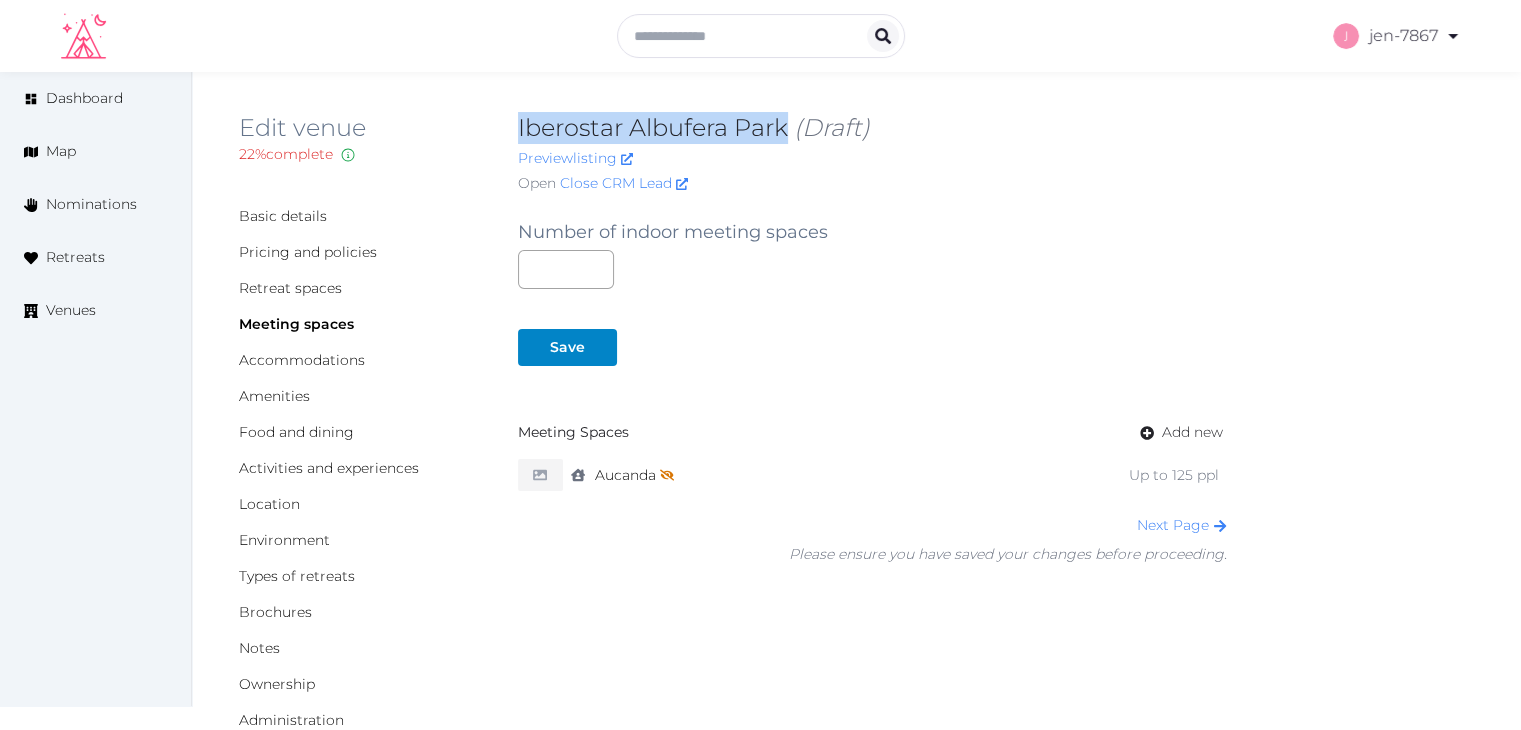 drag, startPoint x: 790, startPoint y: 121, endPoint x: 516, endPoint y: 100, distance: 274.80356 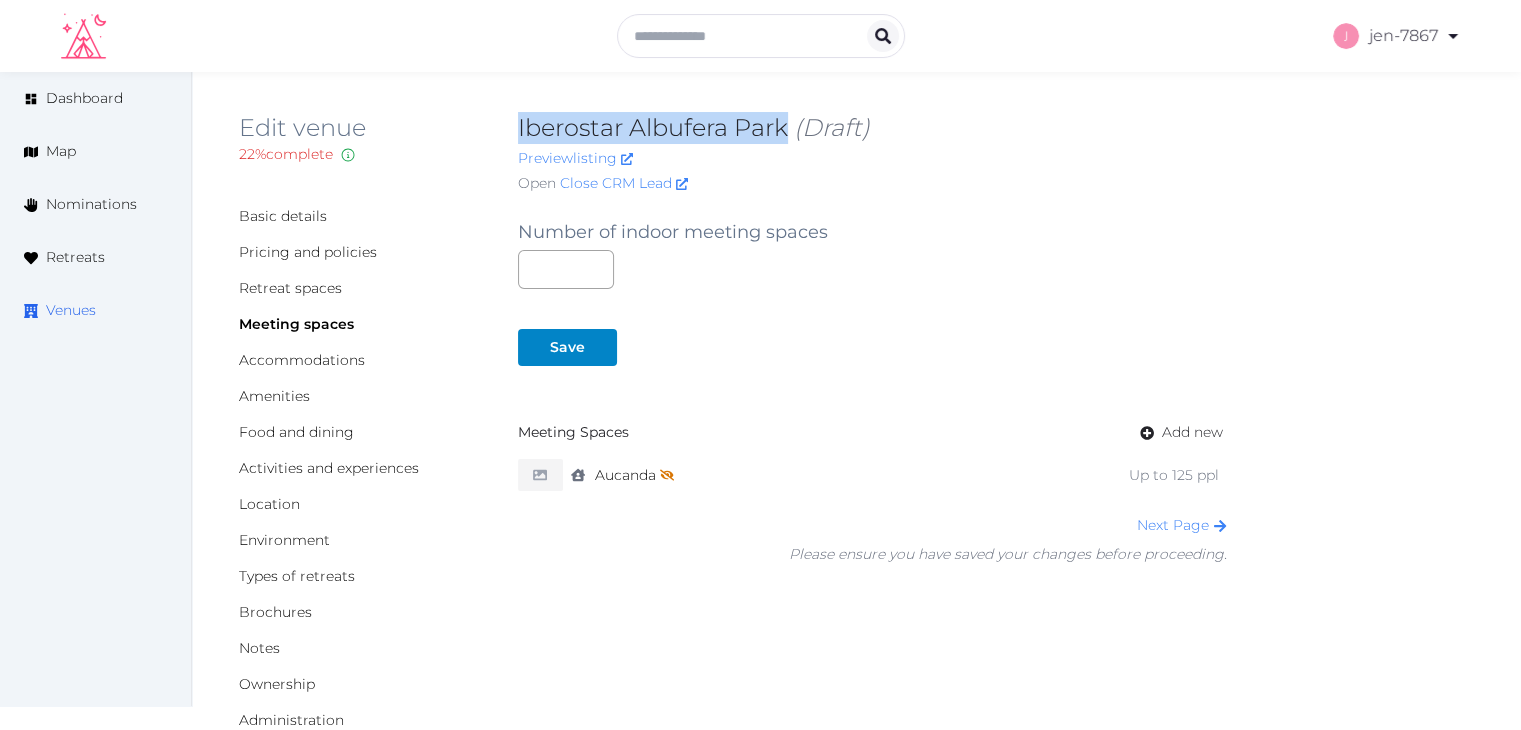 click on "Venues" at bounding box center (71, 310) 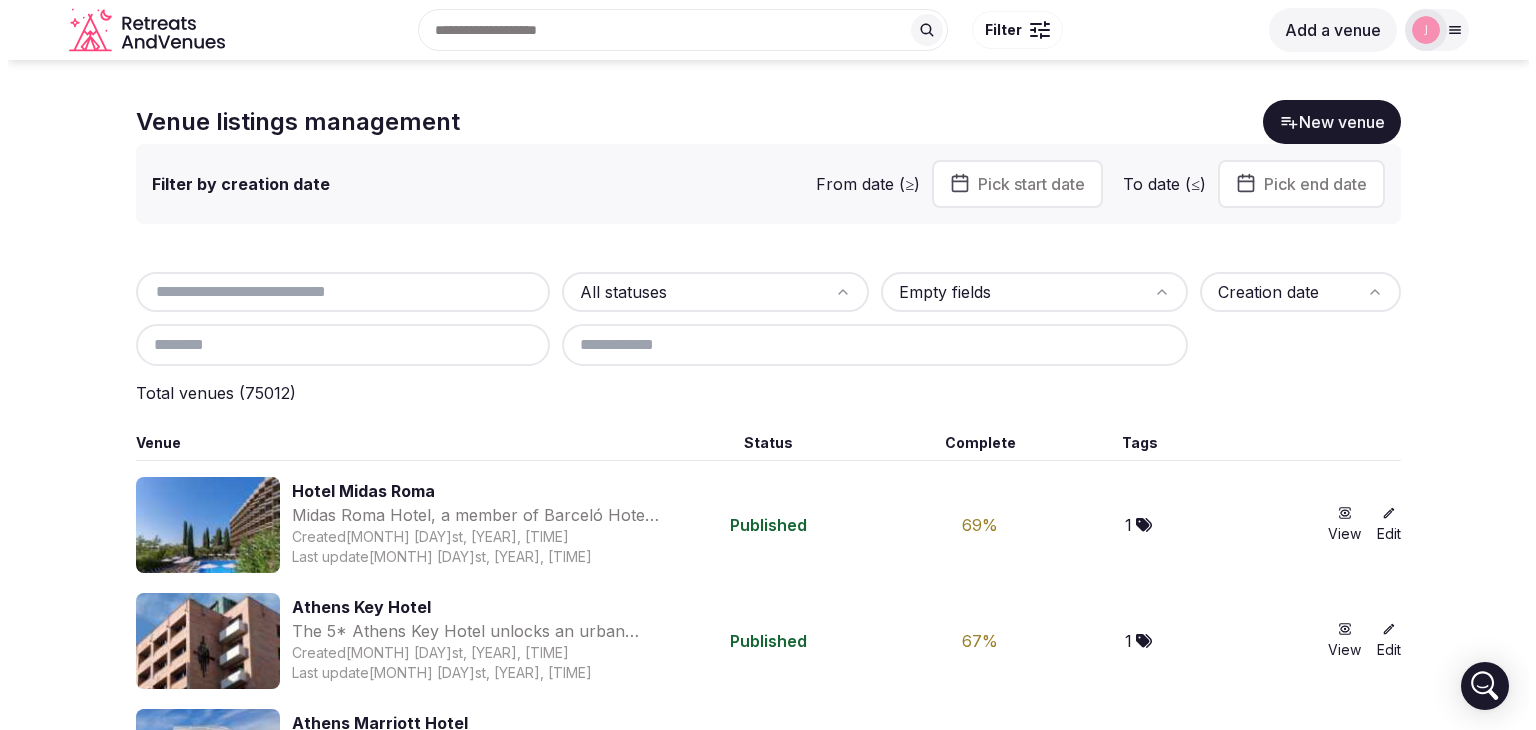 scroll, scrollTop: 0, scrollLeft: 0, axis: both 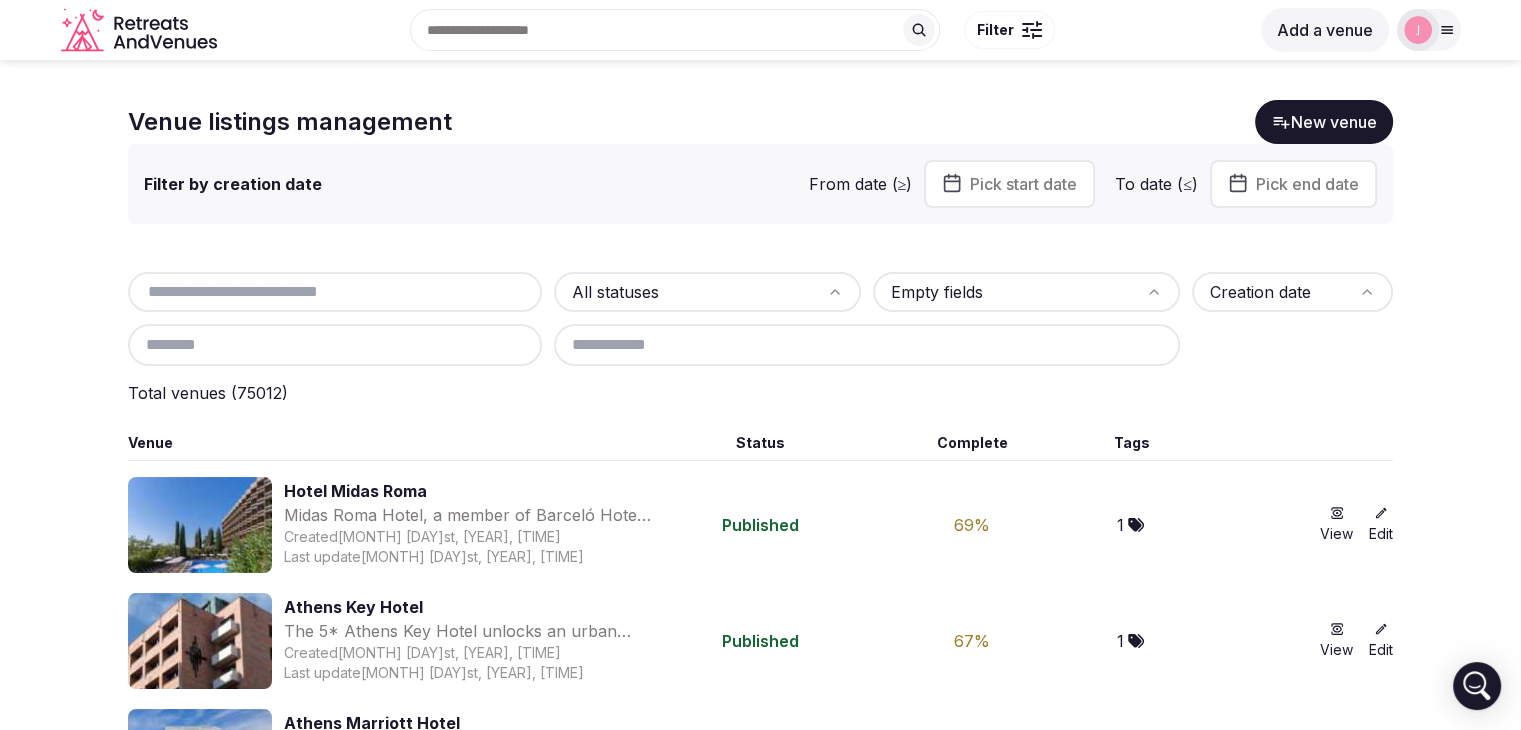click at bounding box center [335, 292] 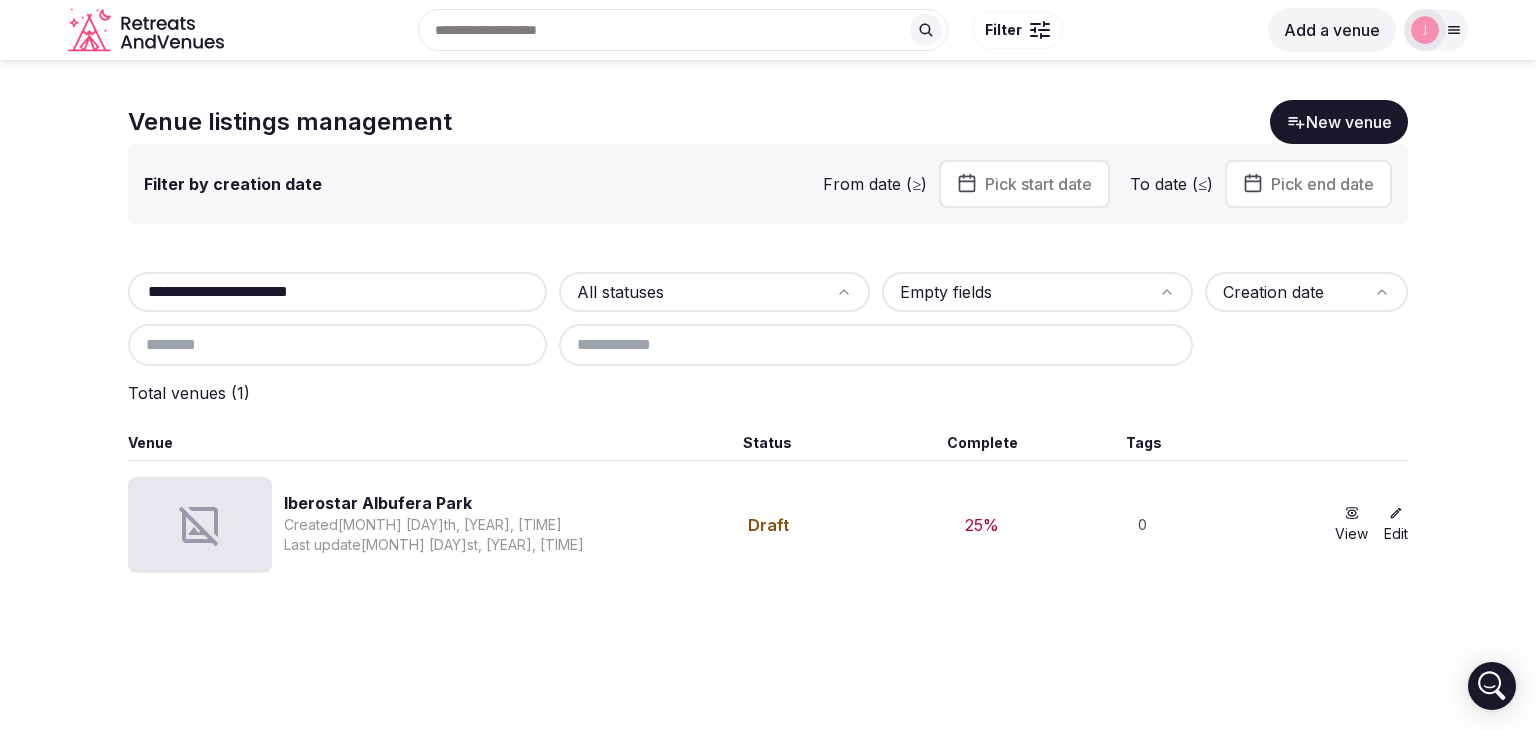 type on "**********" 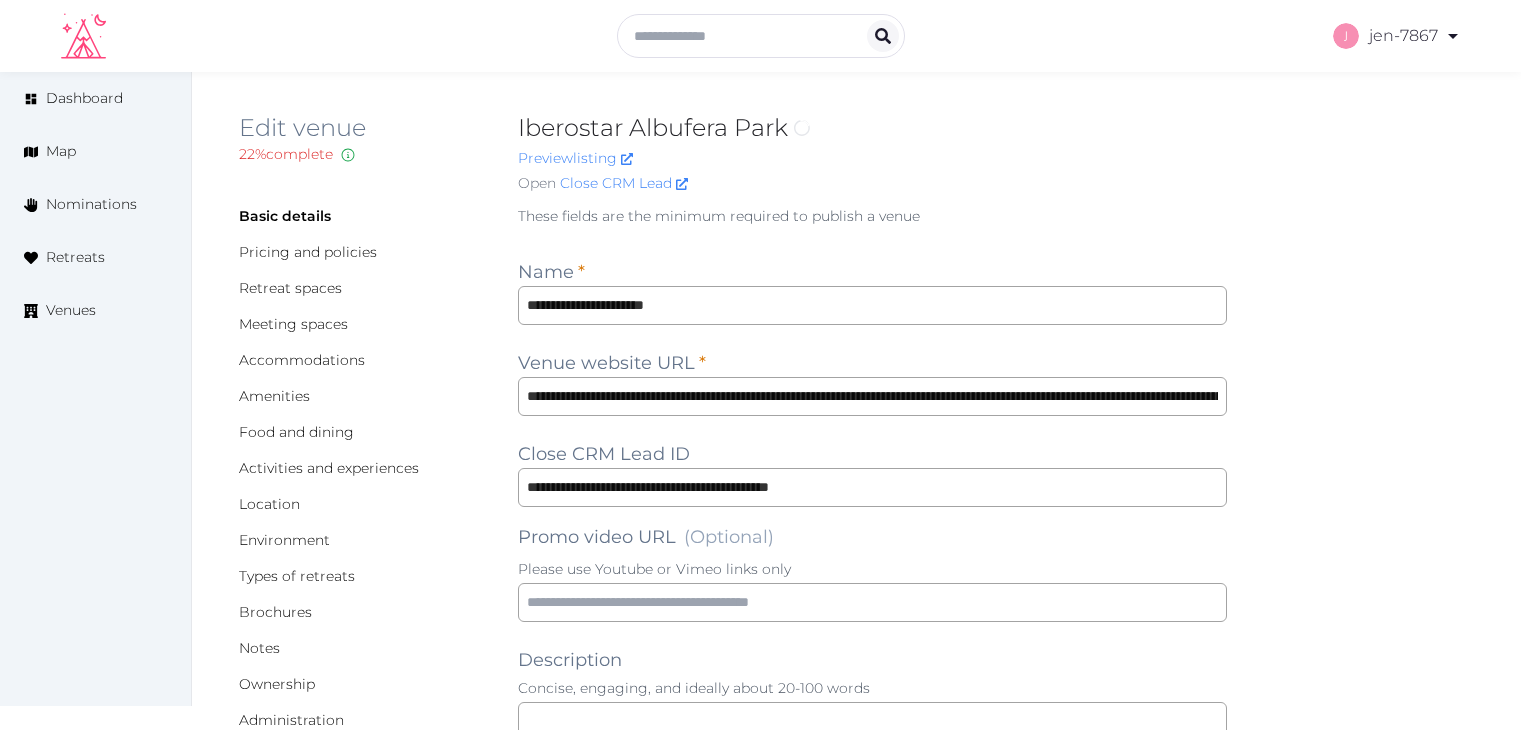 scroll, scrollTop: 0, scrollLeft: 0, axis: both 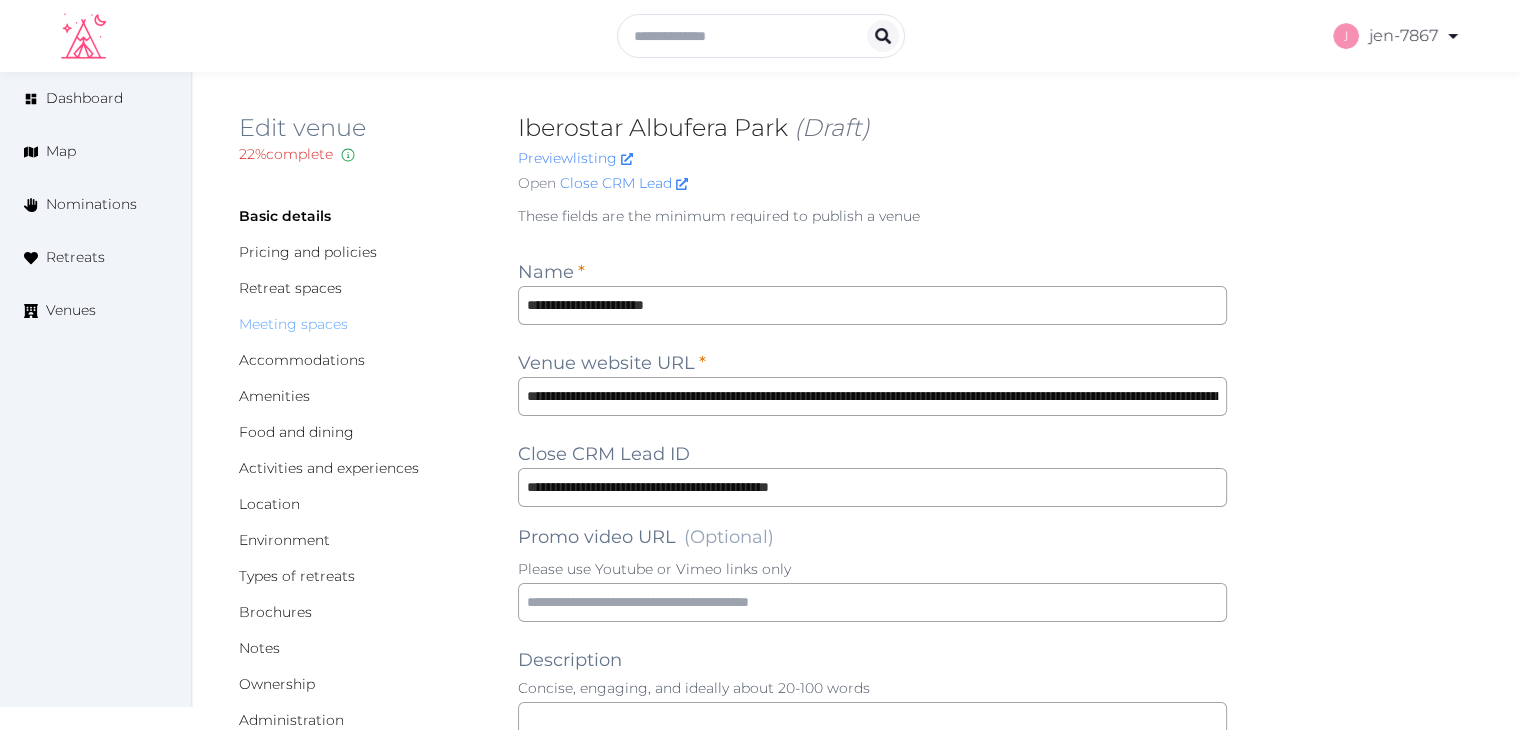 click on "Meeting spaces" at bounding box center (293, 324) 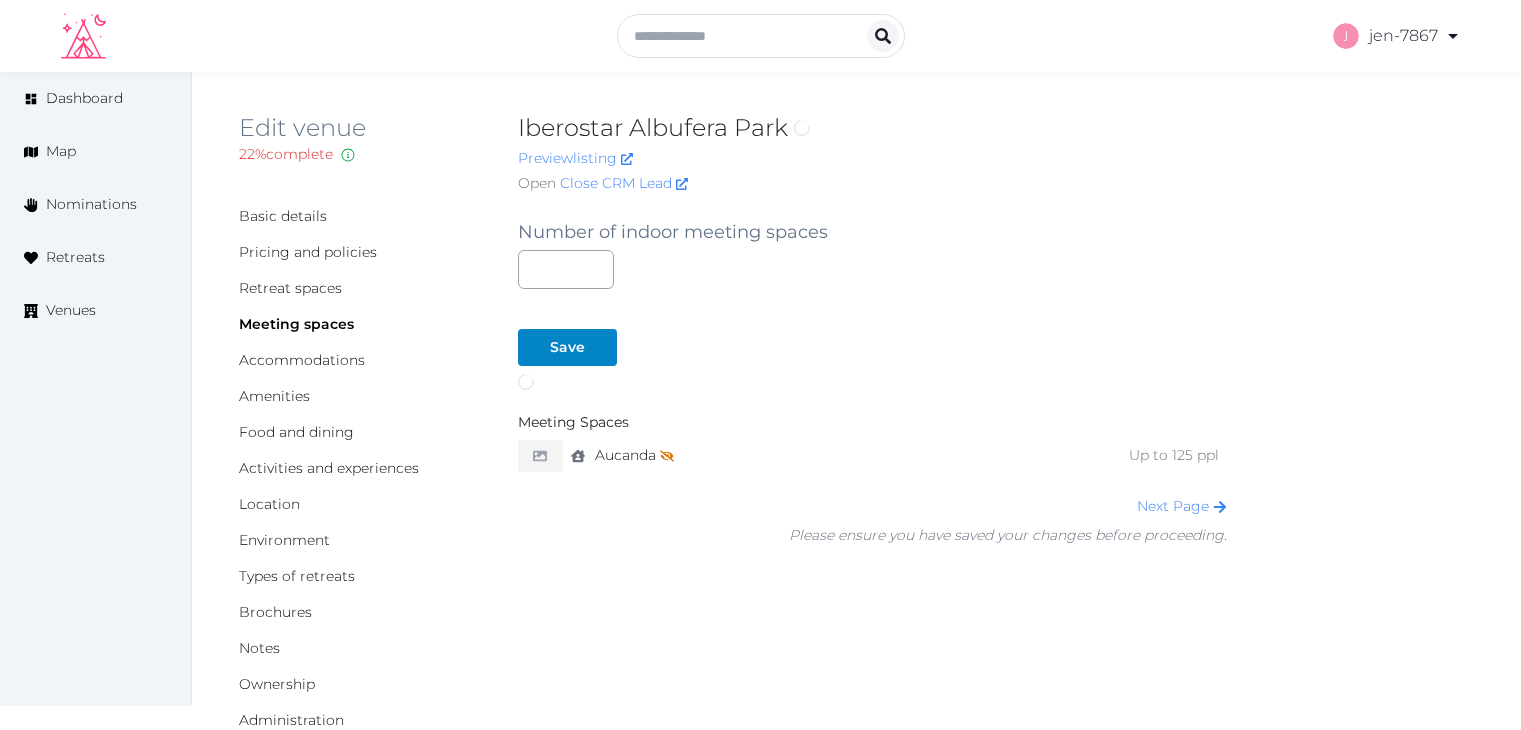 scroll, scrollTop: 0, scrollLeft: 0, axis: both 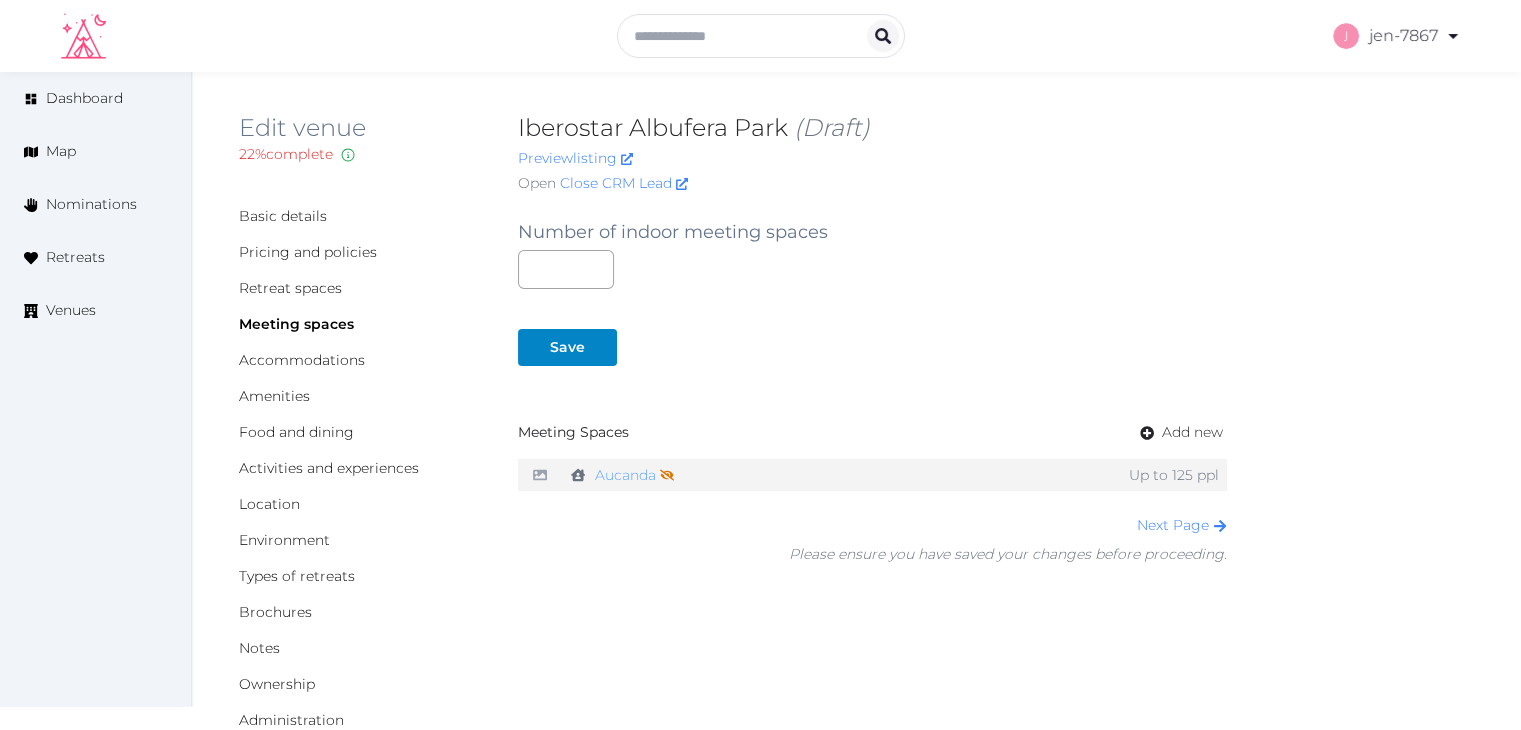 click on "Aucanda   Not shown on profile until a name, description, and photo are added." at bounding box center (634, 475) 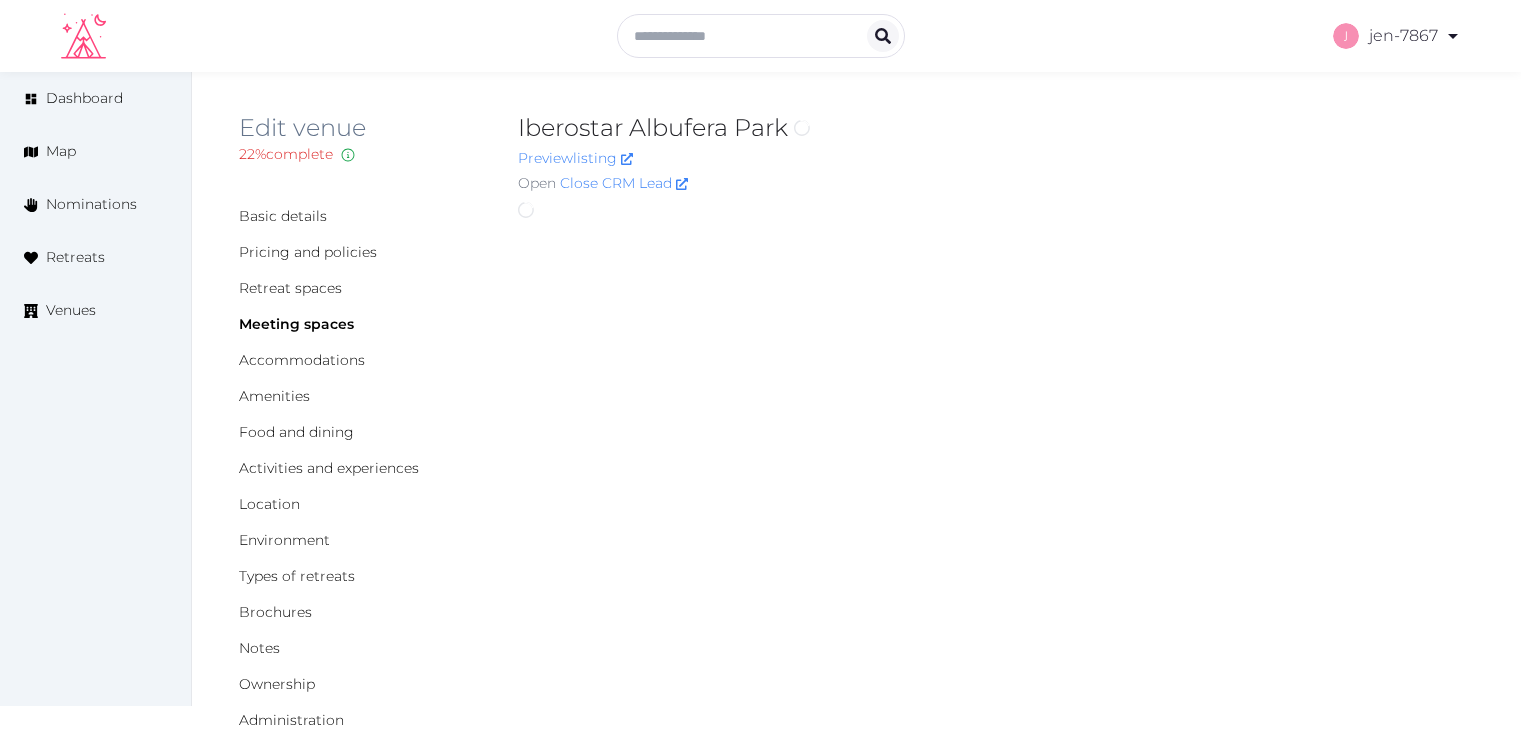 scroll, scrollTop: 0, scrollLeft: 0, axis: both 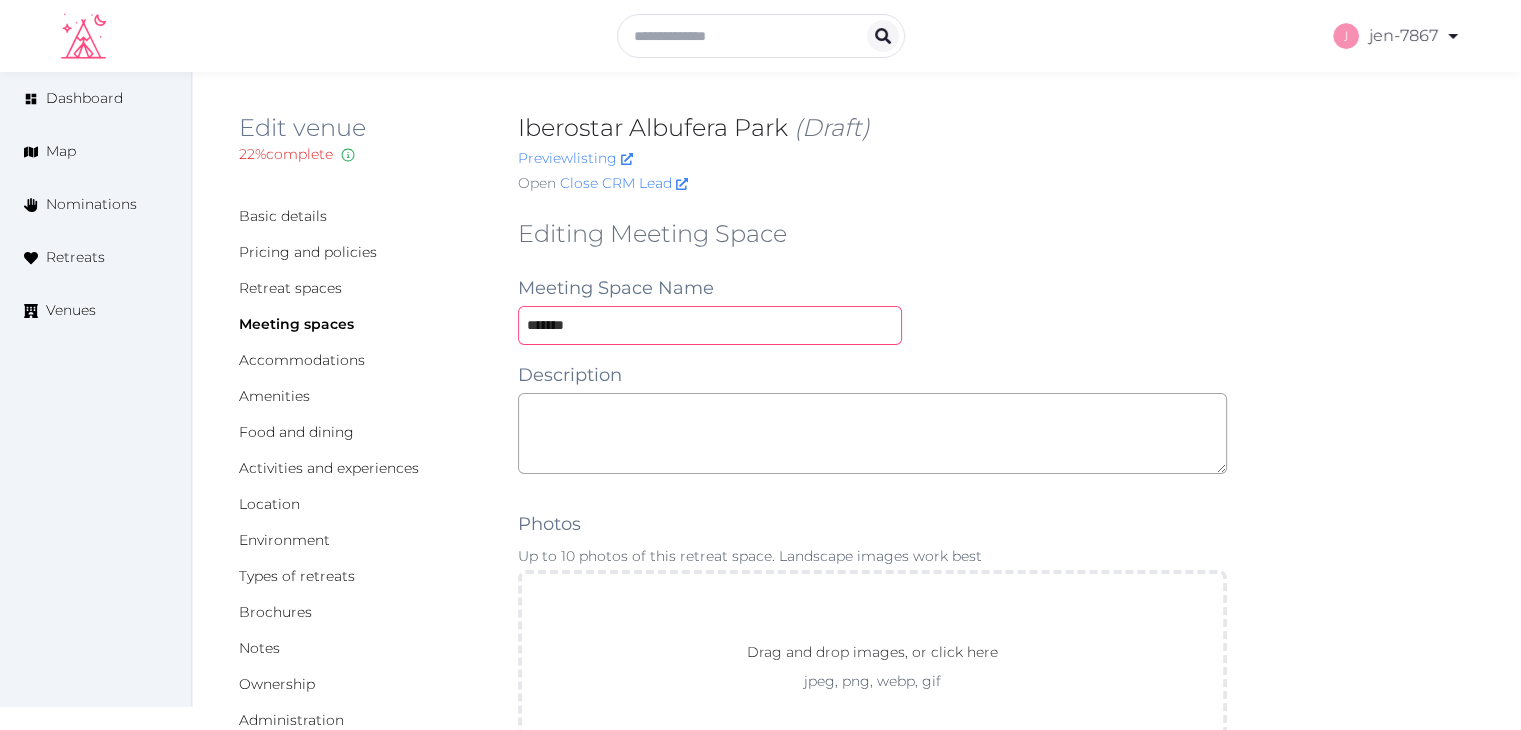 click on "*******" at bounding box center (710, 325) 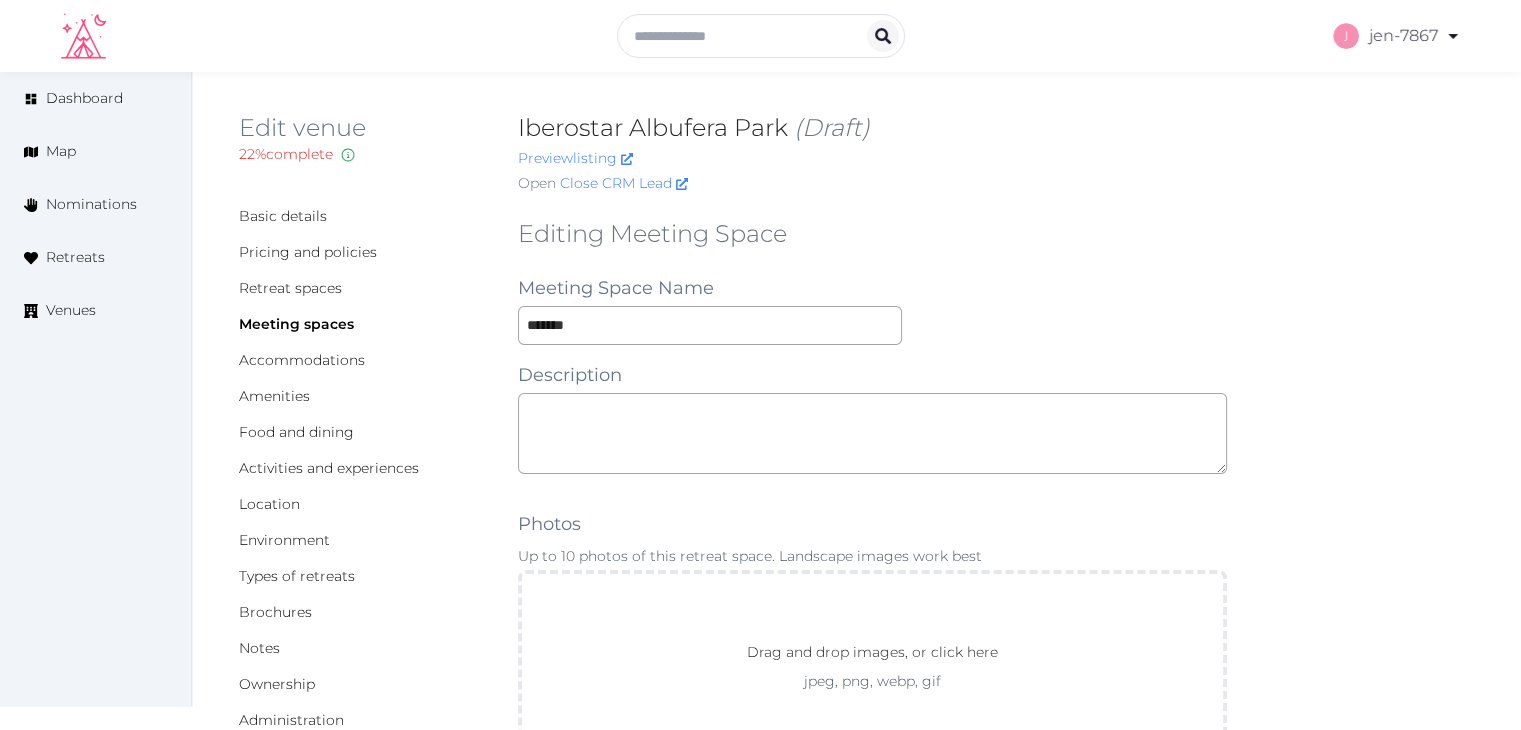 click on "Editing Meeting Space  Meeting Space Name ******* Description Photos Up to 10 photos of this retreat space. Landscape images work best Drag and drop images, or click here jpeg, png, webp, gif
To pick up a draggable item, press the space bar.
While dragging, use the arrow keys to move the item.
Press space again to drop the item in its new position, or press escape to cancel.
Environment Indoor Outdoor uncovered Outdoor covered Outdoor with optional covering Clear Capacity in various setups The maximum number of people that can be accommodated each layout. Leave blank if not applicable. Reception *** Theater *** Classroom ** Banquet Rounds ** Boardroom ** Yoga * Space Size (m²) *** Space Types Working and presenting Breakout Rooms Co-Working Stations Meeting Room Stage Workshop Outdoor Beach Dance Floor Dining Area Fire Pit Grassy Area Kitchen Meditation Space Multi-Functional Living Area (w/ couches) Patio Outdoor Space Theatre Wedding Hall Yoga Space Indoor Dance Floor Dining Area Kitchen TV" at bounding box center [872, 1346] 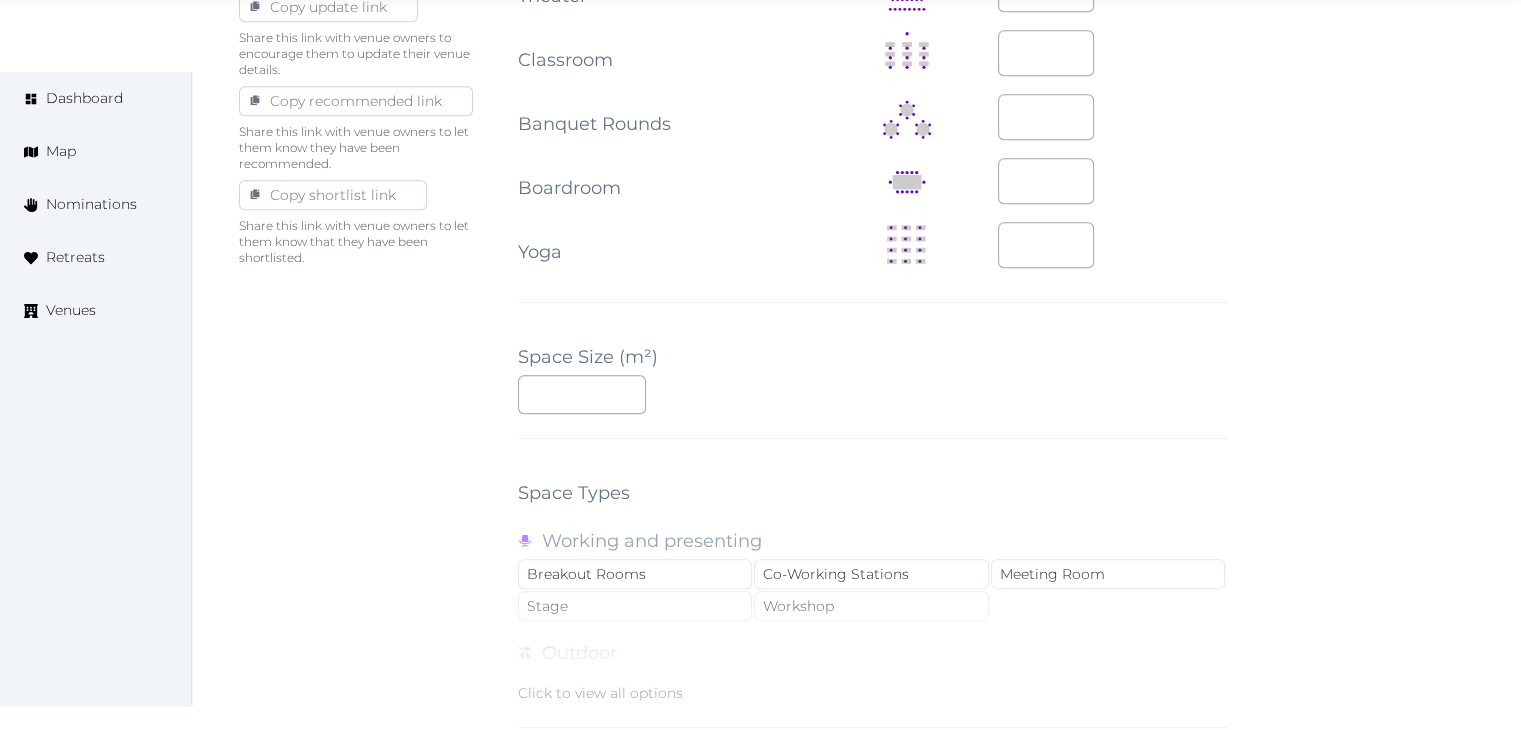 scroll, scrollTop: 1700, scrollLeft: 0, axis: vertical 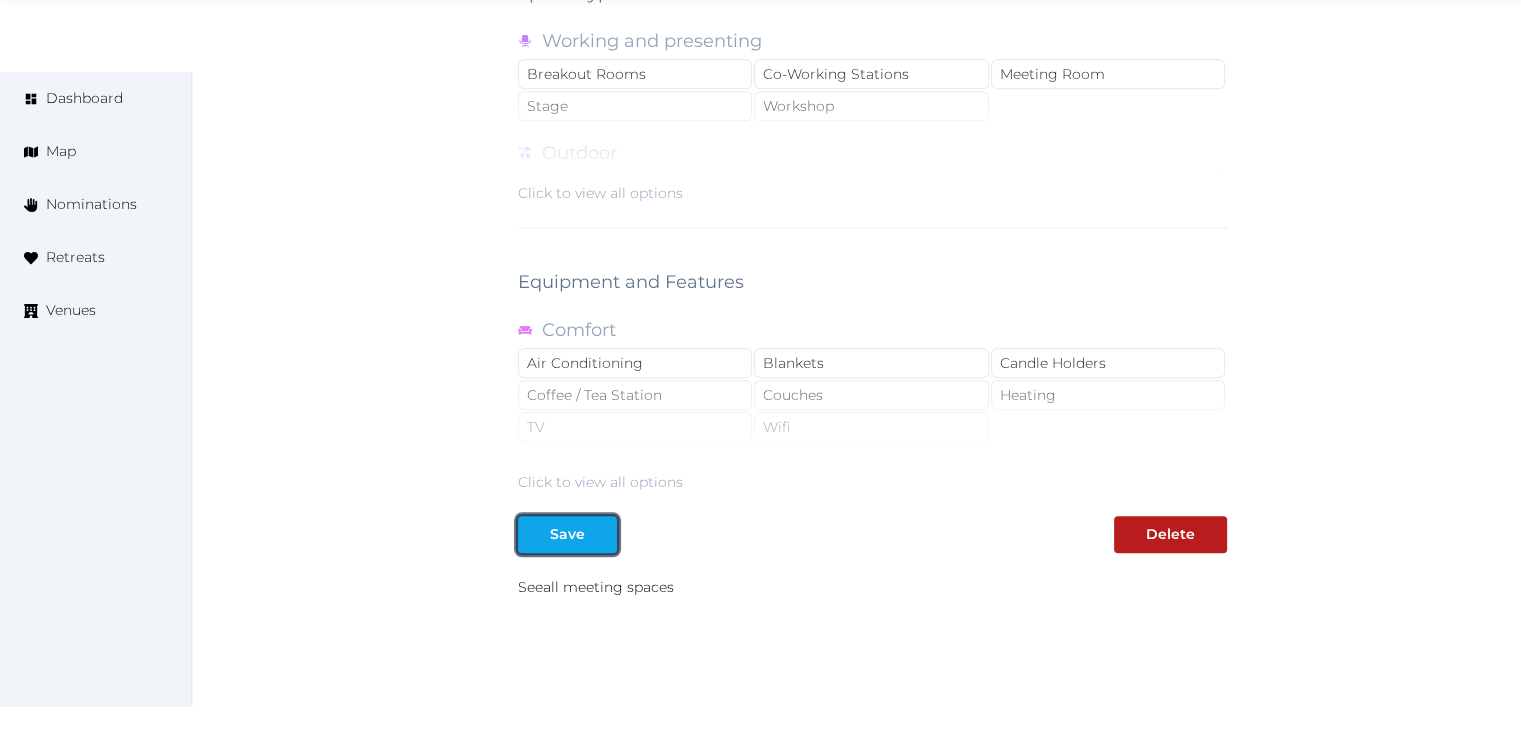 click at bounding box center [534, 534] 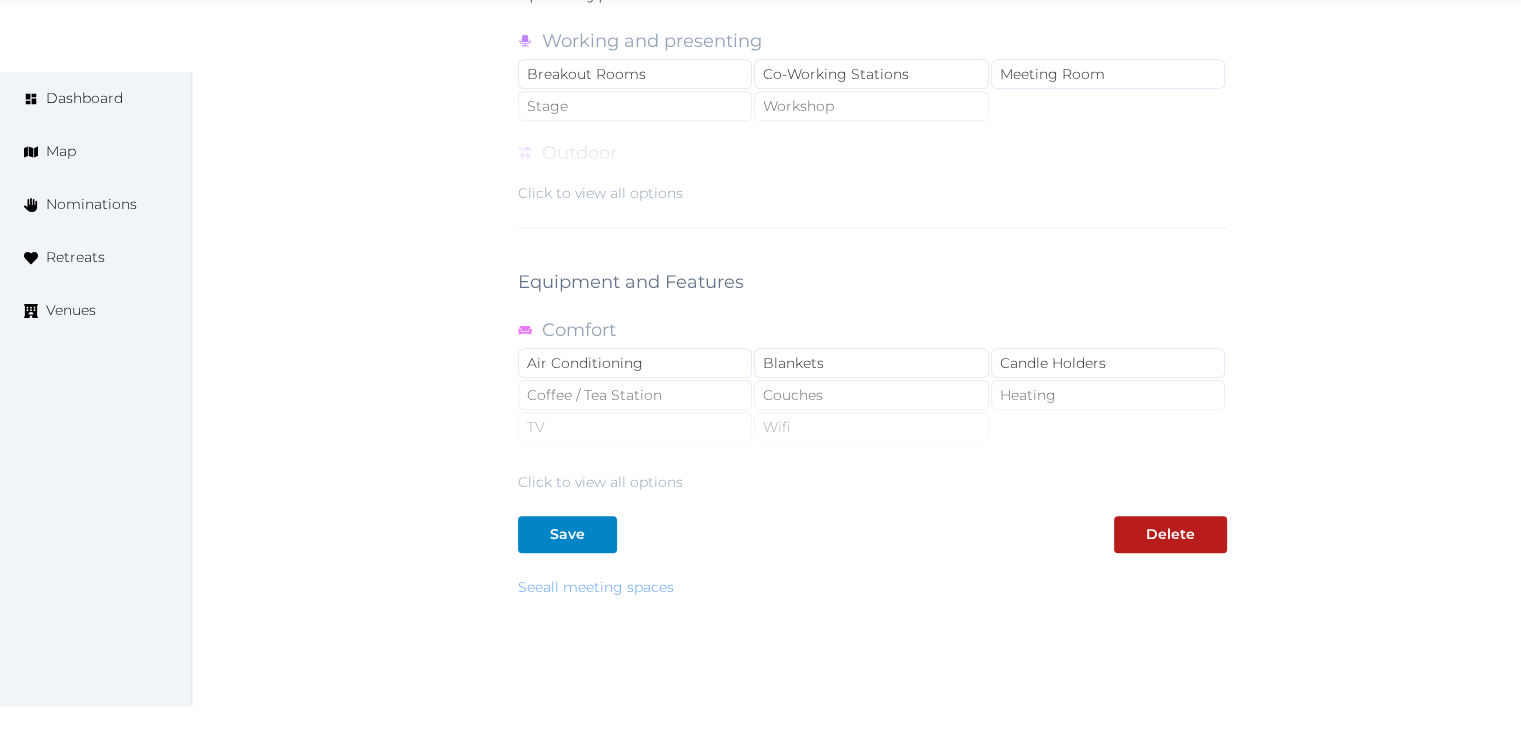click on "See  all meeting spaces" at bounding box center (596, 587) 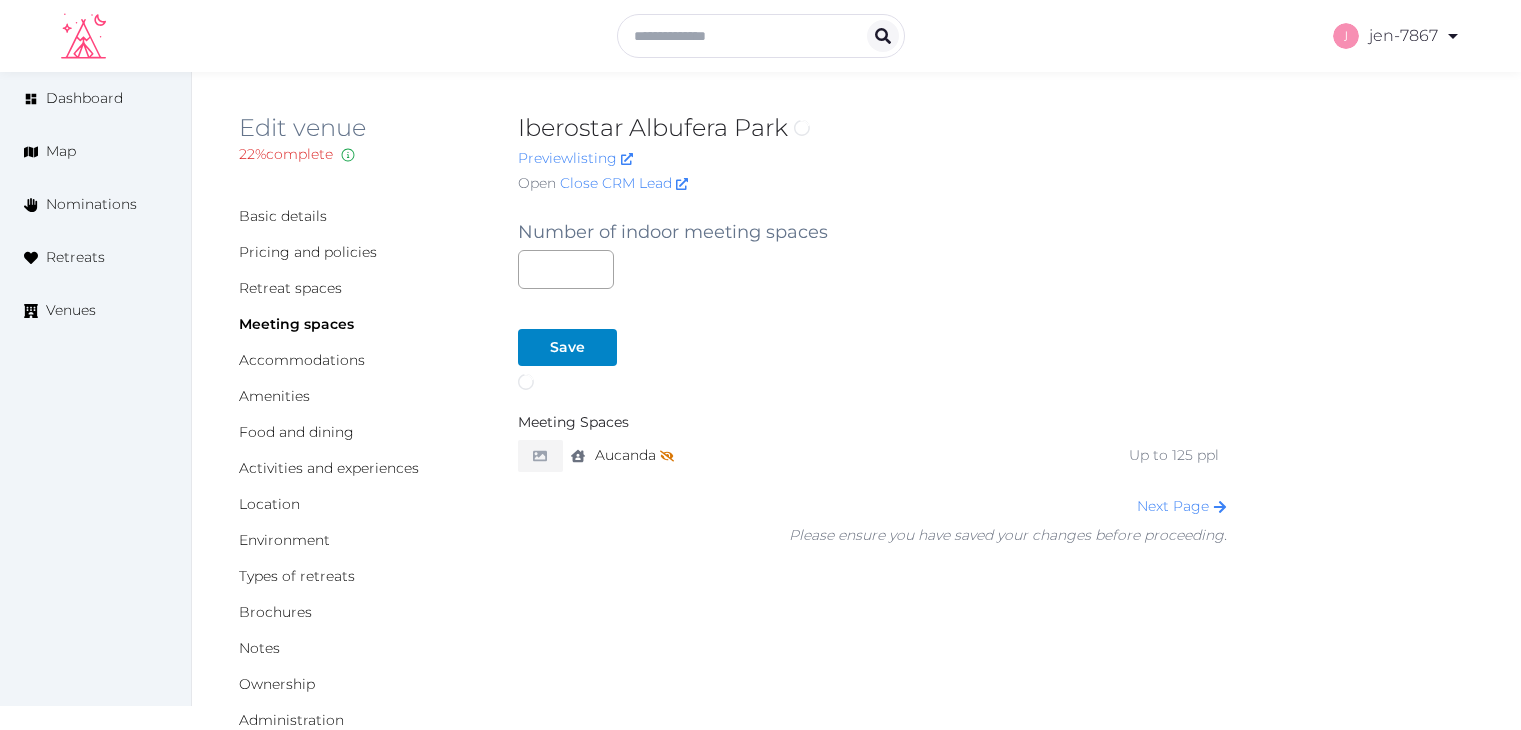 scroll, scrollTop: 0, scrollLeft: 0, axis: both 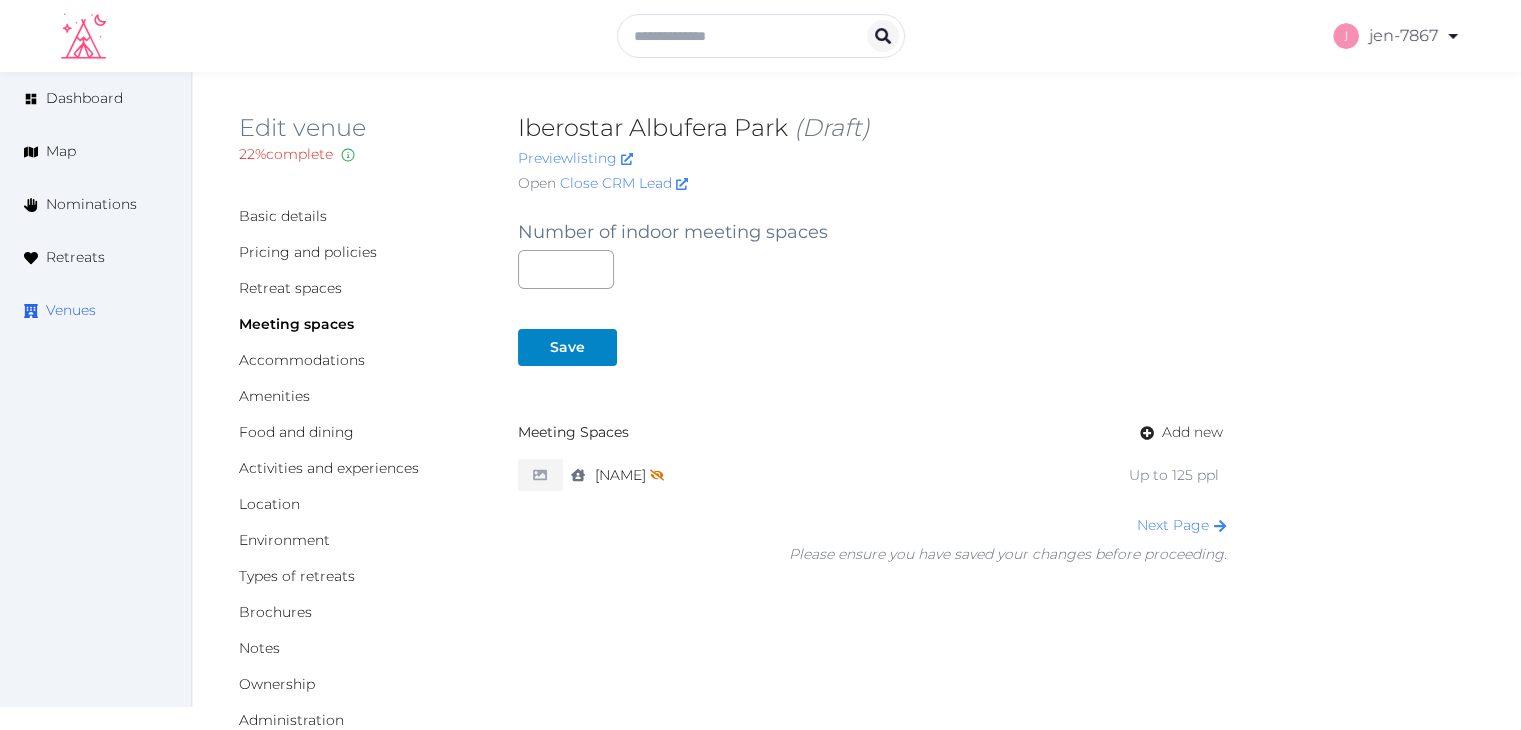 click on "Venues" at bounding box center (71, 310) 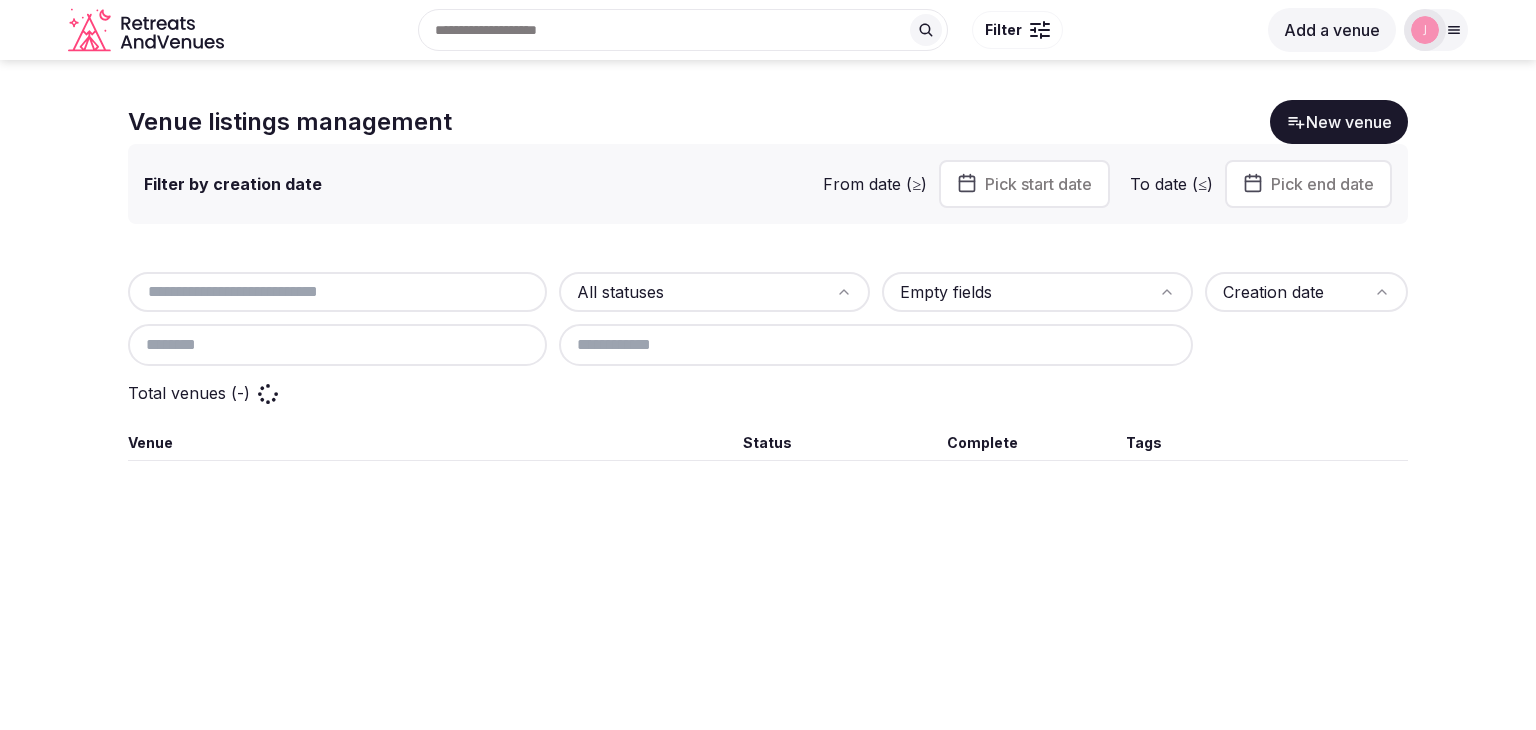scroll, scrollTop: 0, scrollLeft: 0, axis: both 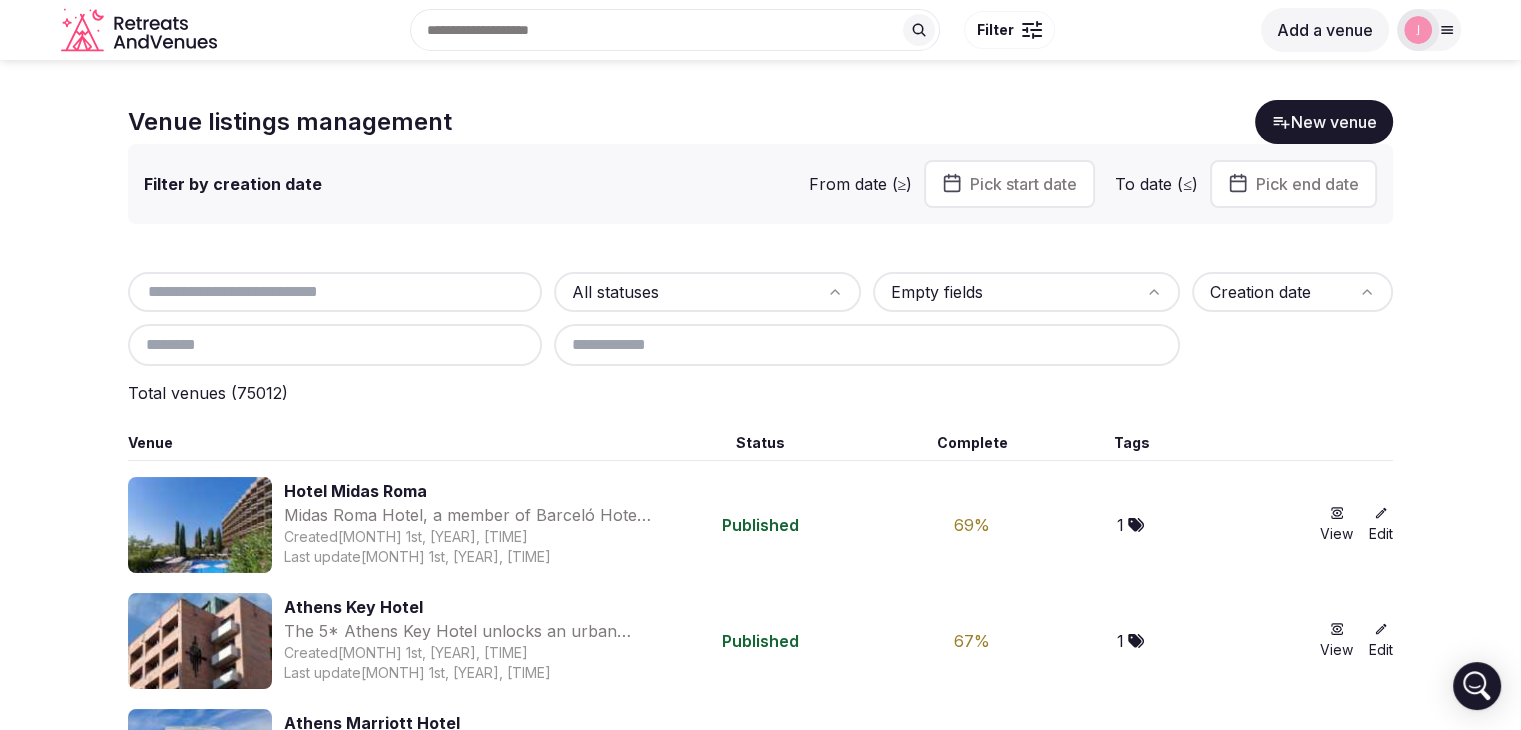 click at bounding box center (335, 292) 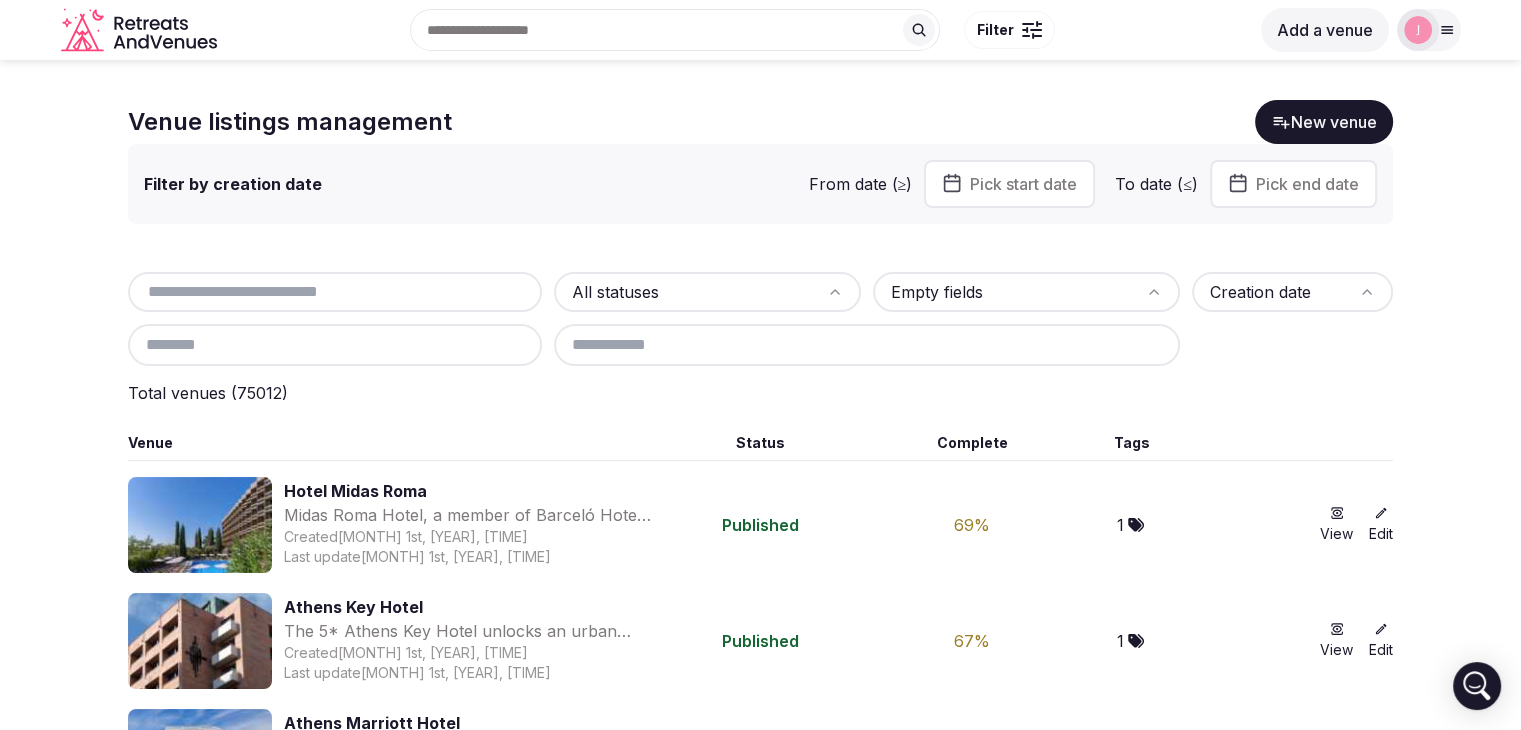 paste on "**********" 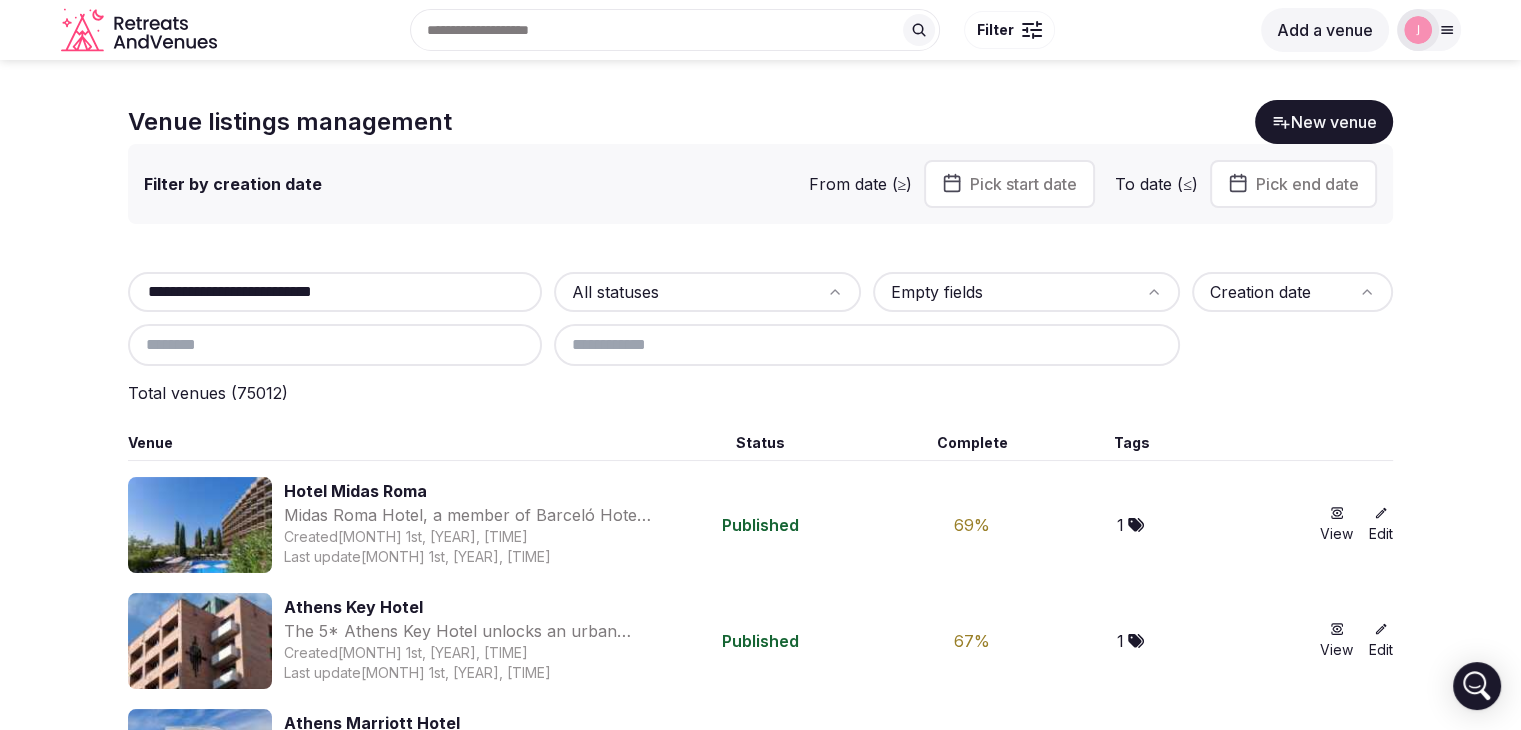 type on "**********" 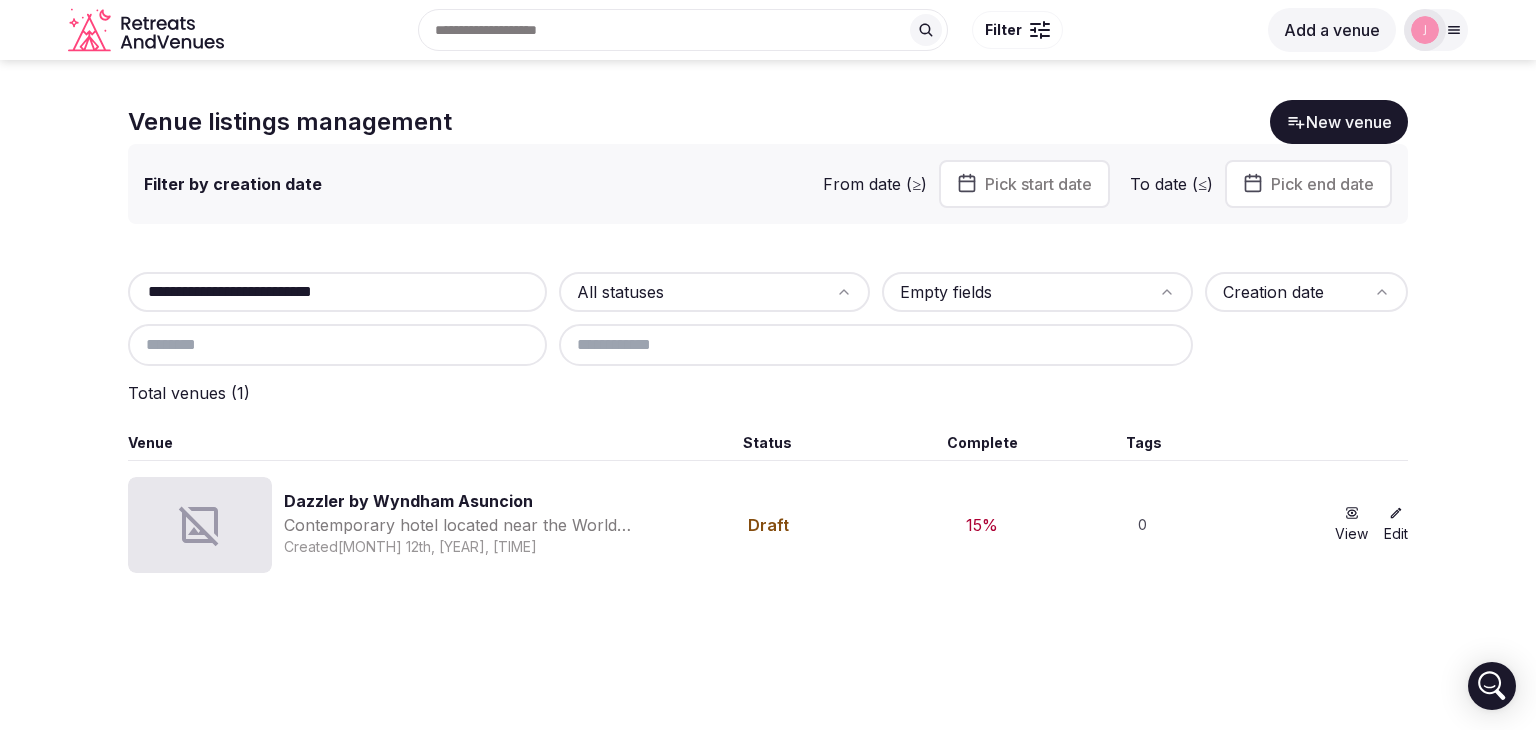 click on "Dazzler by Wyndham Asuncion" at bounding box center (471, 501) 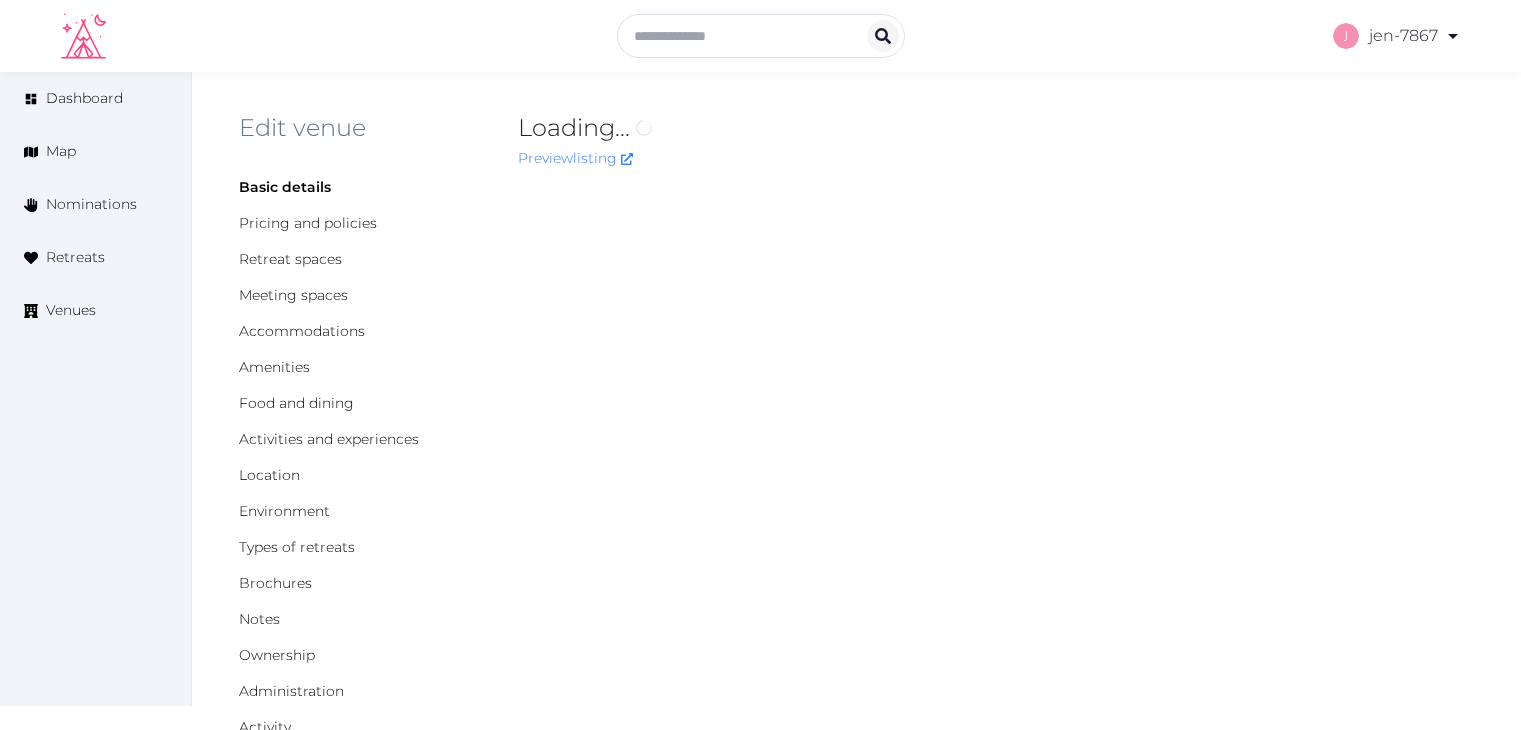scroll, scrollTop: 0, scrollLeft: 0, axis: both 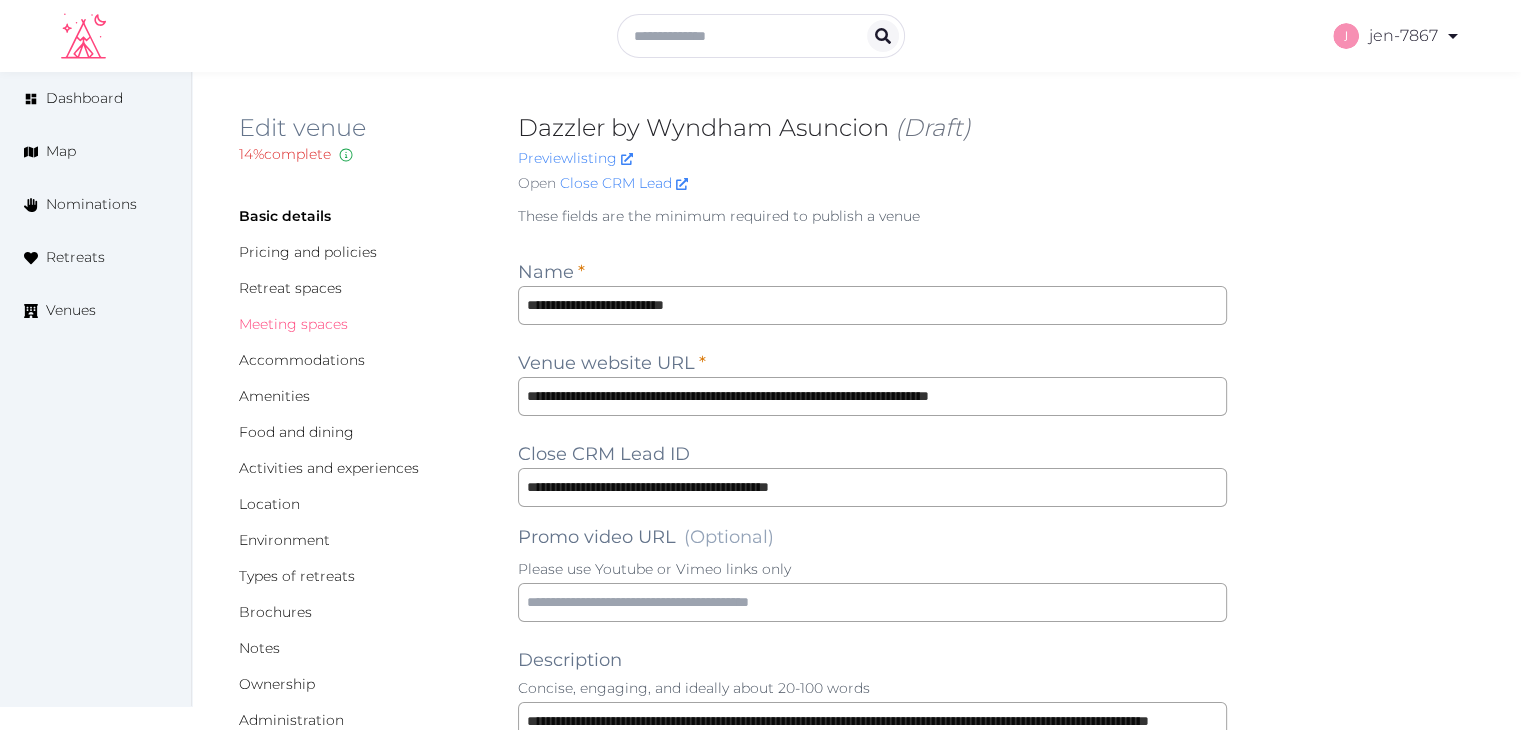 drag, startPoint x: 287, startPoint y: 323, endPoint x: 308, endPoint y: 309, distance: 25.23886 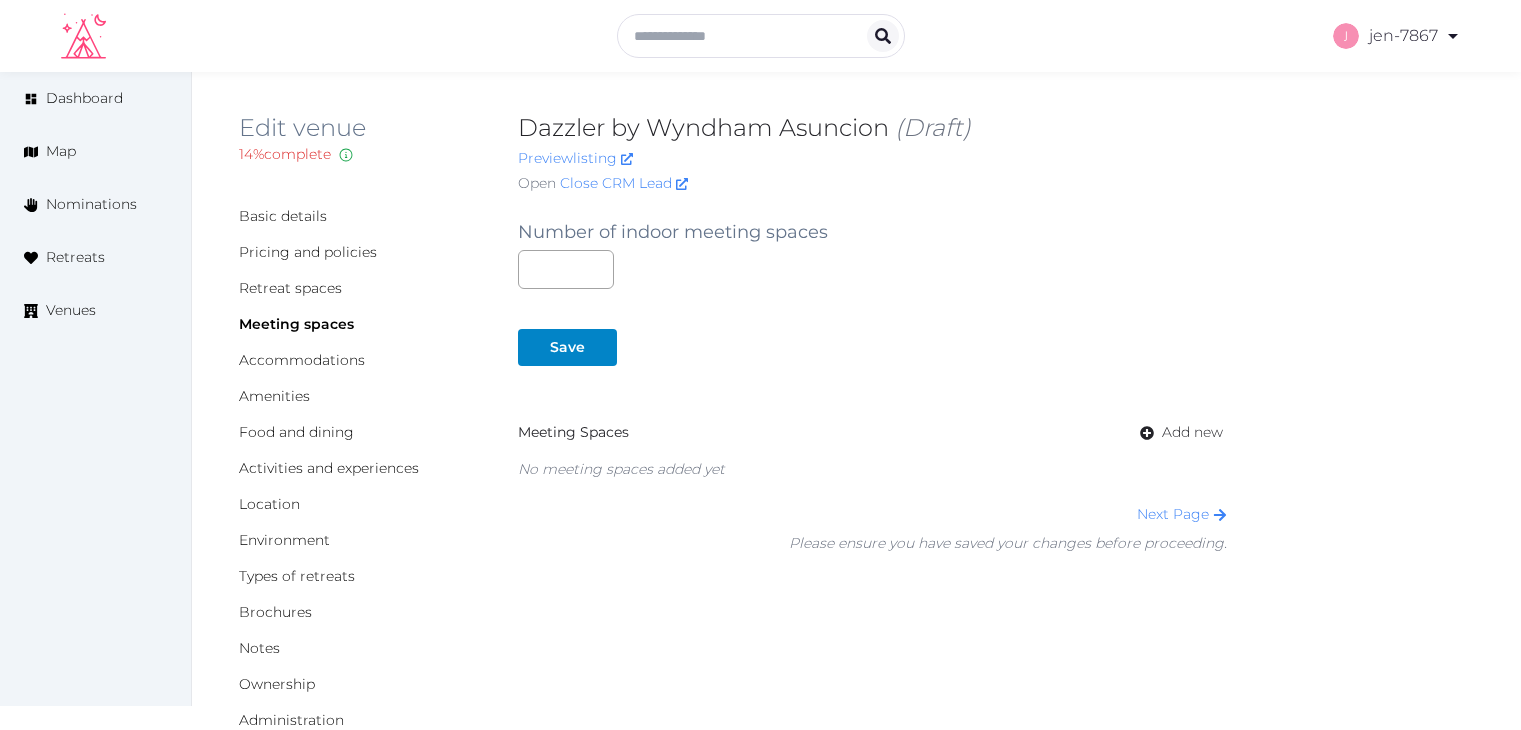 scroll, scrollTop: 0, scrollLeft: 0, axis: both 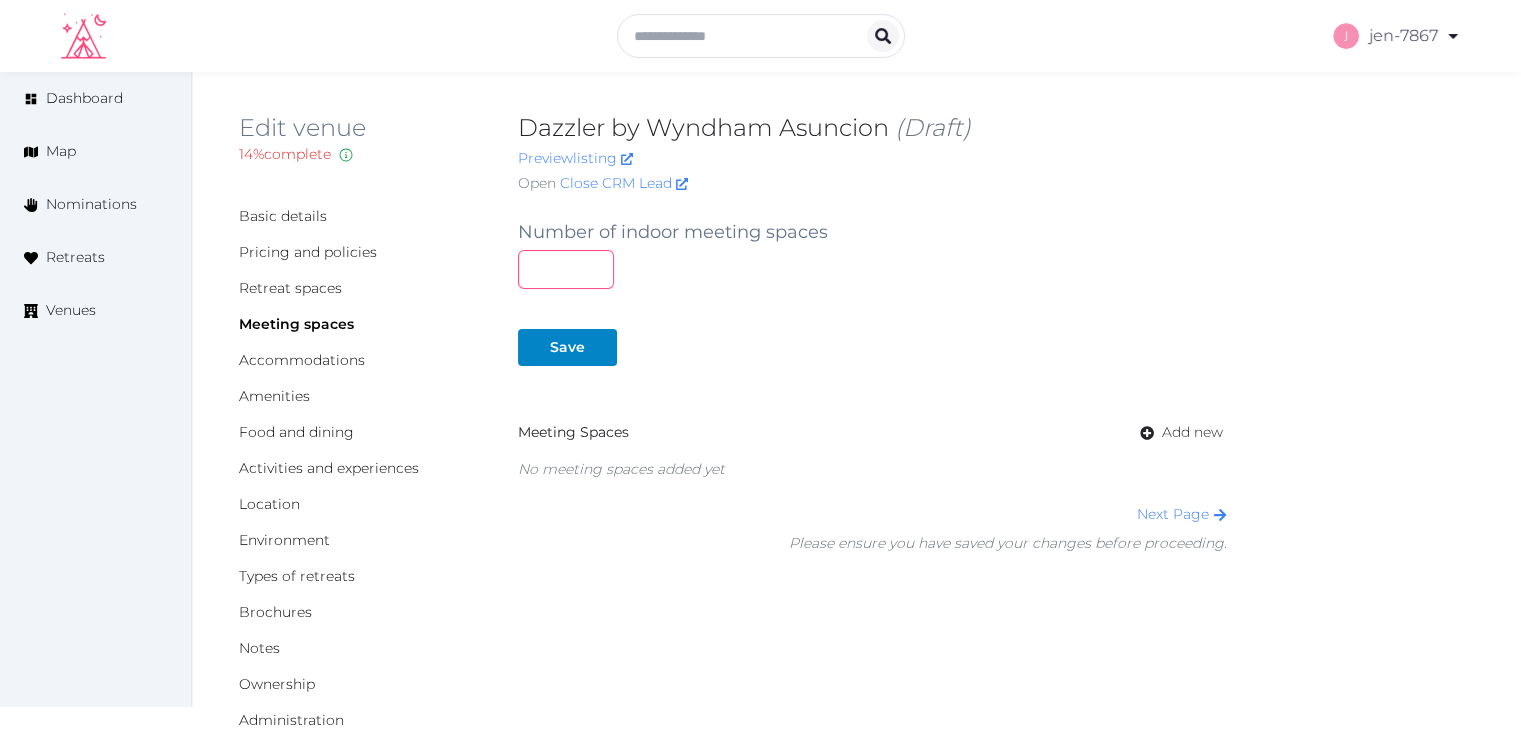 click at bounding box center [566, 269] 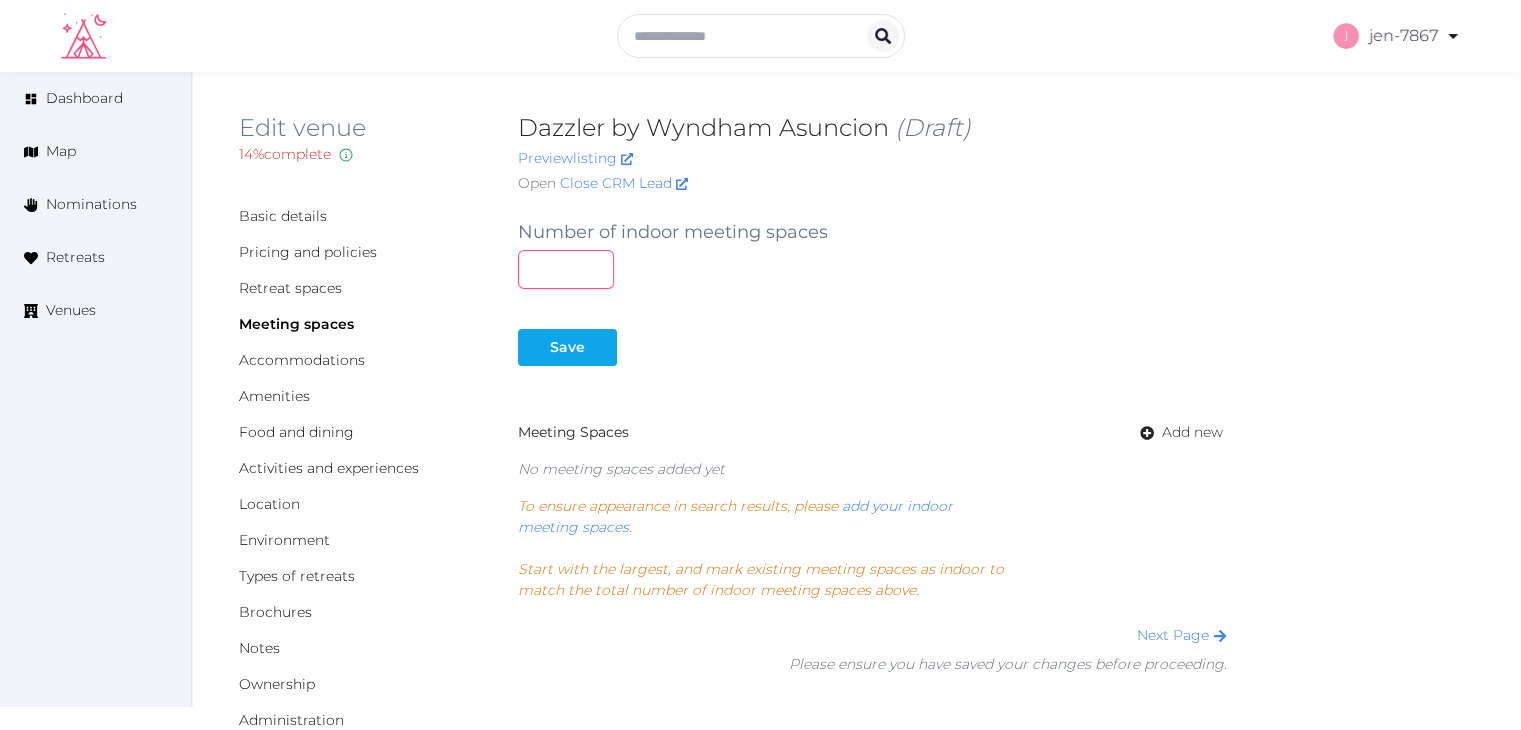 type on "*" 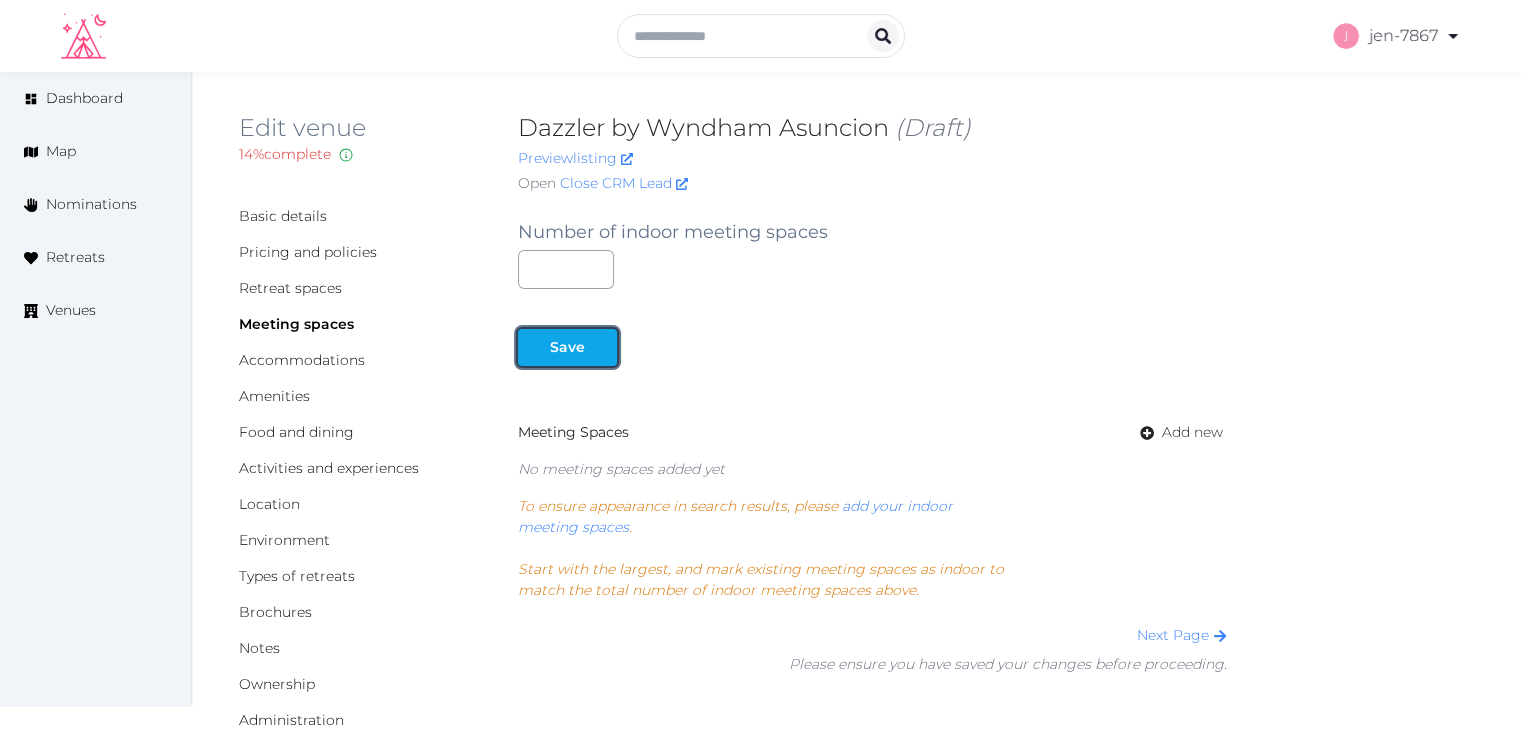 click on "Save" at bounding box center [567, 347] 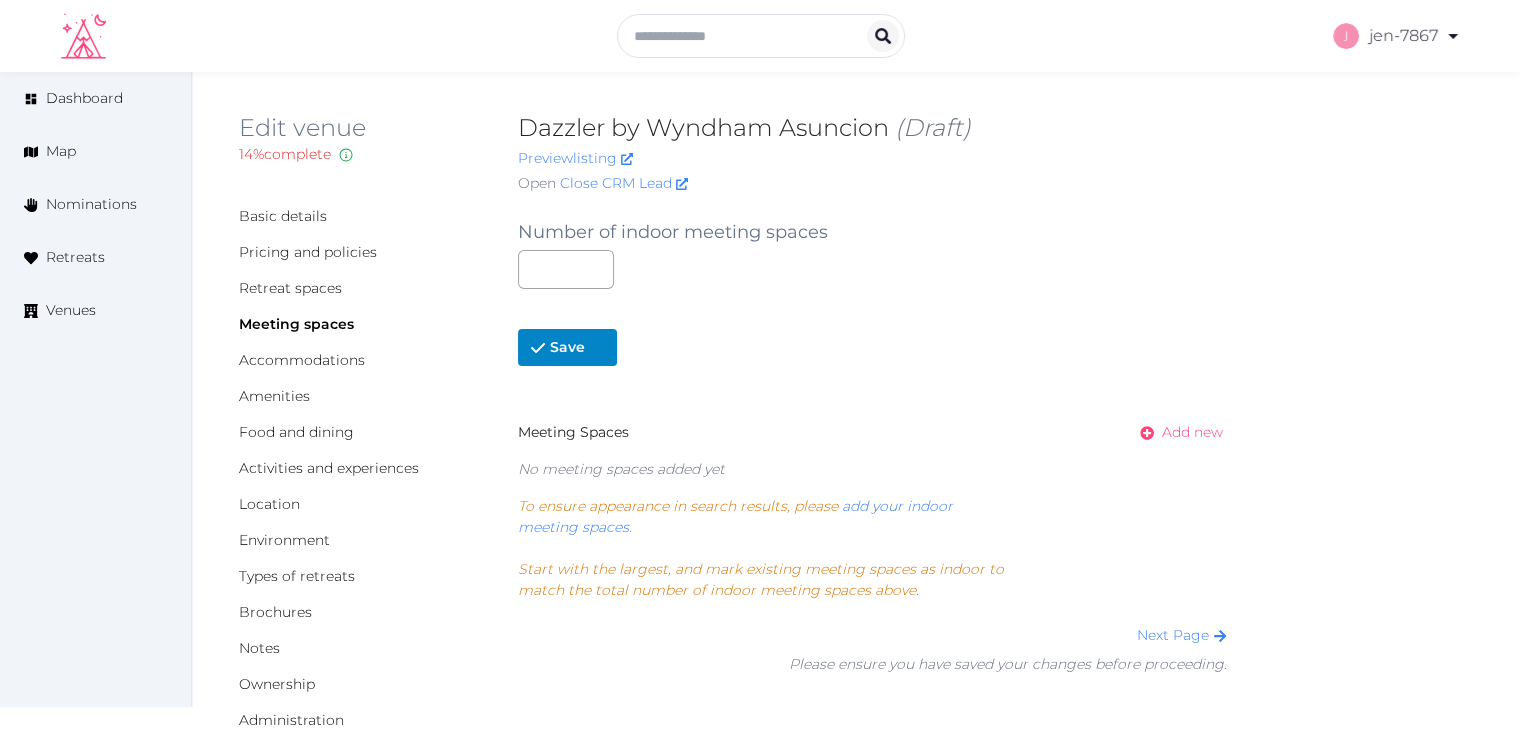 click on "Add new" at bounding box center (1192, 432) 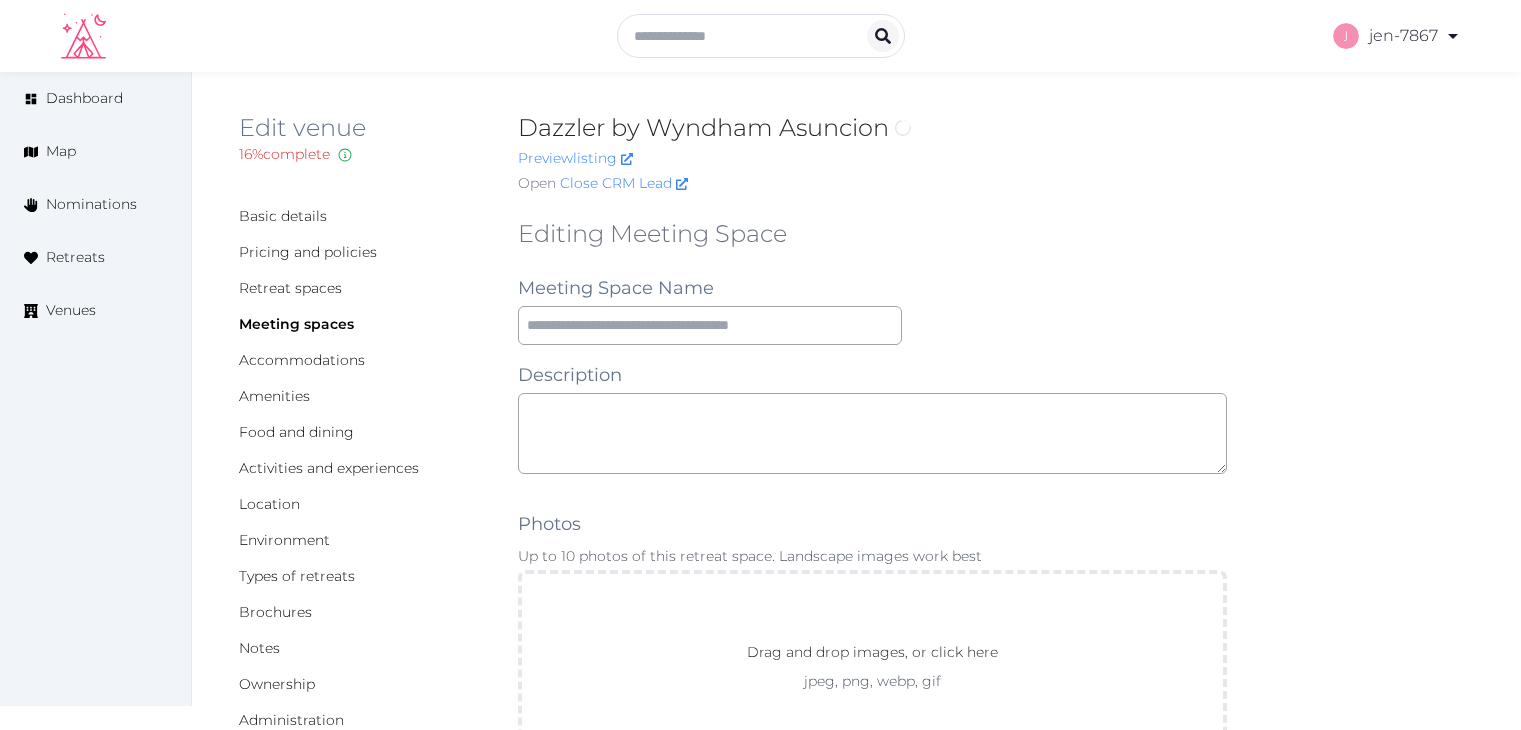 scroll, scrollTop: 0, scrollLeft: 0, axis: both 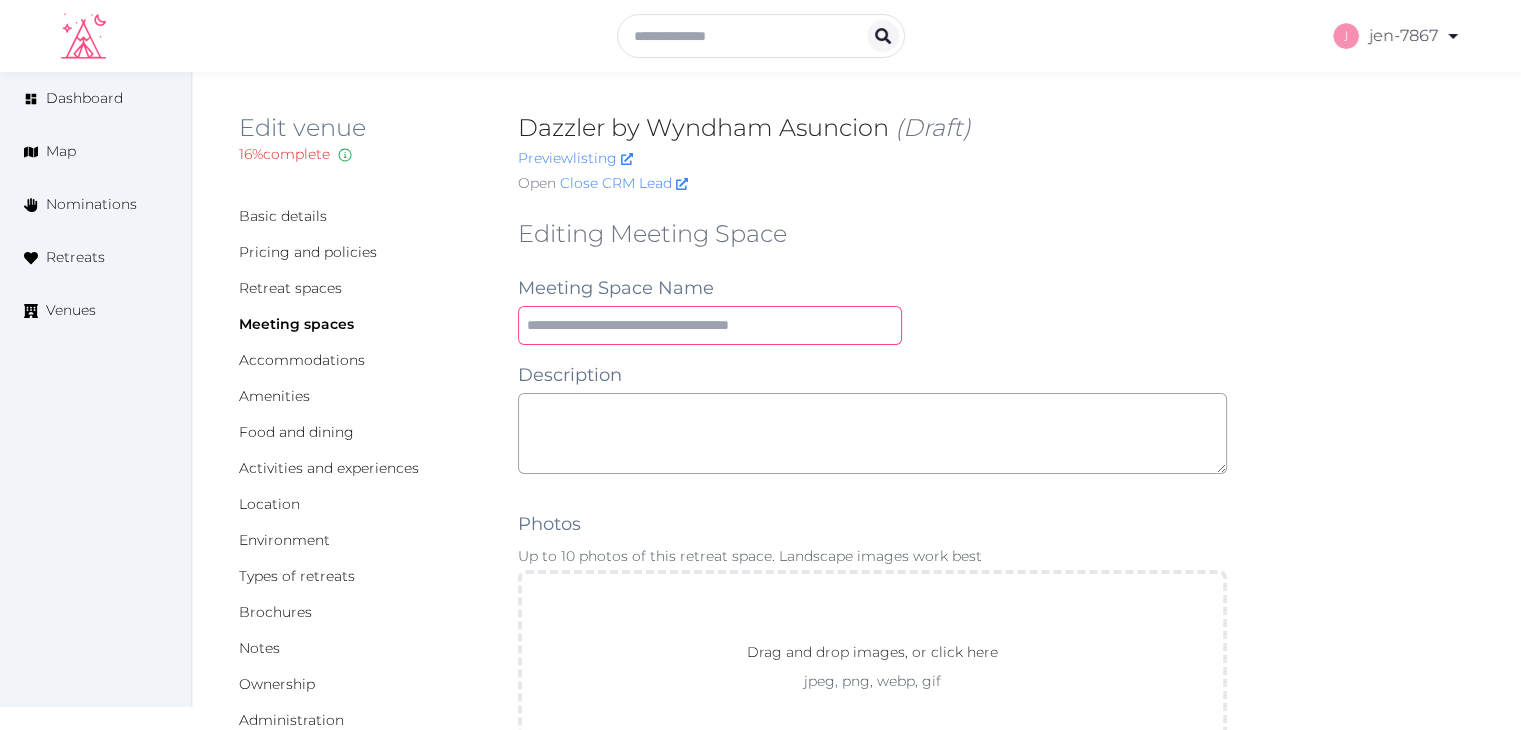 click at bounding box center [710, 325] 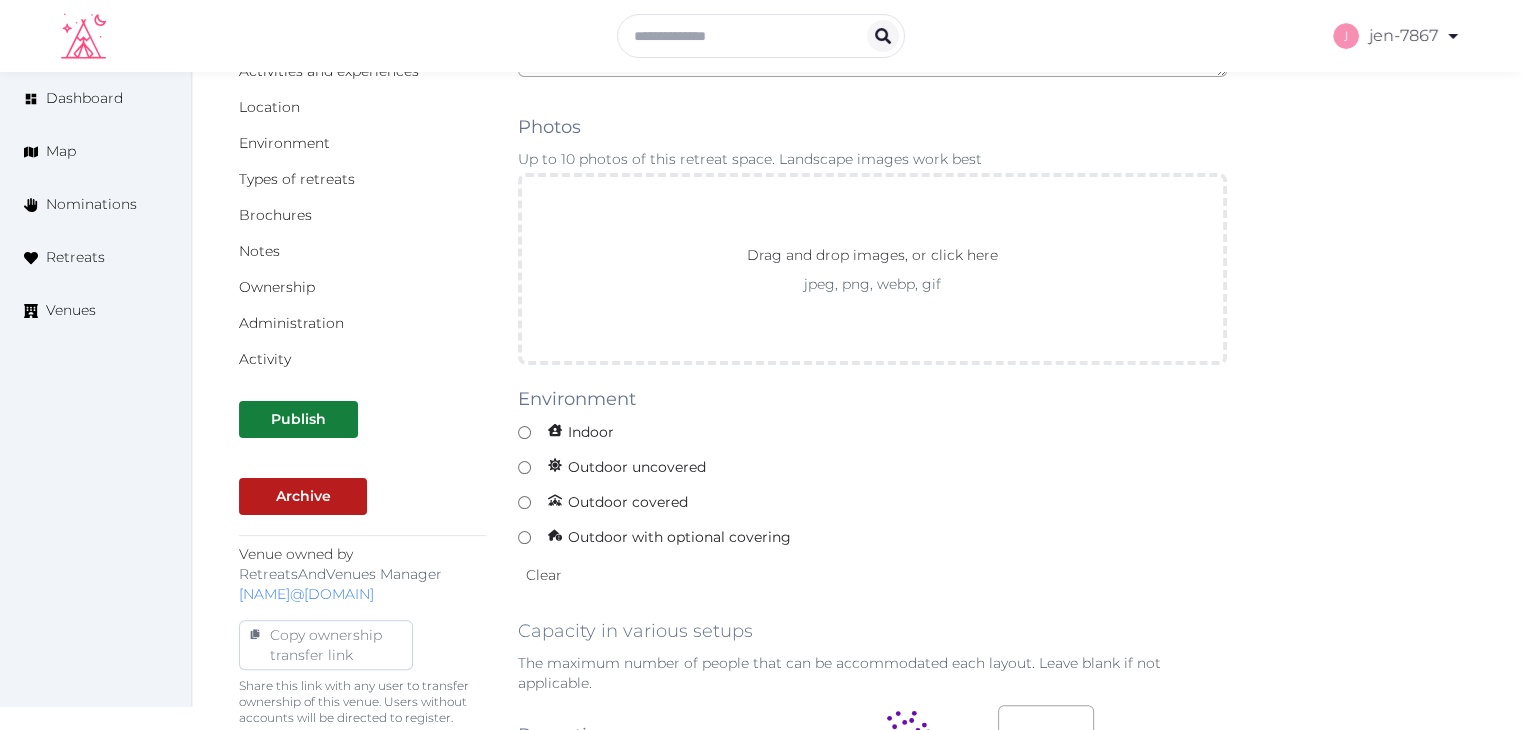 scroll, scrollTop: 400, scrollLeft: 0, axis: vertical 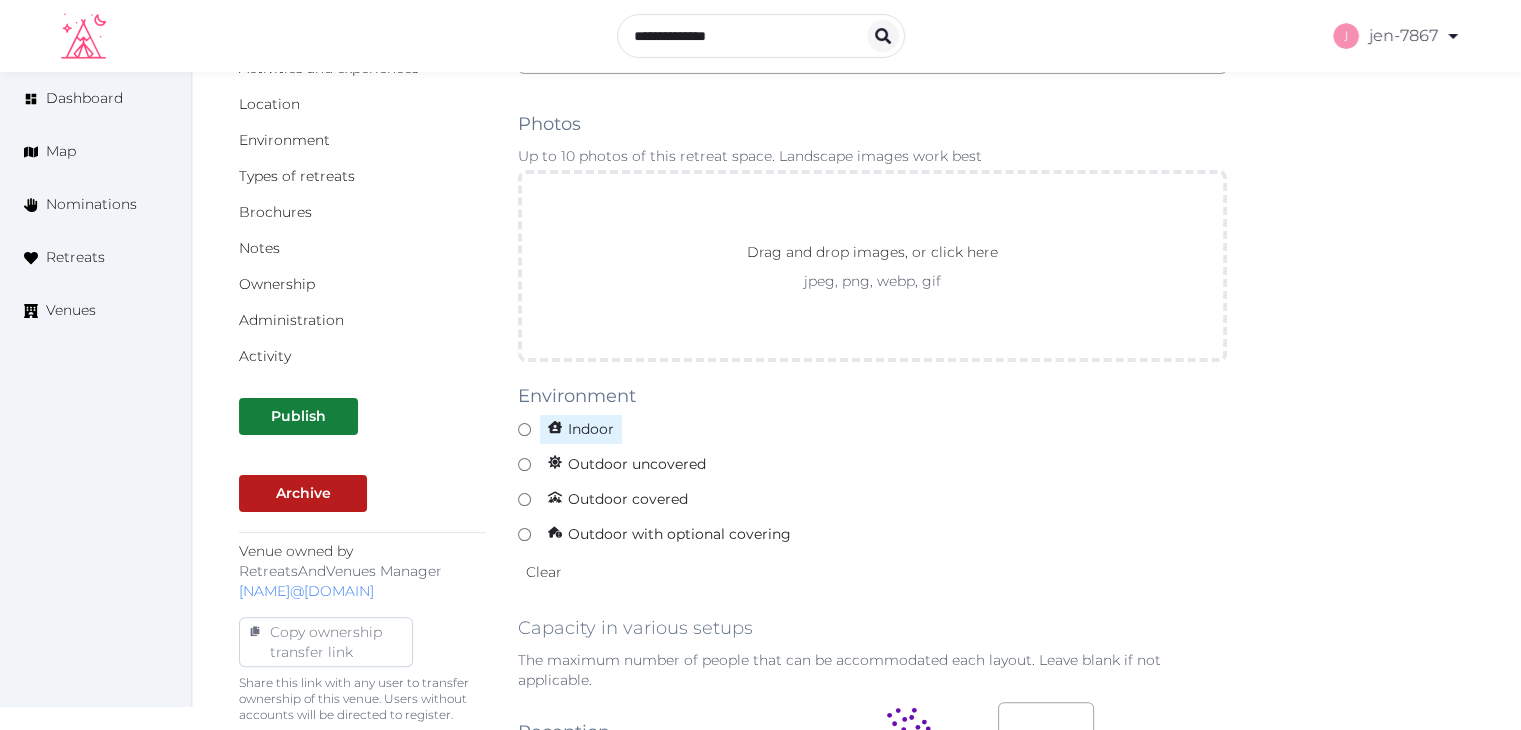 type on "**********" 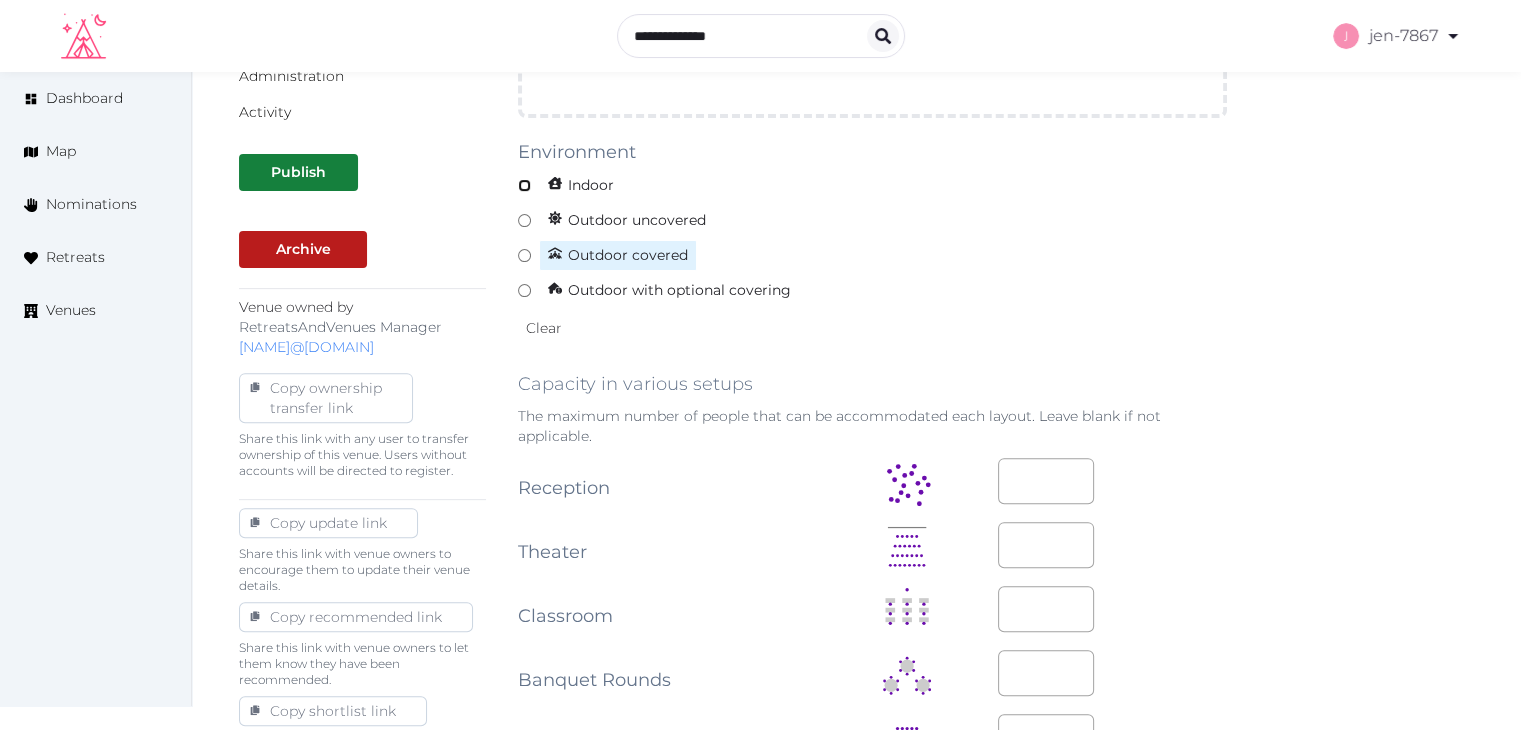 scroll, scrollTop: 700, scrollLeft: 0, axis: vertical 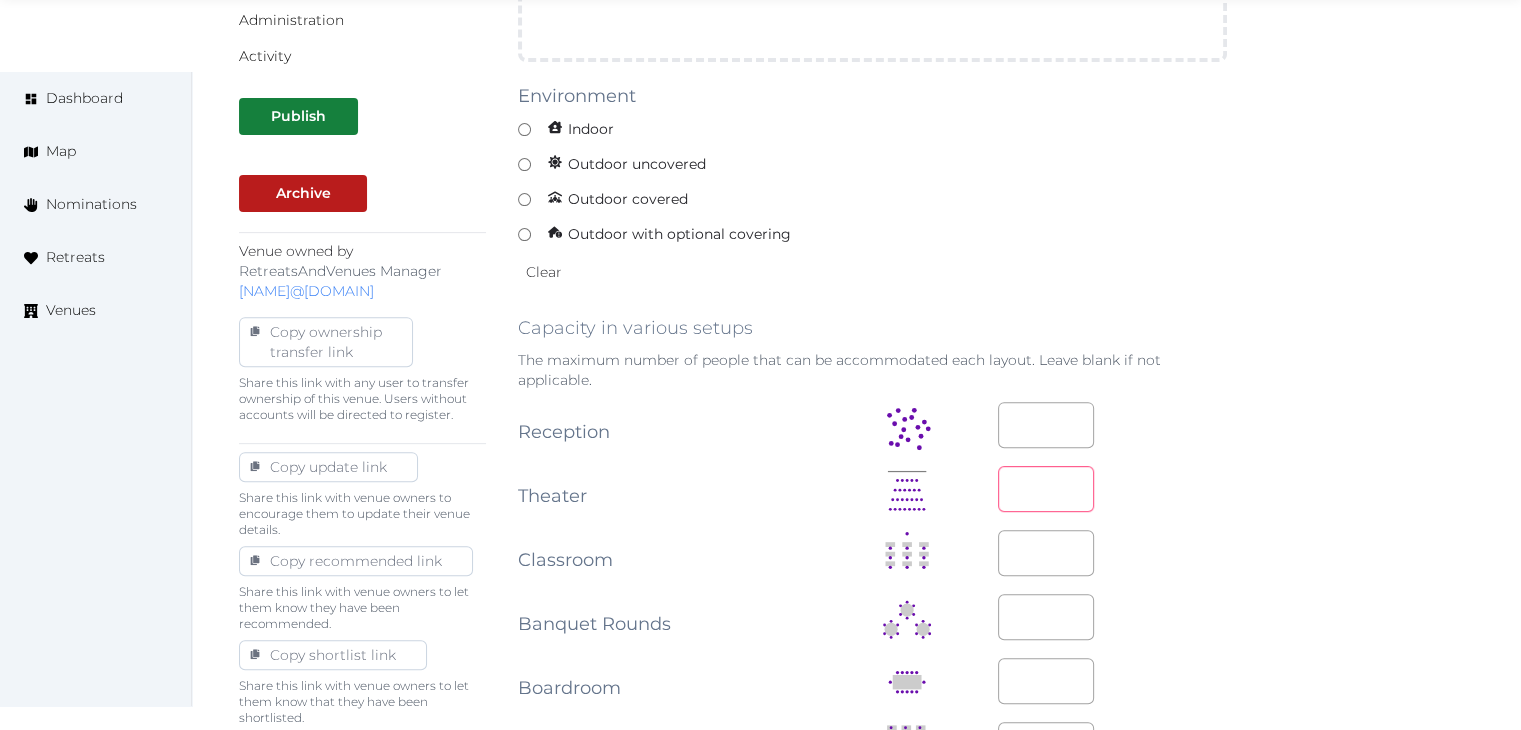 click at bounding box center [1046, 489] 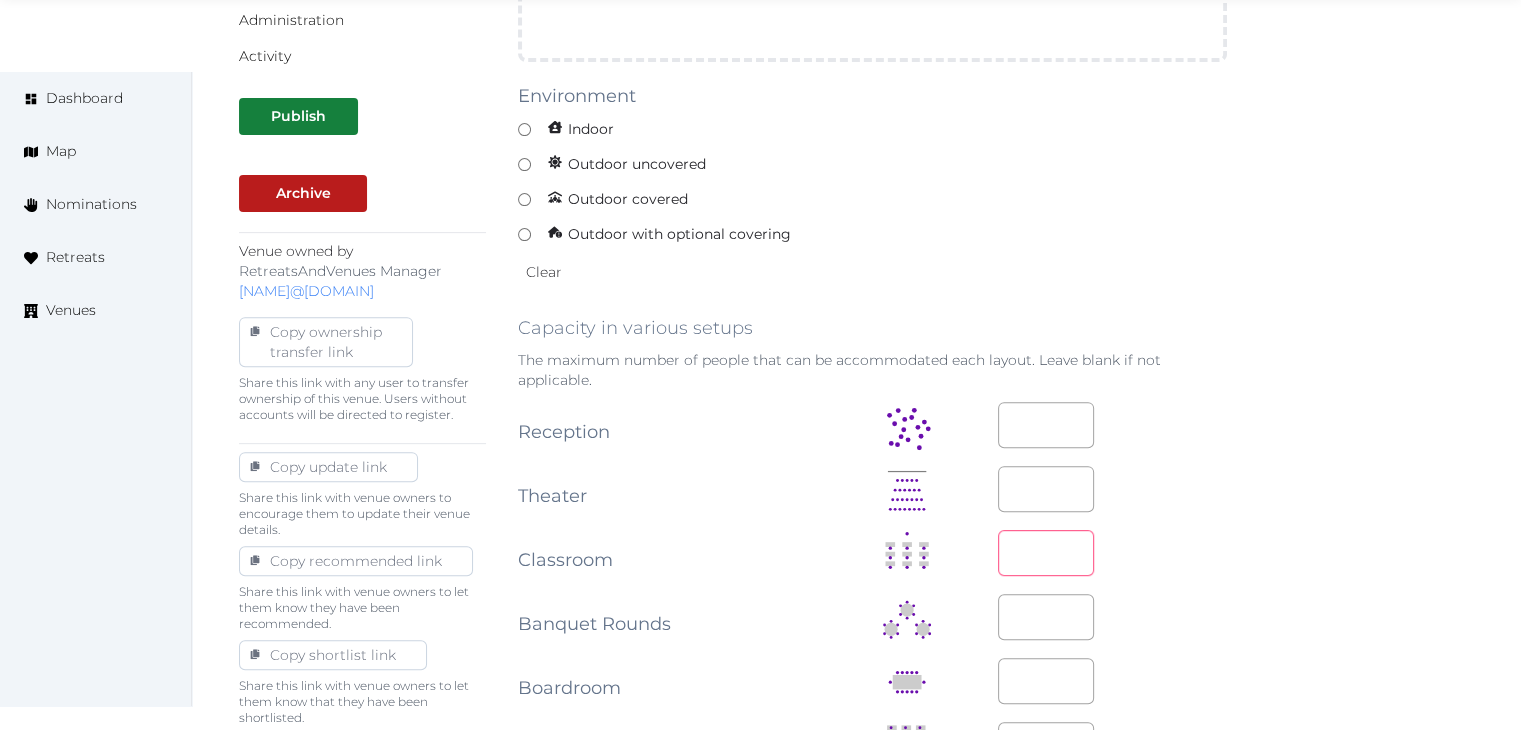 click at bounding box center (1046, 553) 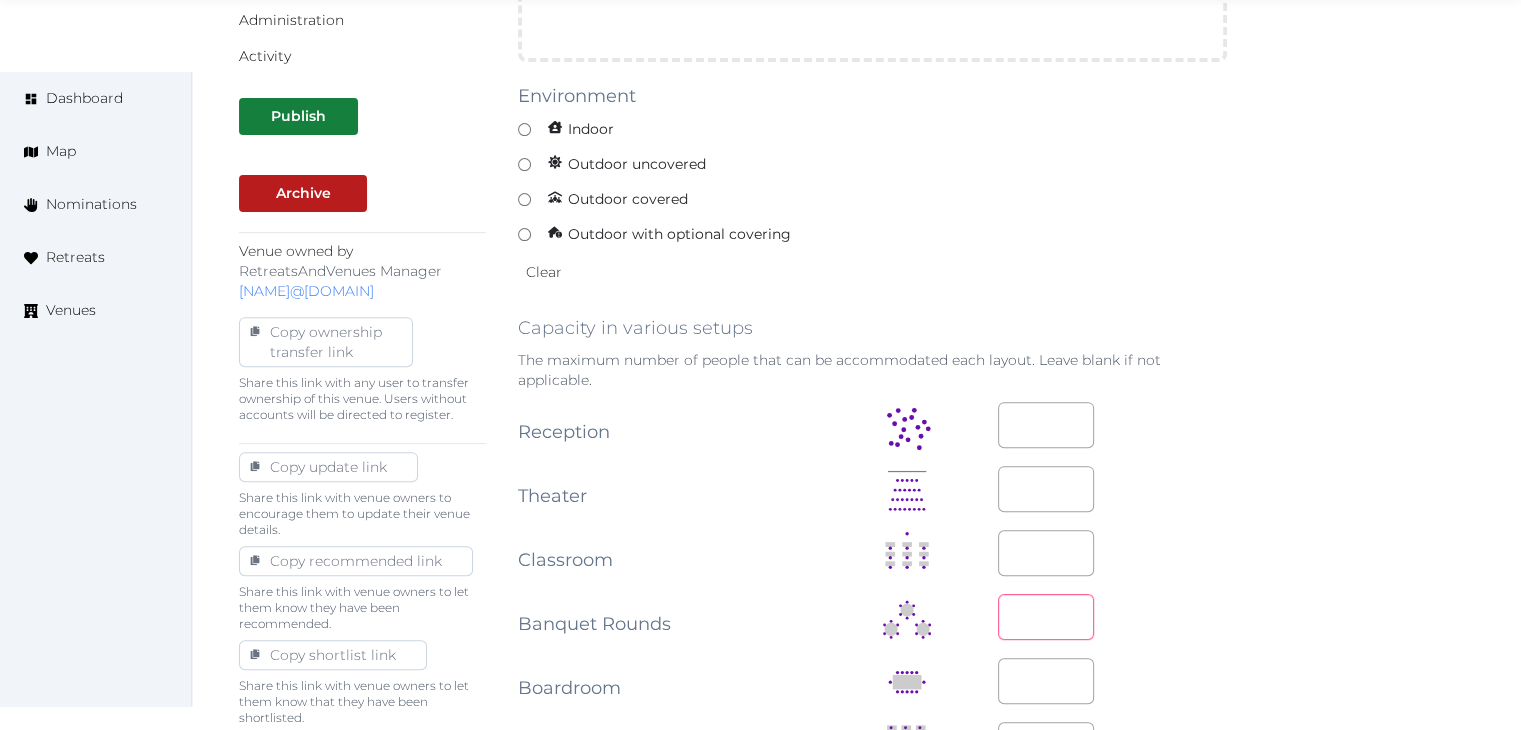 click at bounding box center [1046, 617] 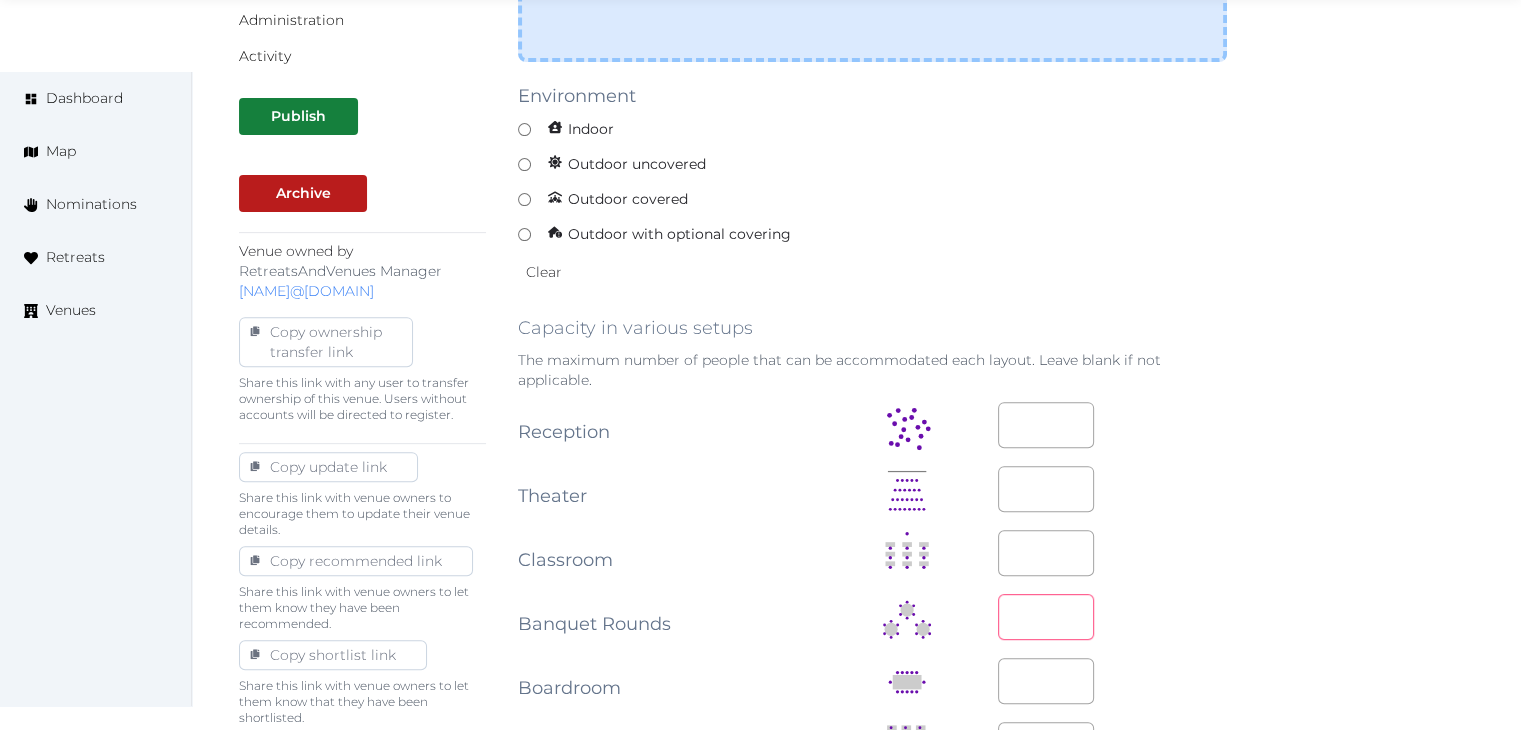 type on "**" 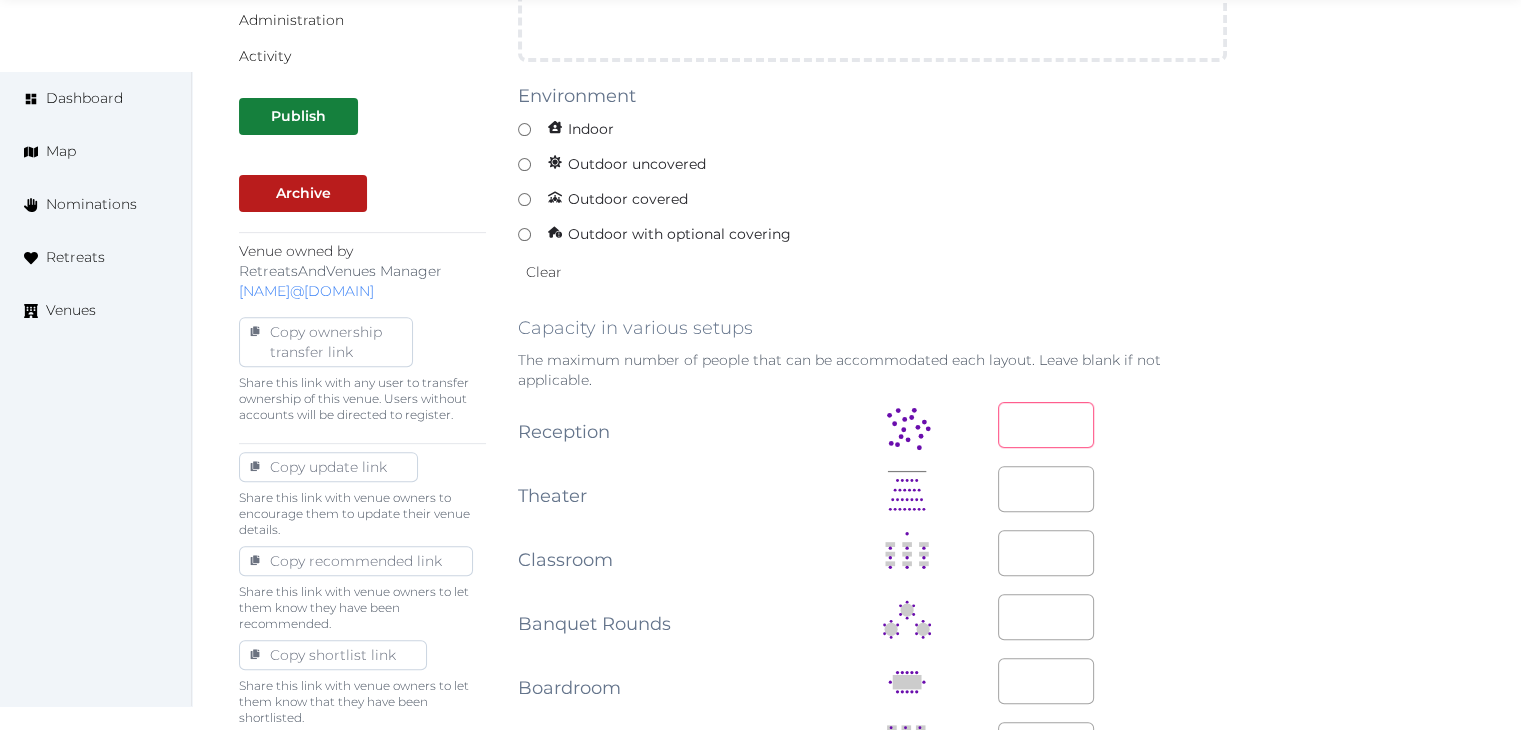 click at bounding box center [1046, 425] 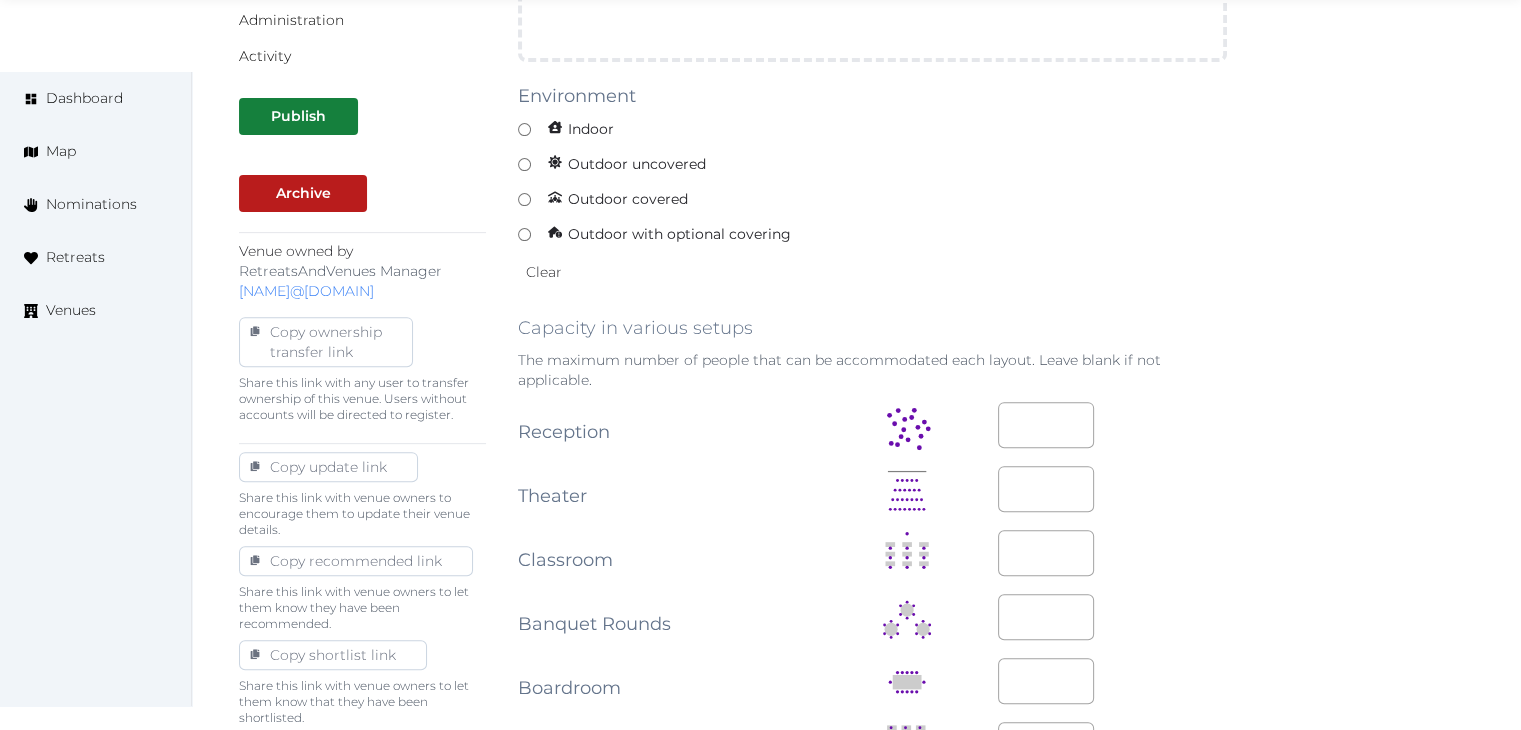 click on "***" at bounding box center (1112, 425) 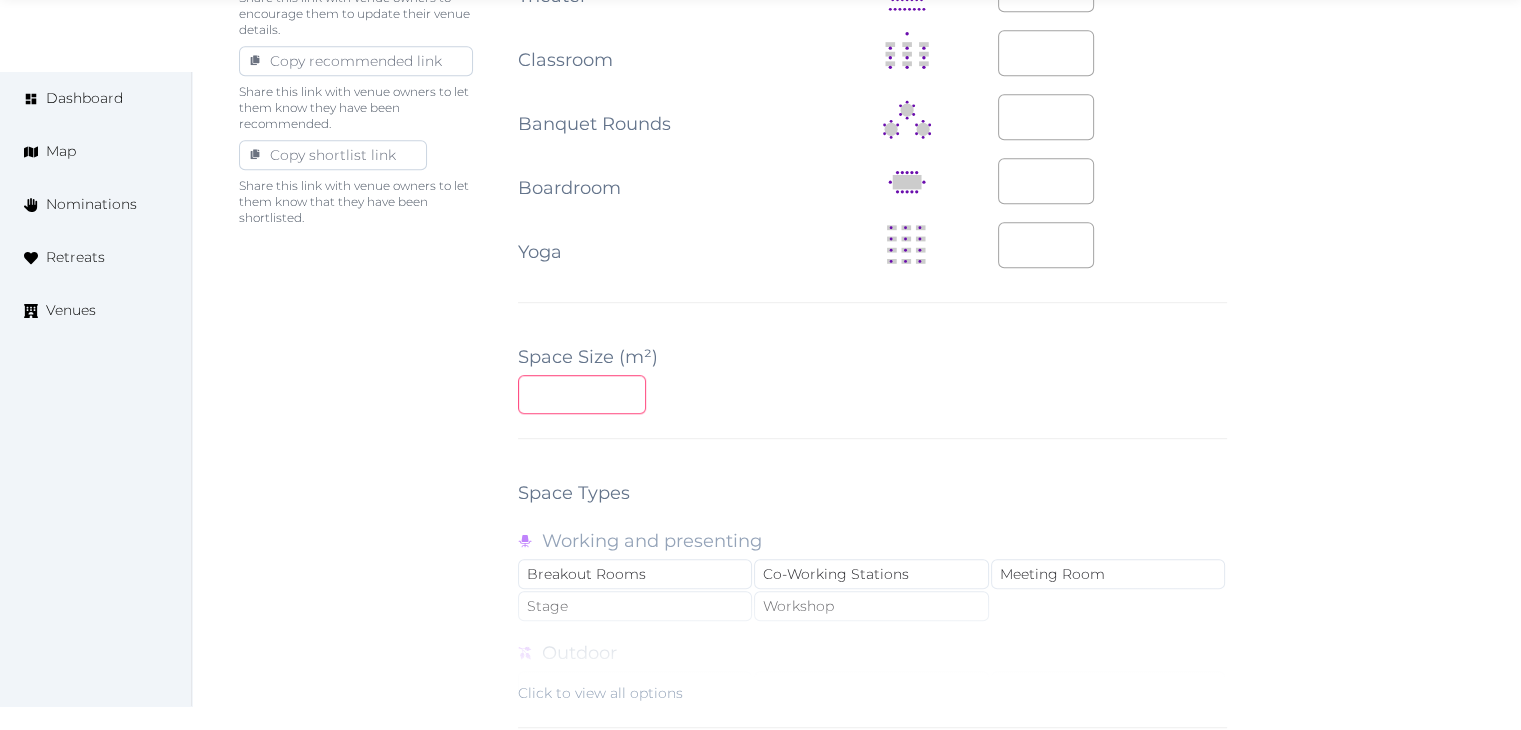 click at bounding box center (582, 394) 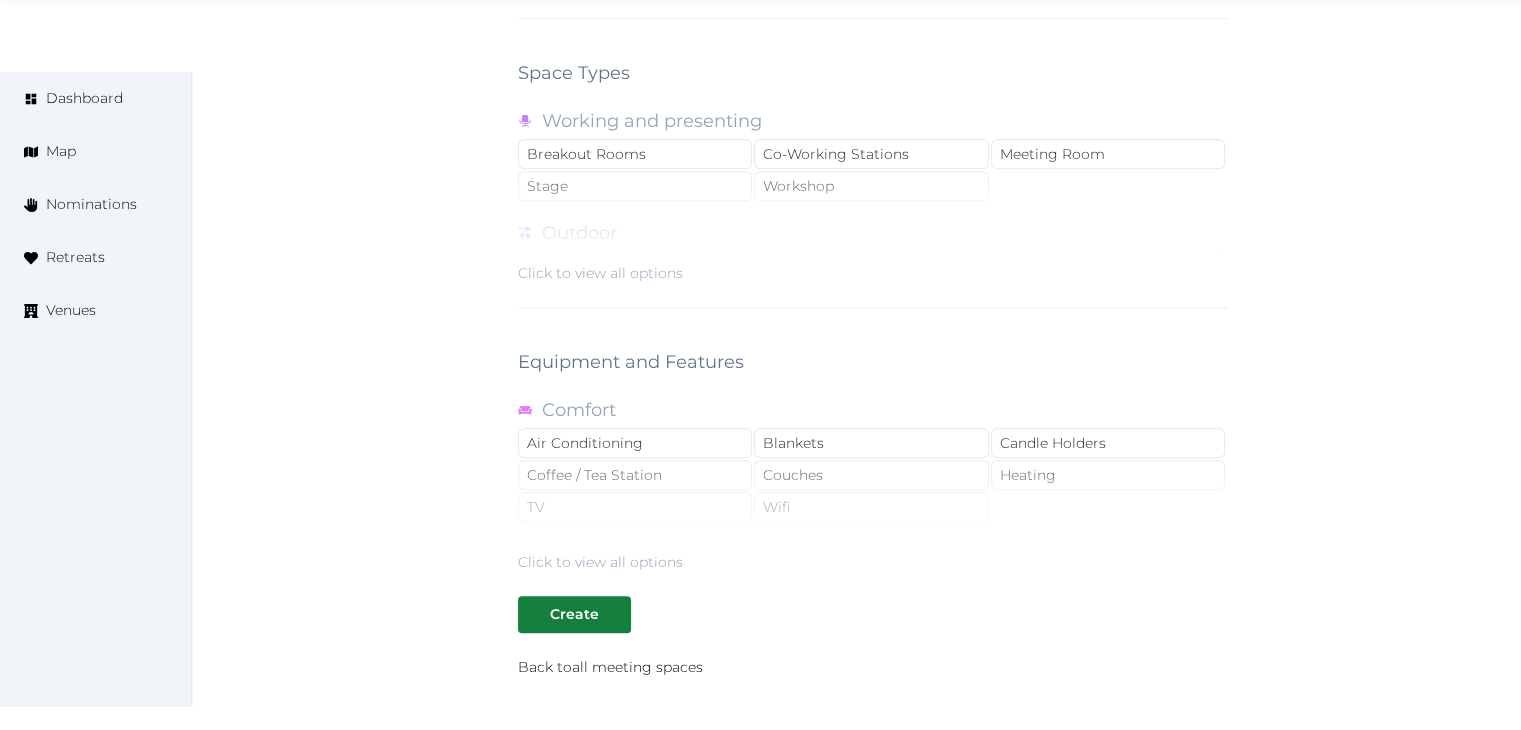 scroll, scrollTop: 1788, scrollLeft: 0, axis: vertical 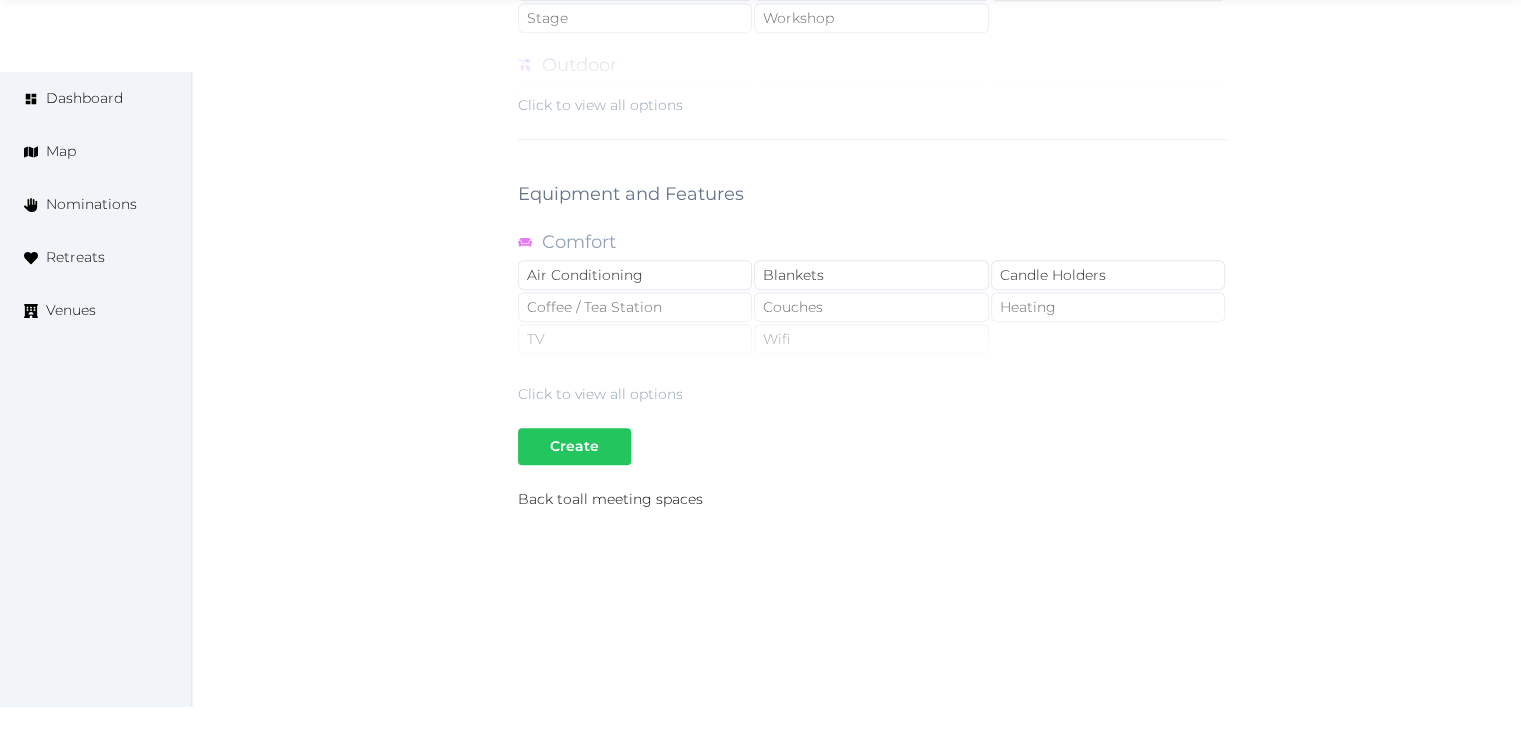 type on "***" 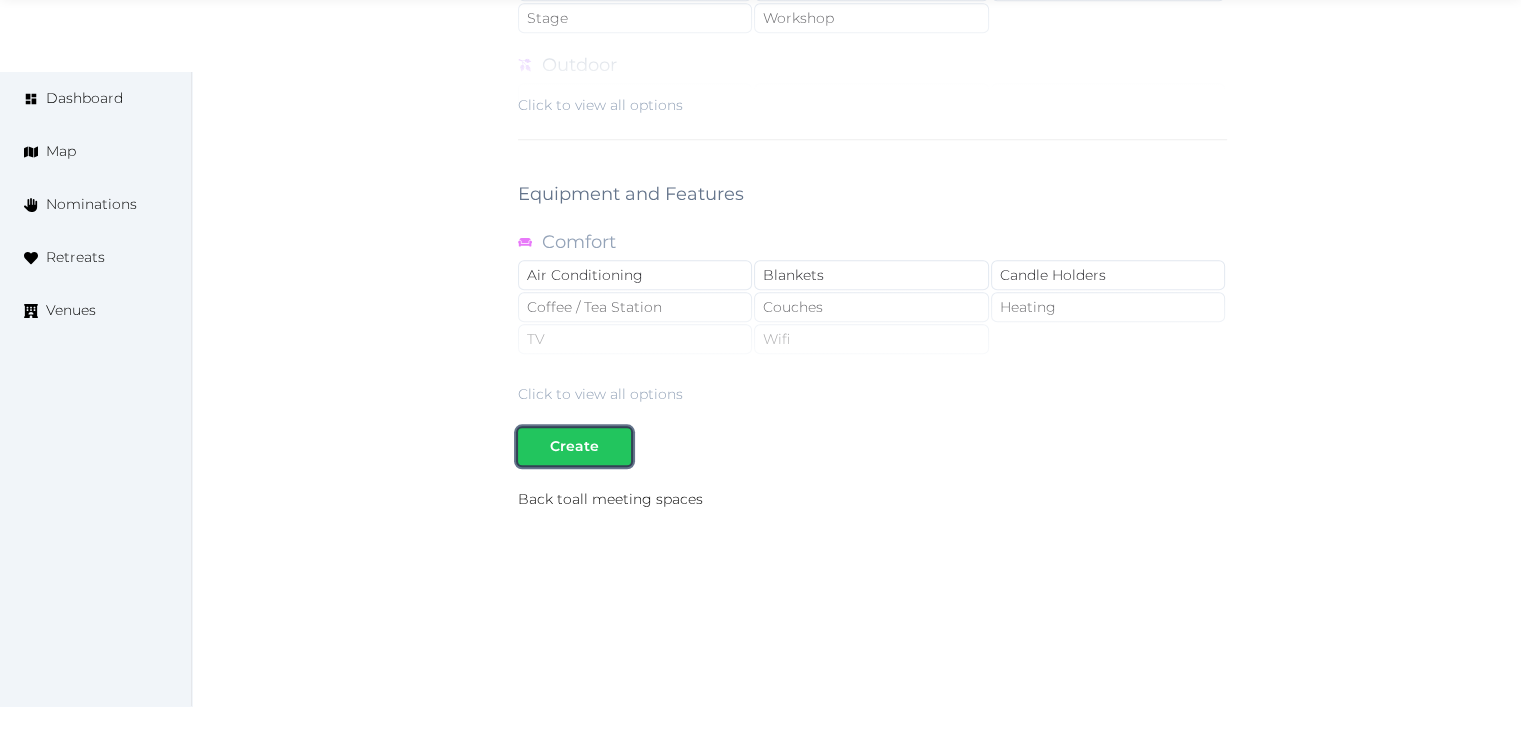 click on "Create" at bounding box center [574, 446] 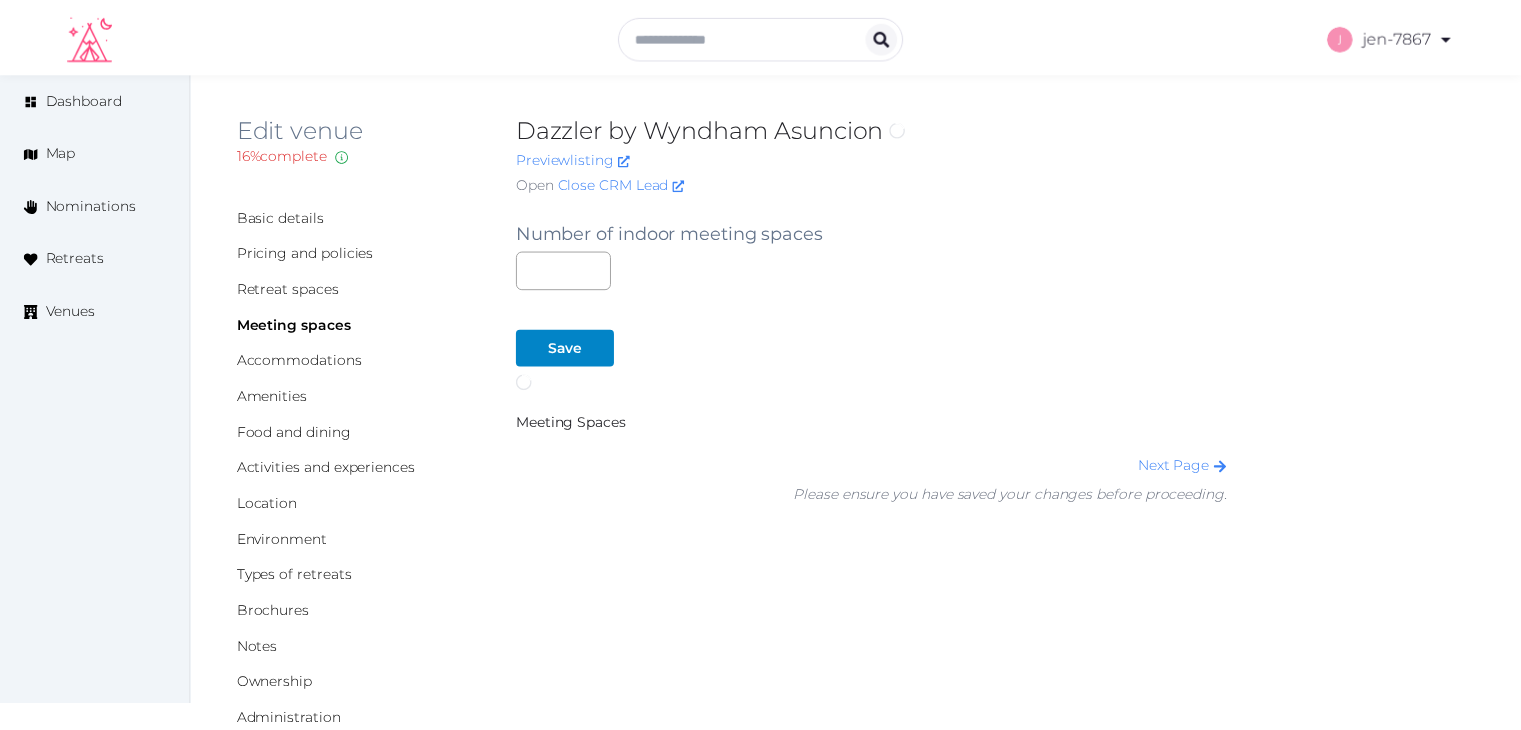 scroll, scrollTop: 0, scrollLeft: 0, axis: both 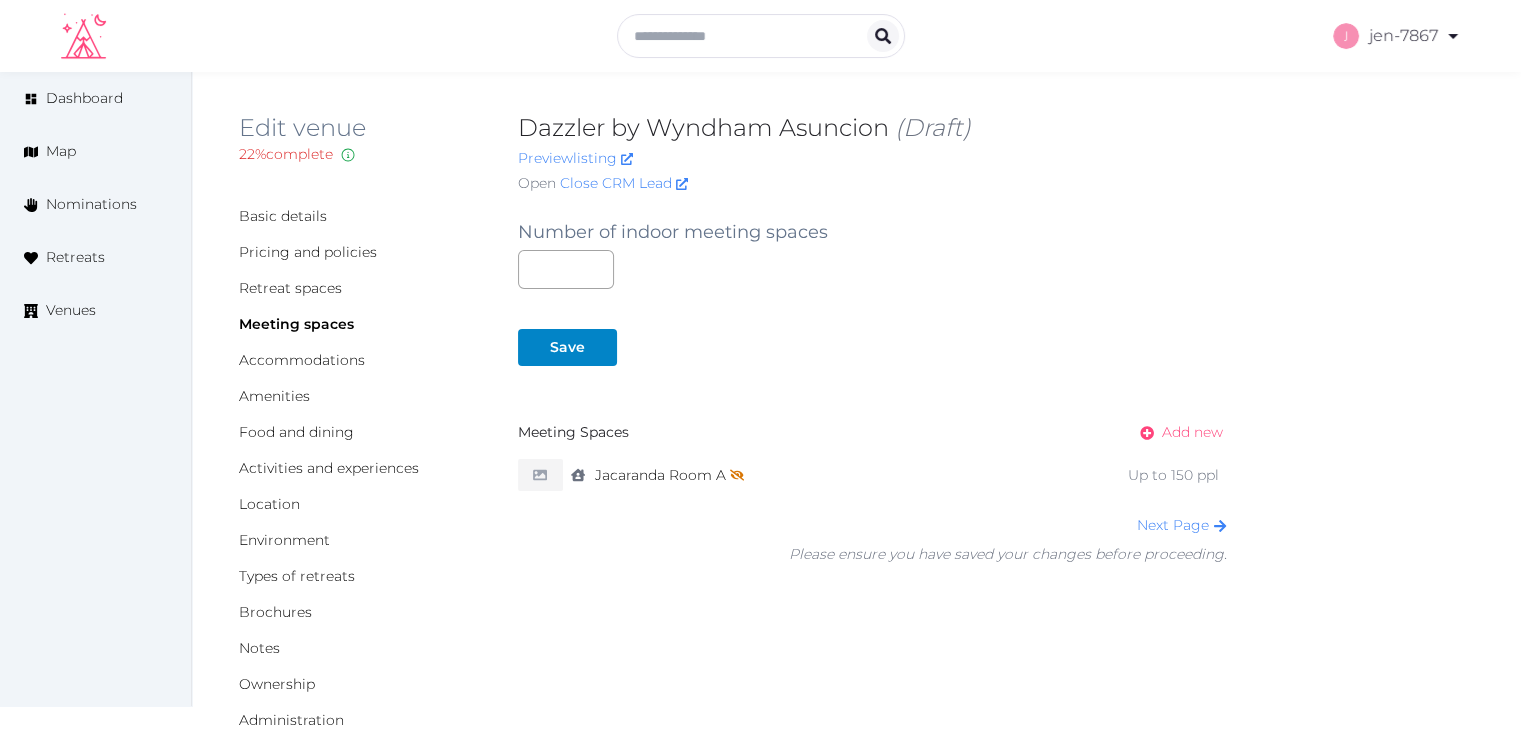 click on "Add new" at bounding box center (1192, 432) 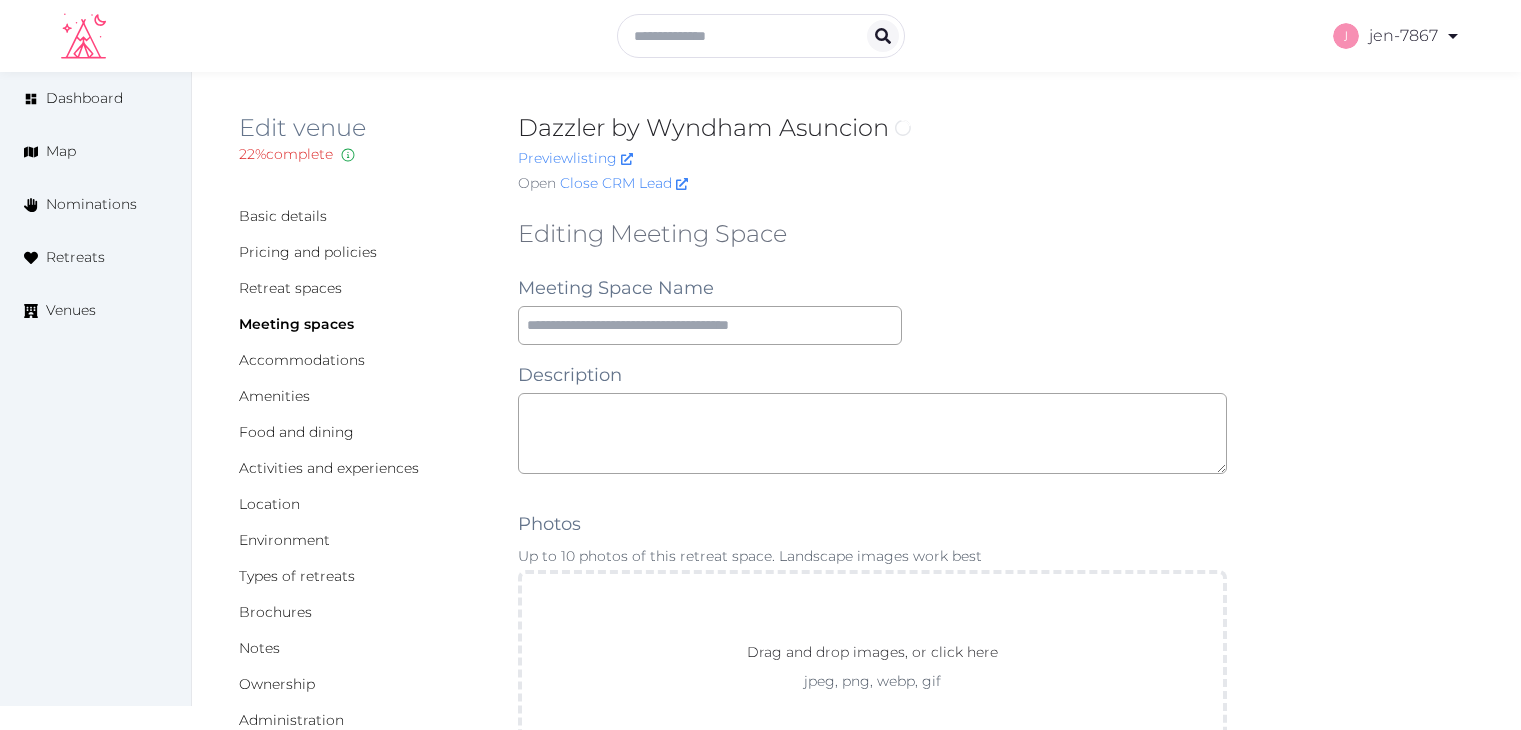 scroll, scrollTop: 0, scrollLeft: 0, axis: both 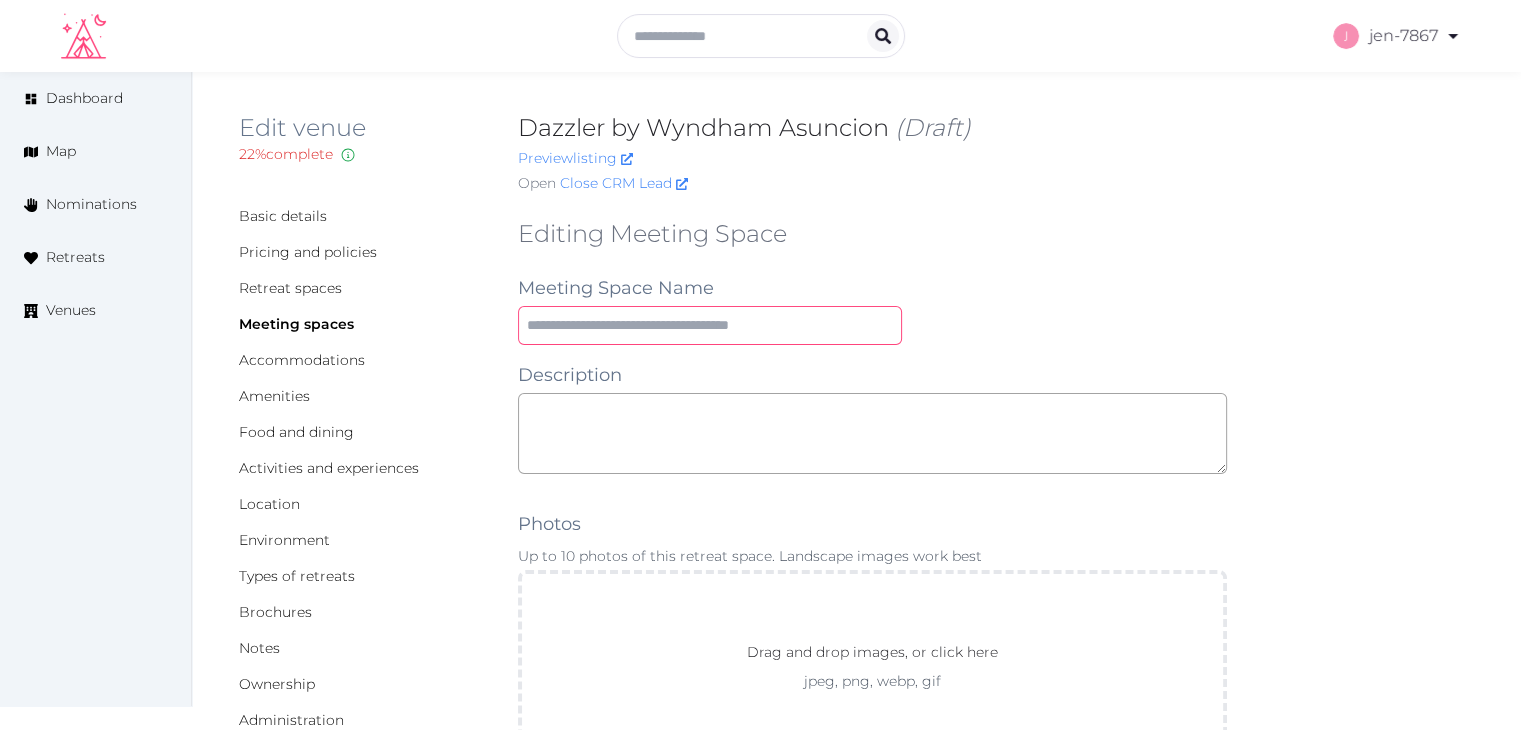 click at bounding box center (710, 325) 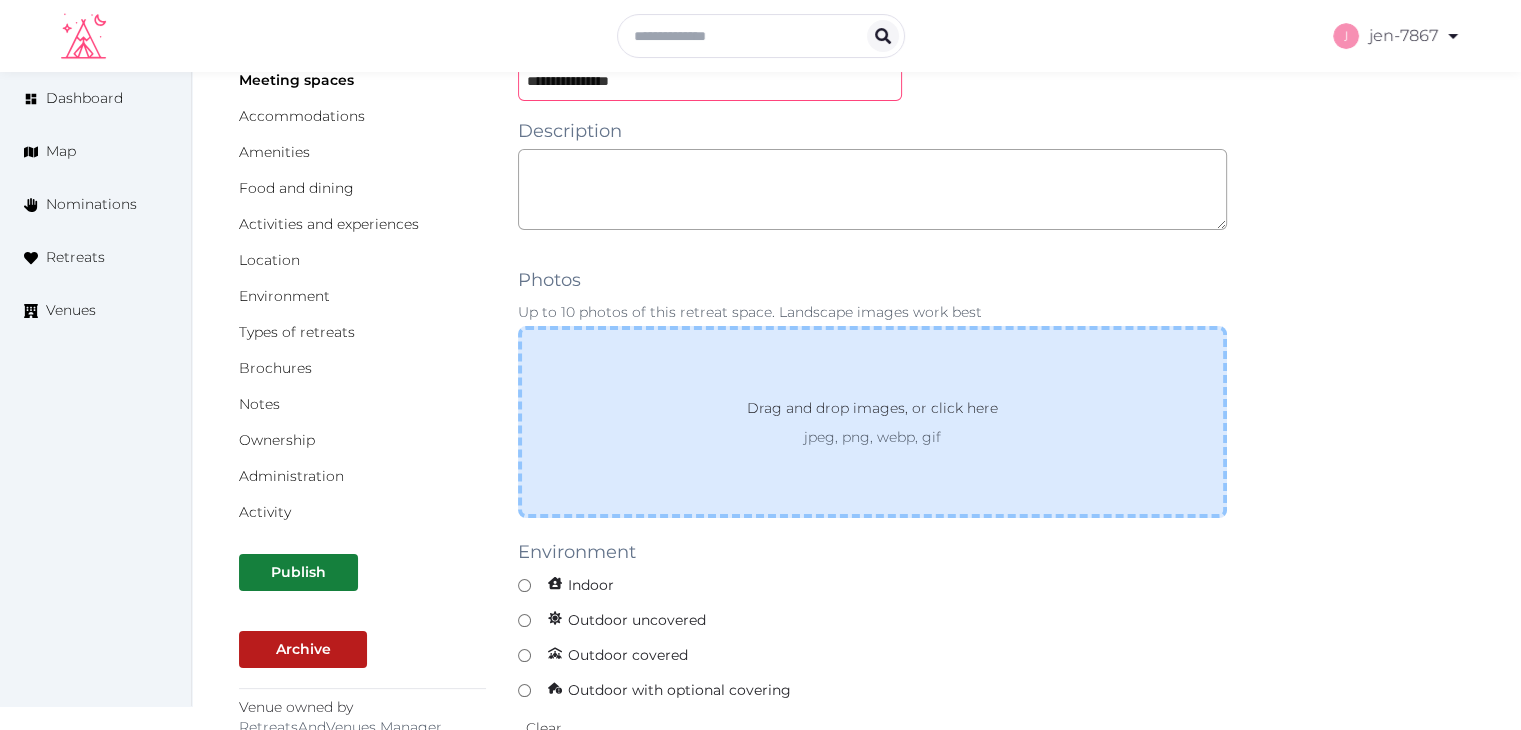 scroll, scrollTop: 300, scrollLeft: 0, axis: vertical 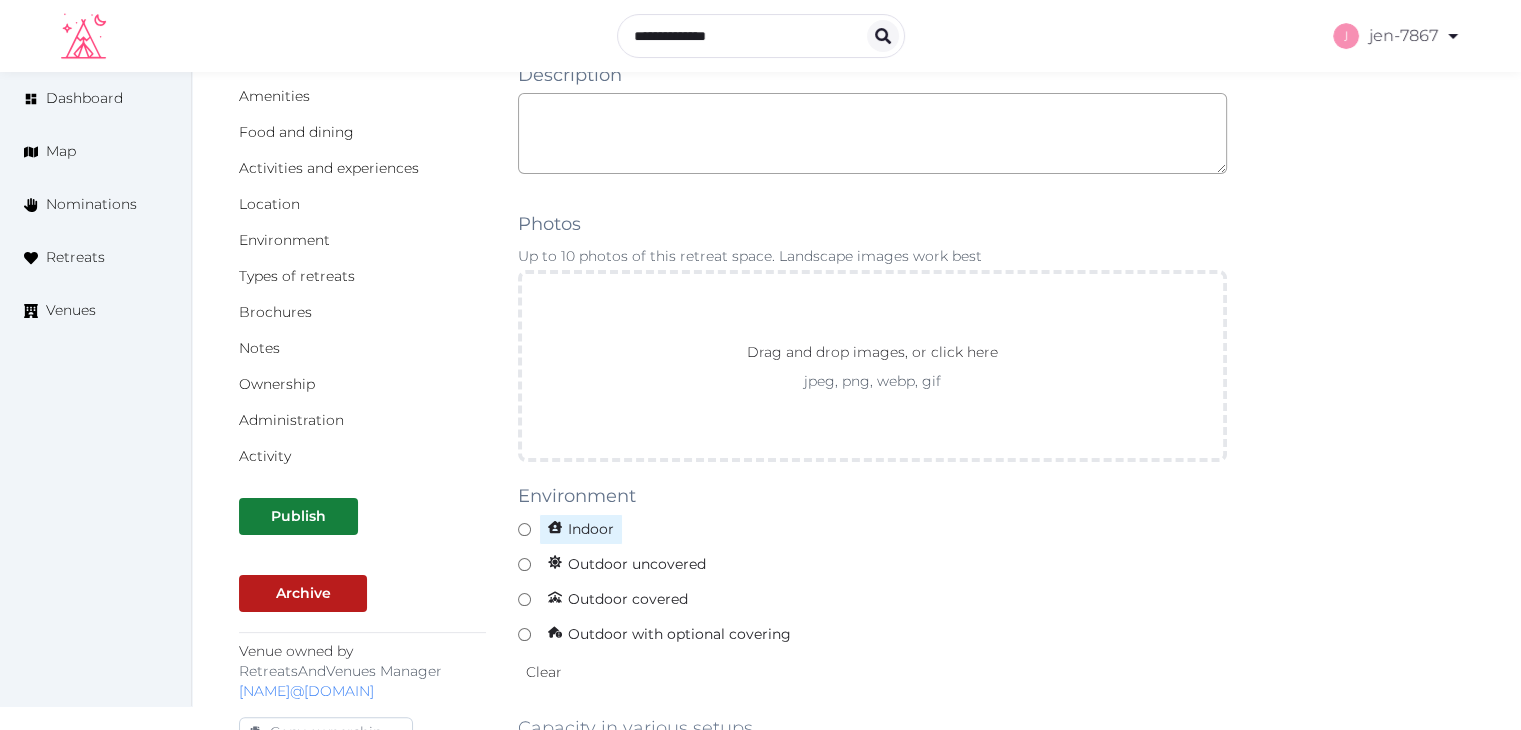 type on "**********" 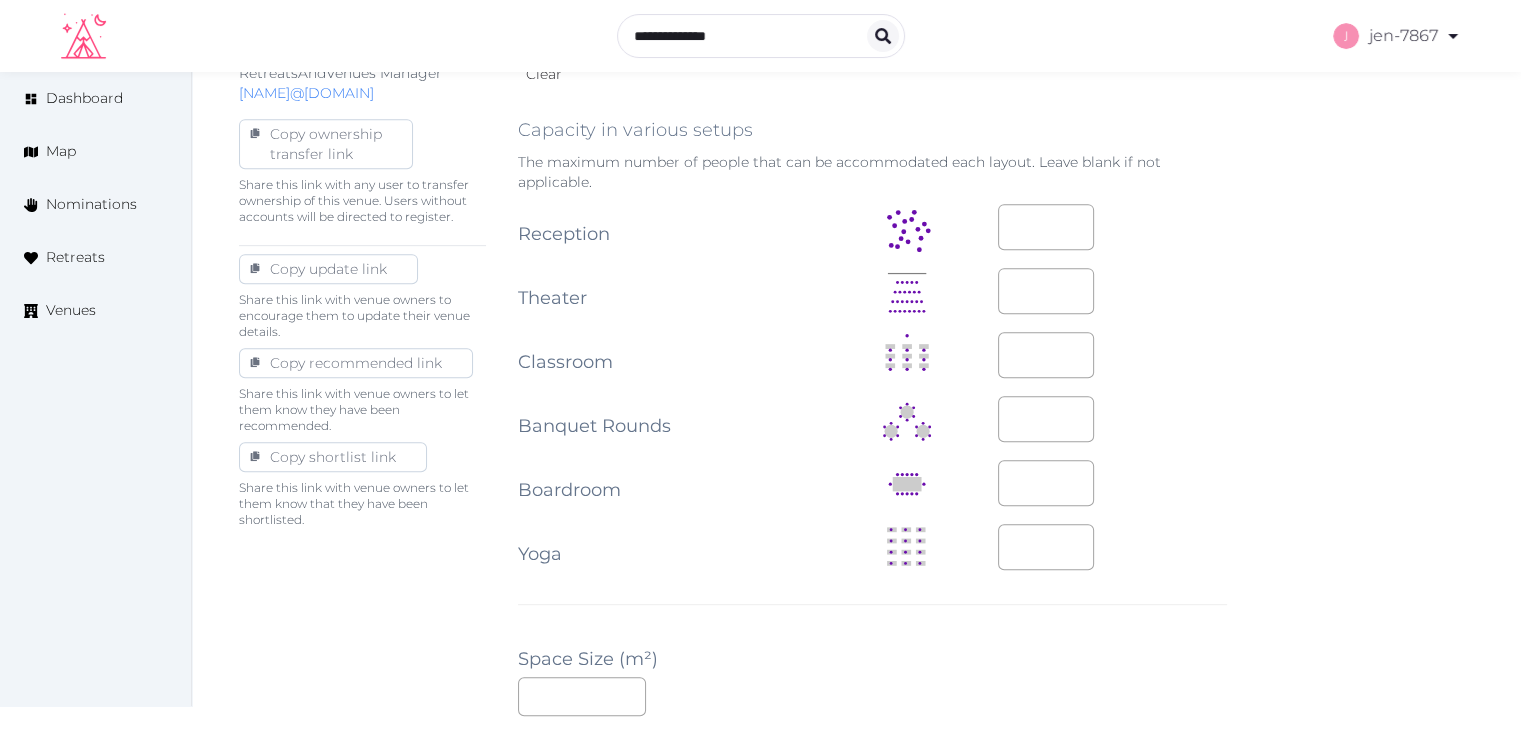 scroll, scrollTop: 900, scrollLeft: 0, axis: vertical 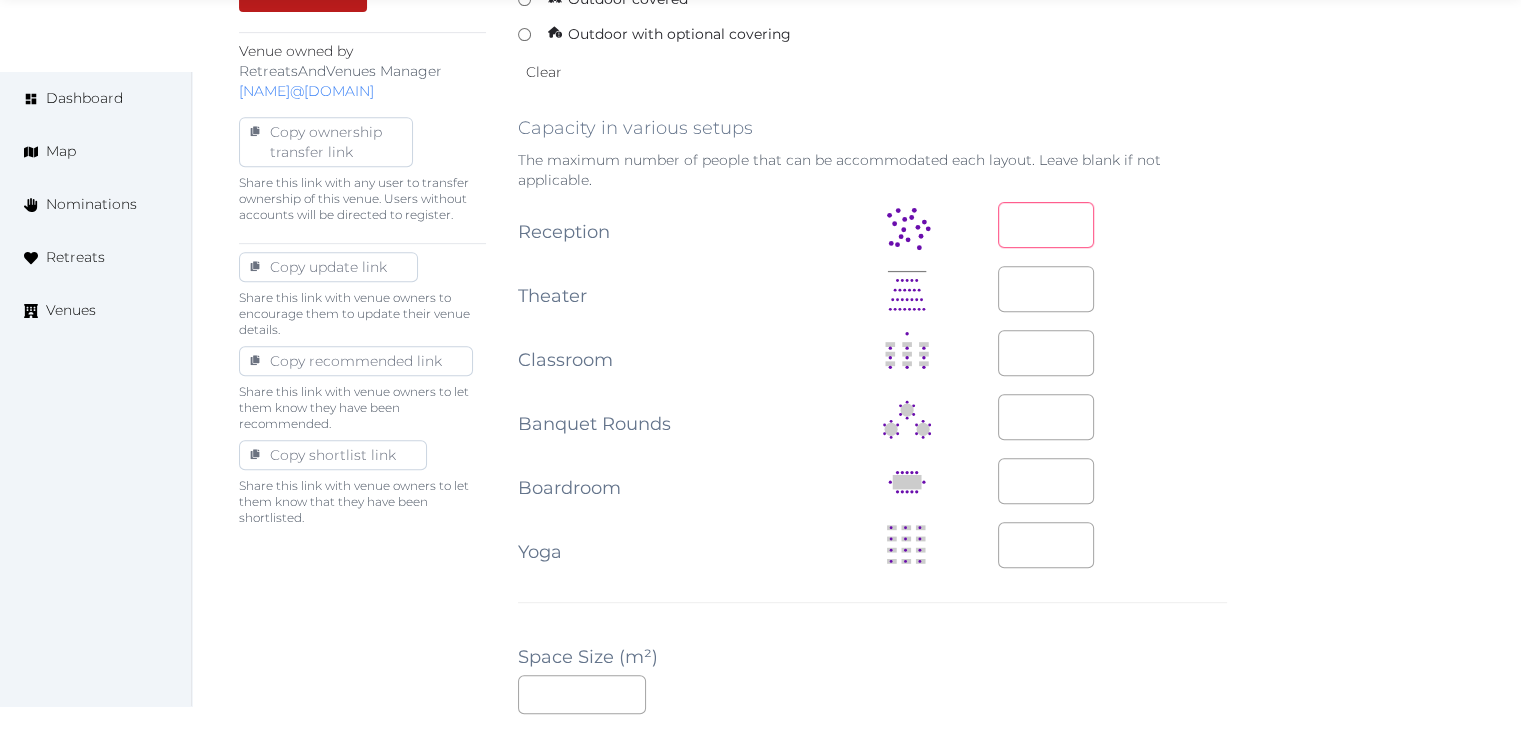 click at bounding box center (1046, 225) 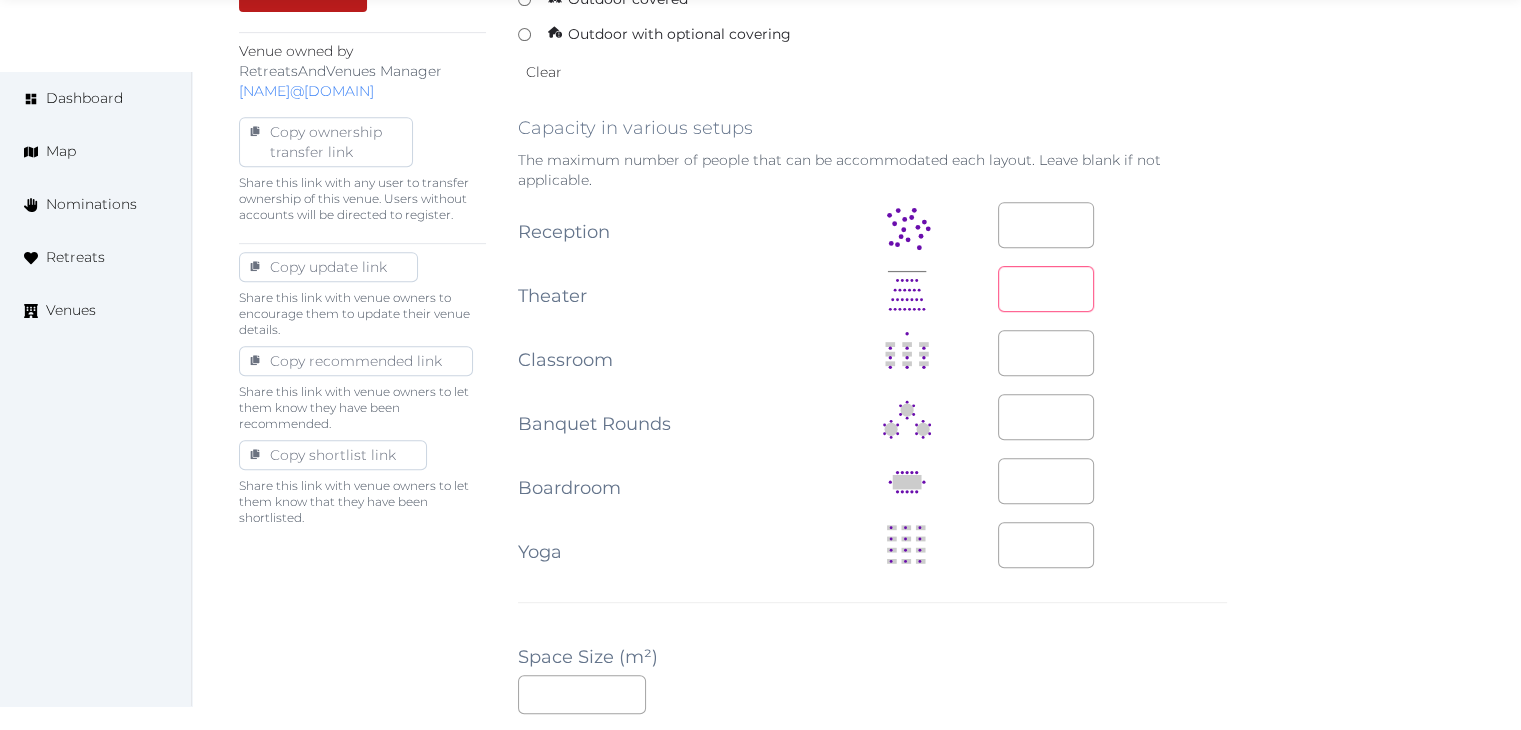 click at bounding box center [1046, 289] 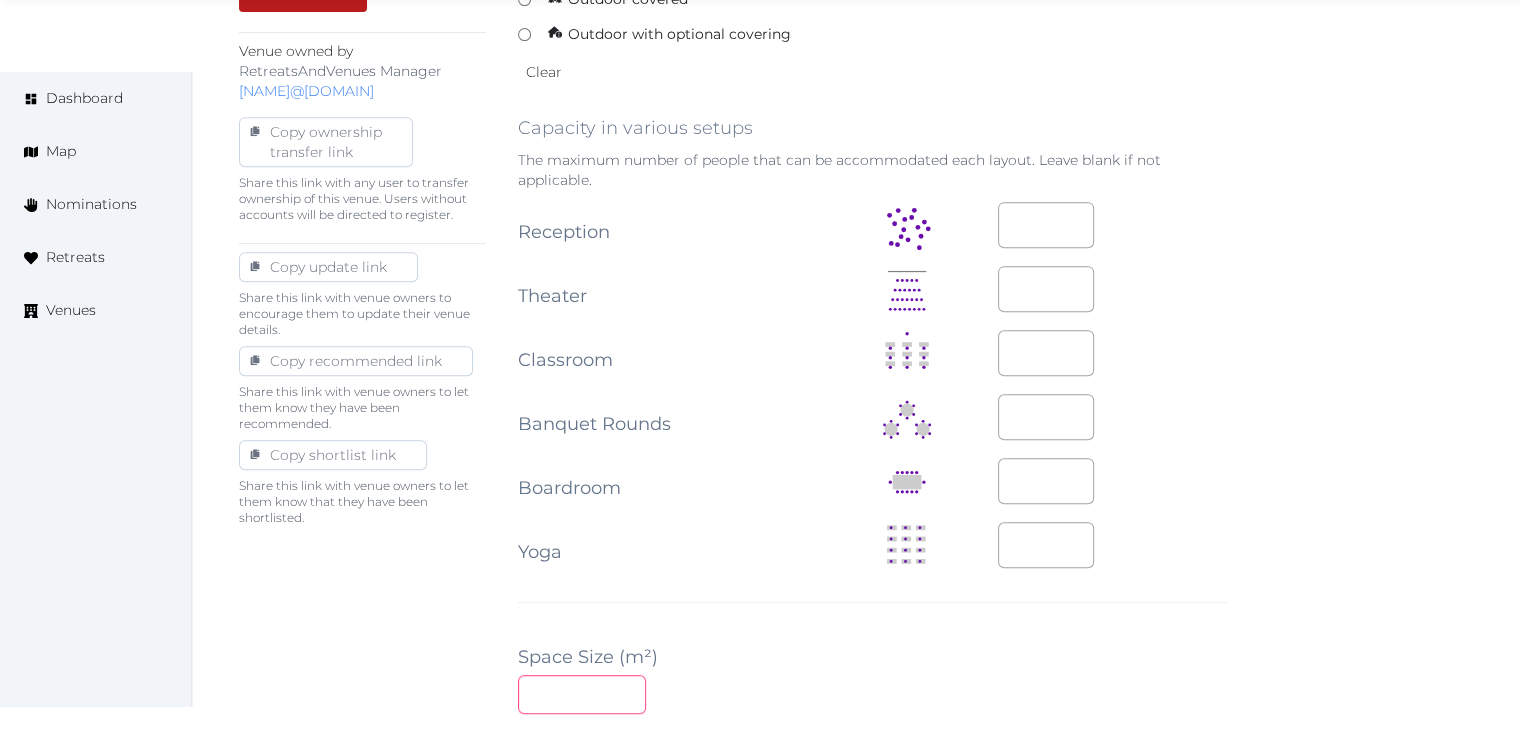 click at bounding box center [582, 694] 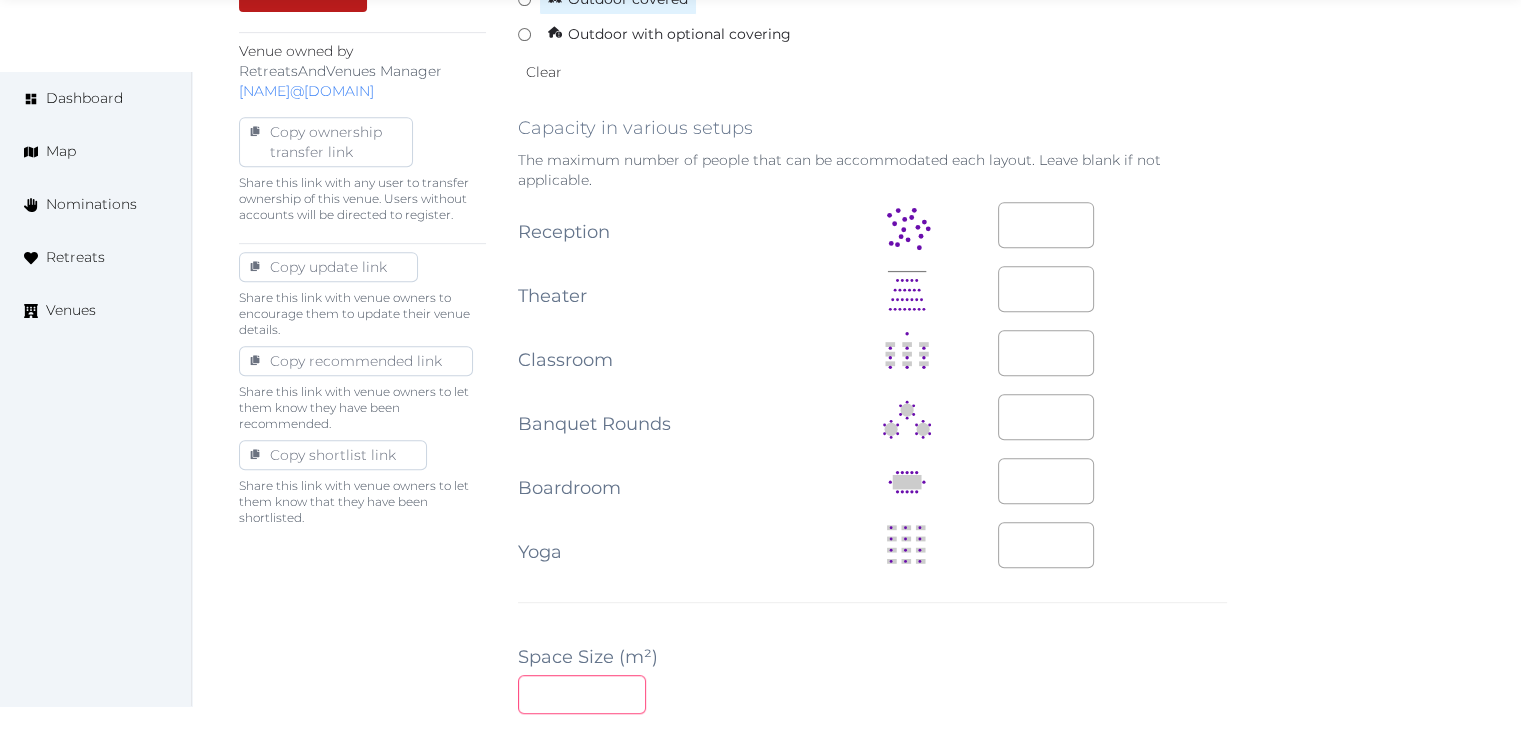 type on "***" 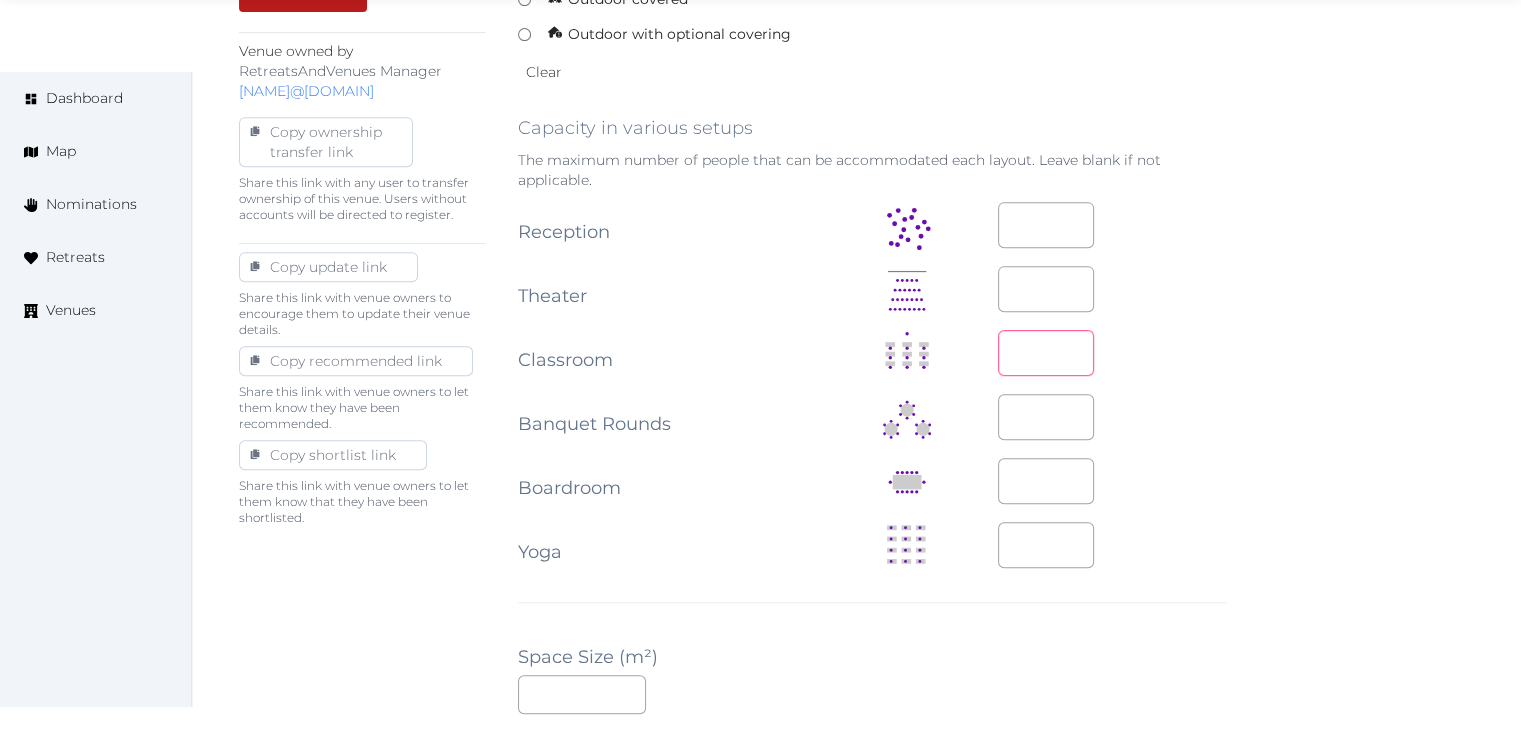 click at bounding box center [1046, 353] 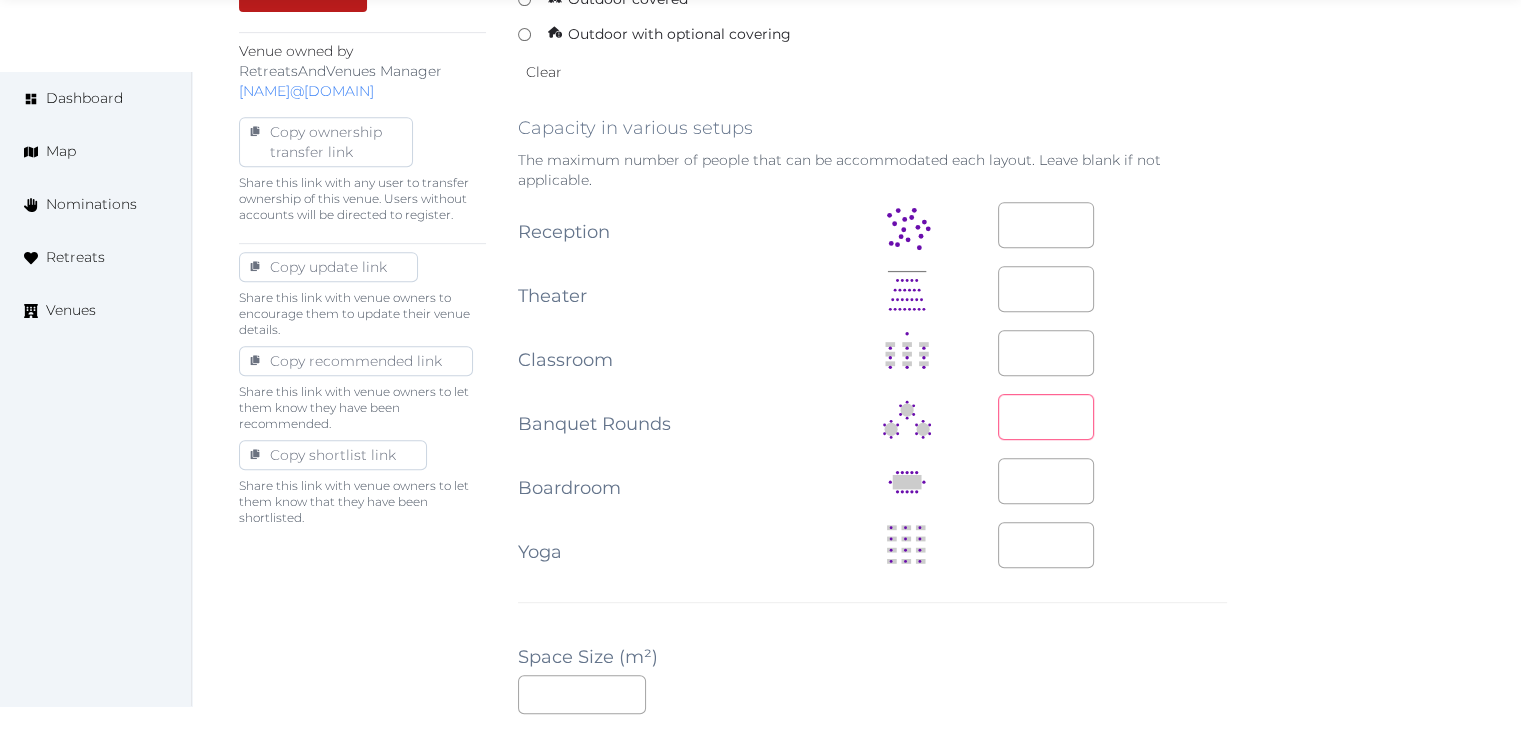 click at bounding box center (1046, 417) 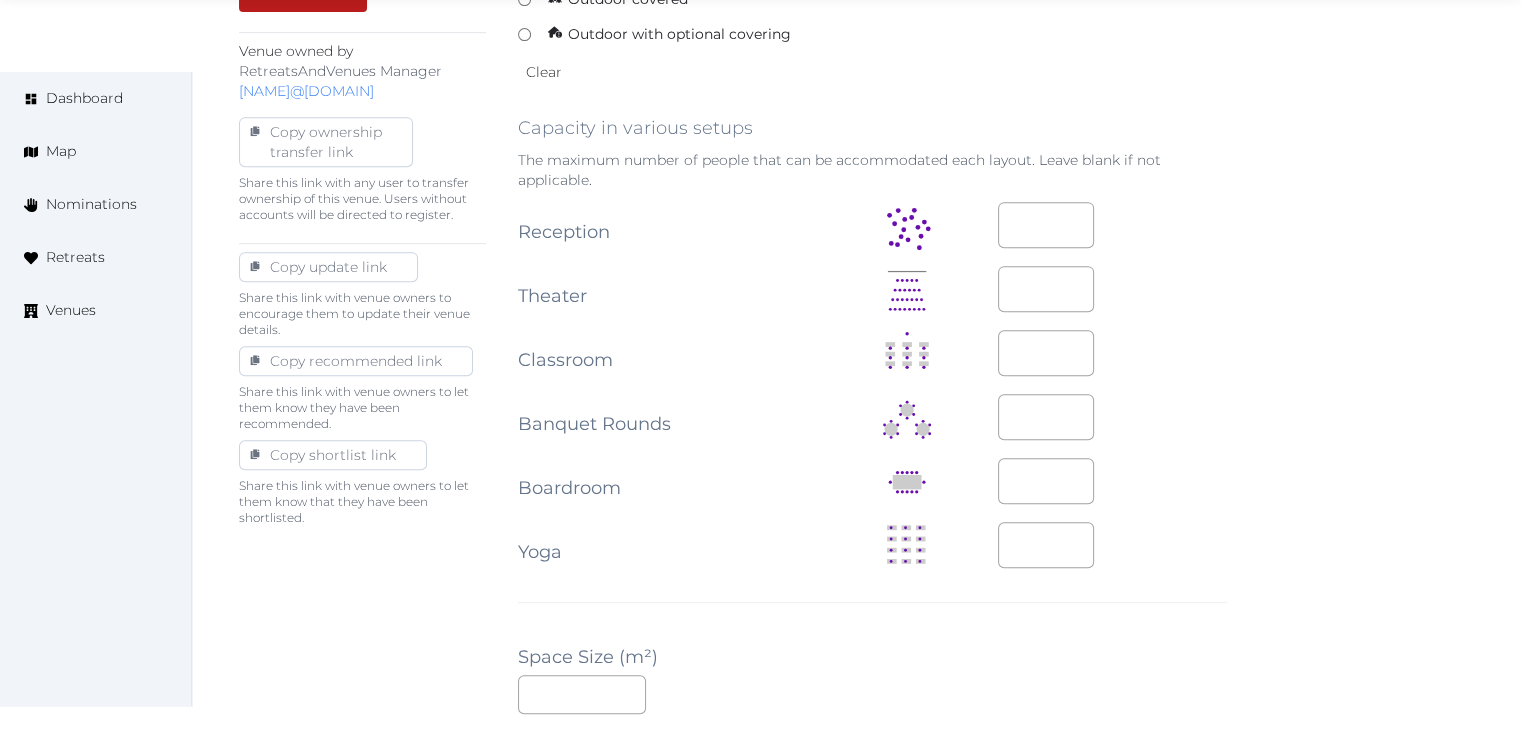 click on "**" at bounding box center (1112, 417) 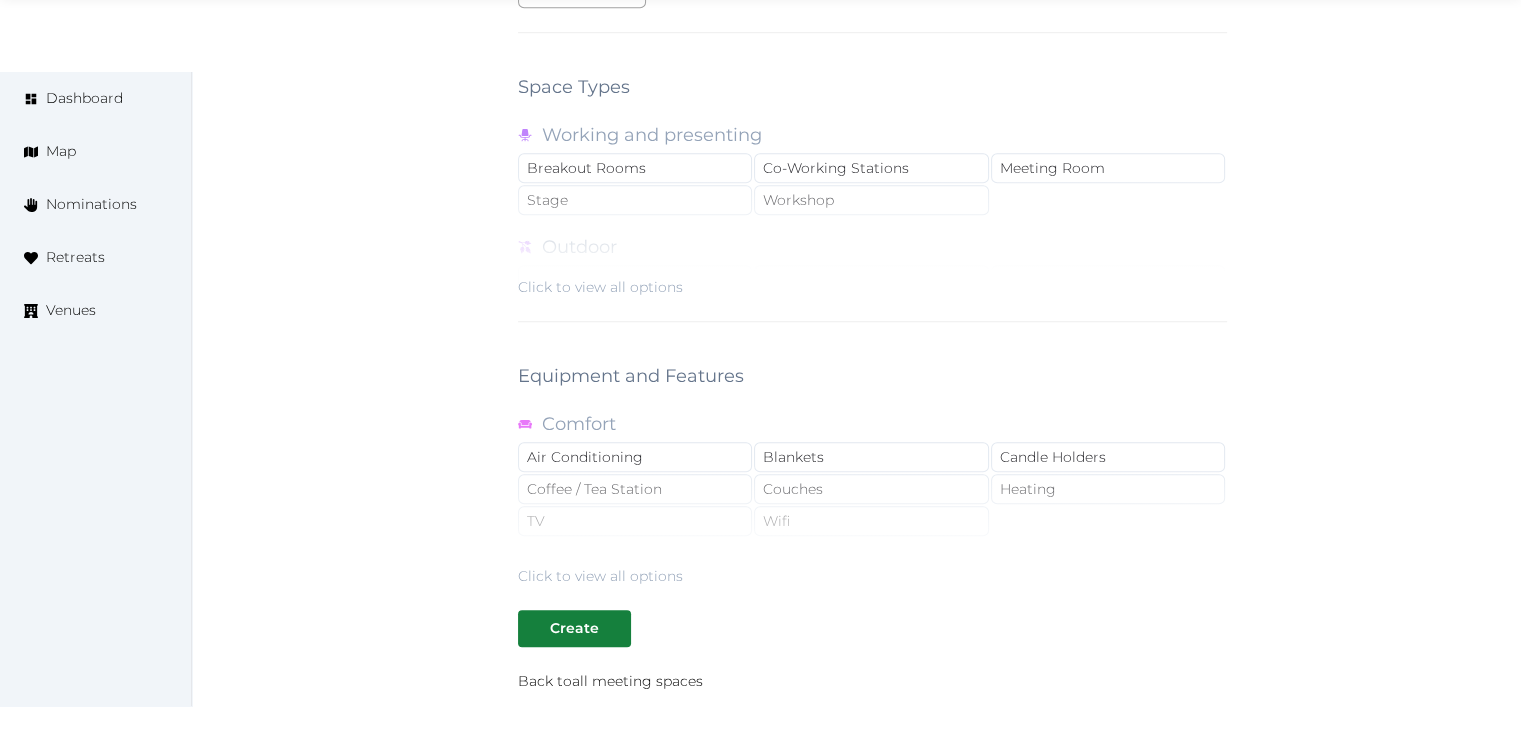 scroll, scrollTop: 1788, scrollLeft: 0, axis: vertical 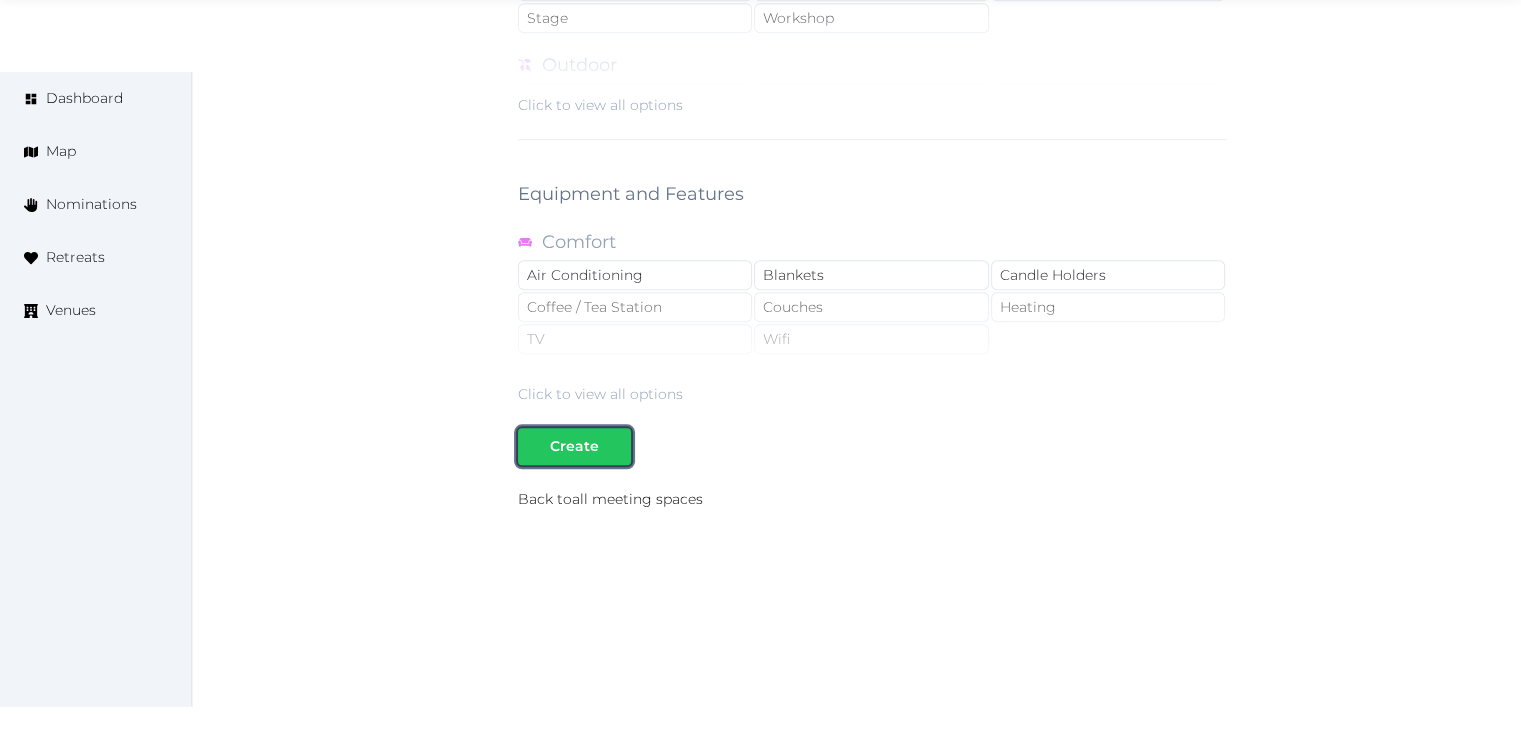 click on "Create" at bounding box center (574, 446) 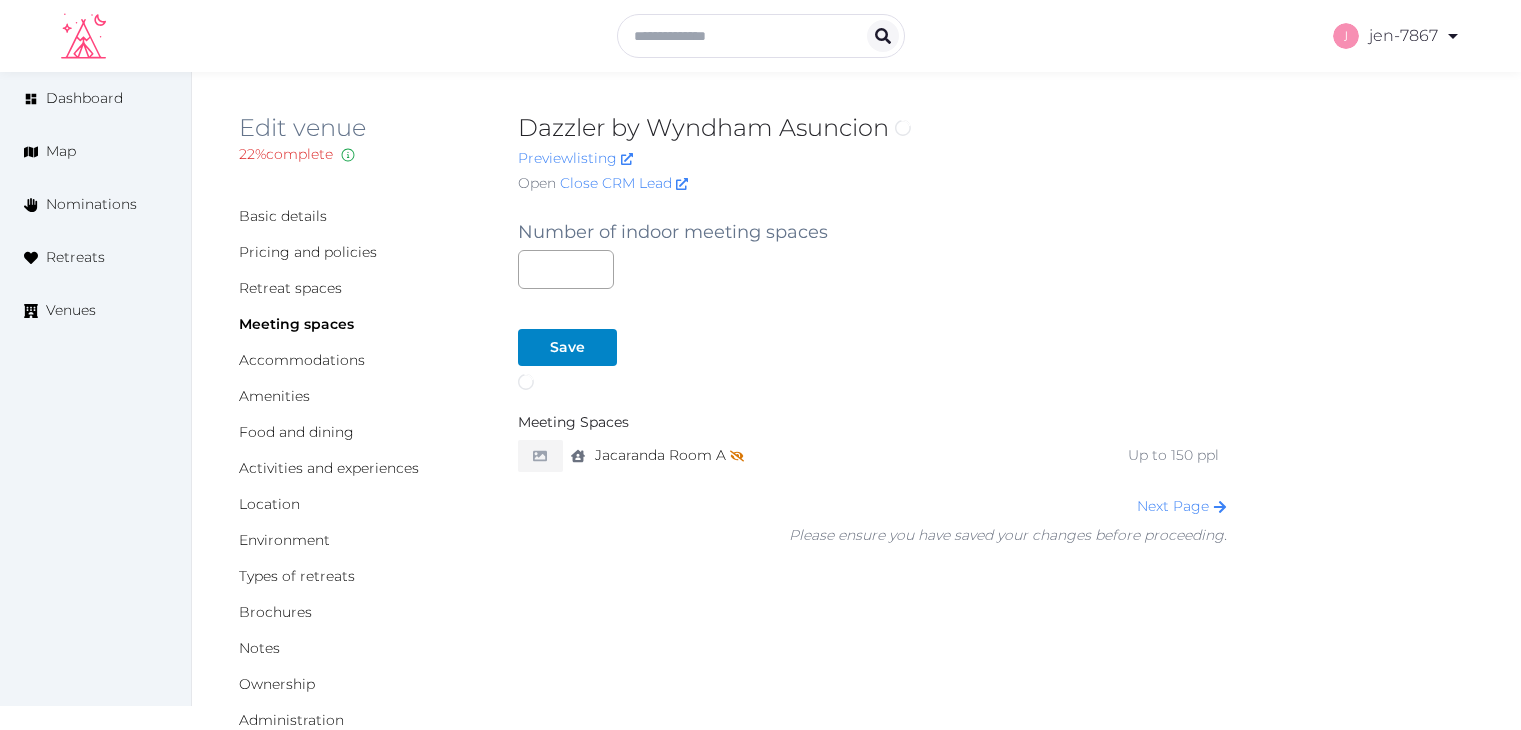 scroll, scrollTop: 0, scrollLeft: 0, axis: both 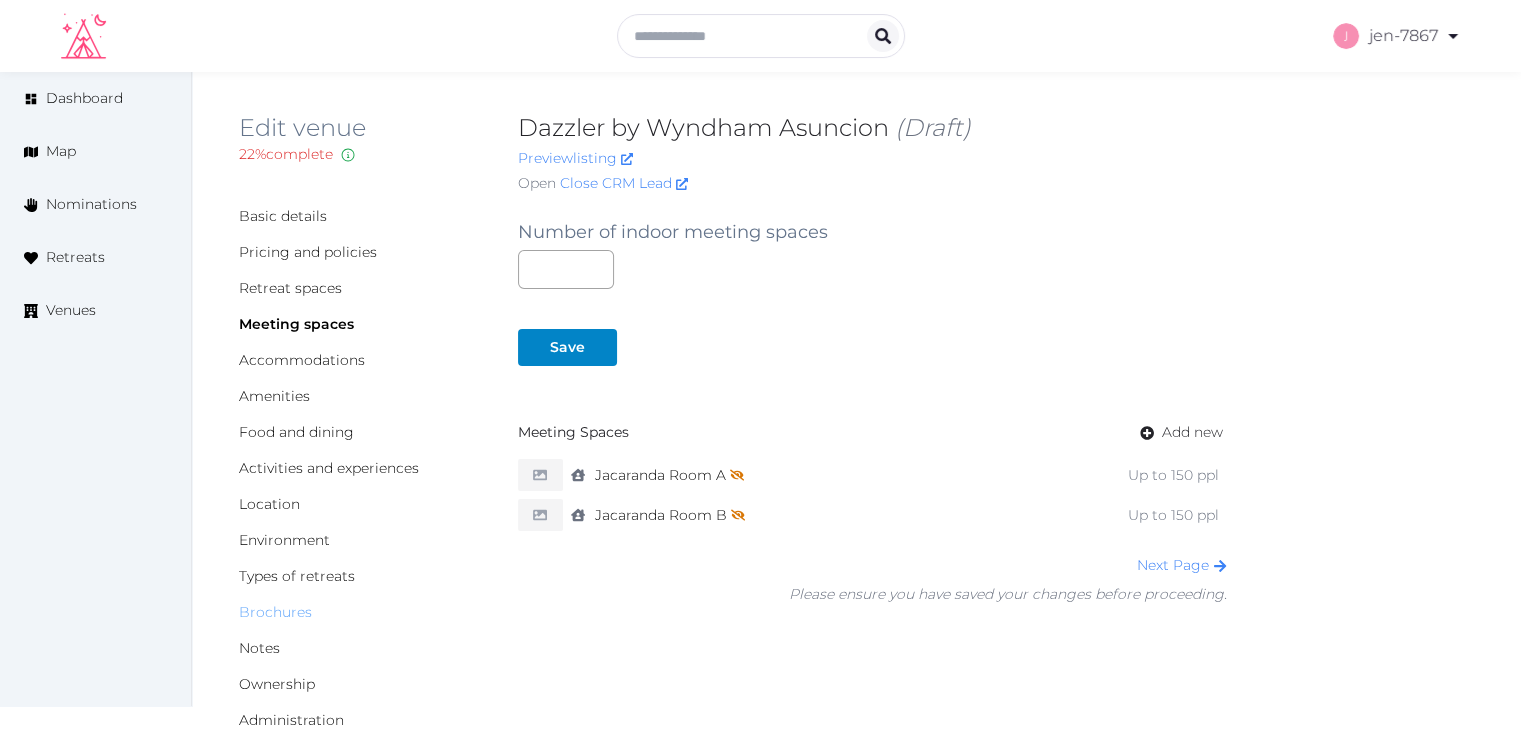 click on "Brochures" at bounding box center [275, 612] 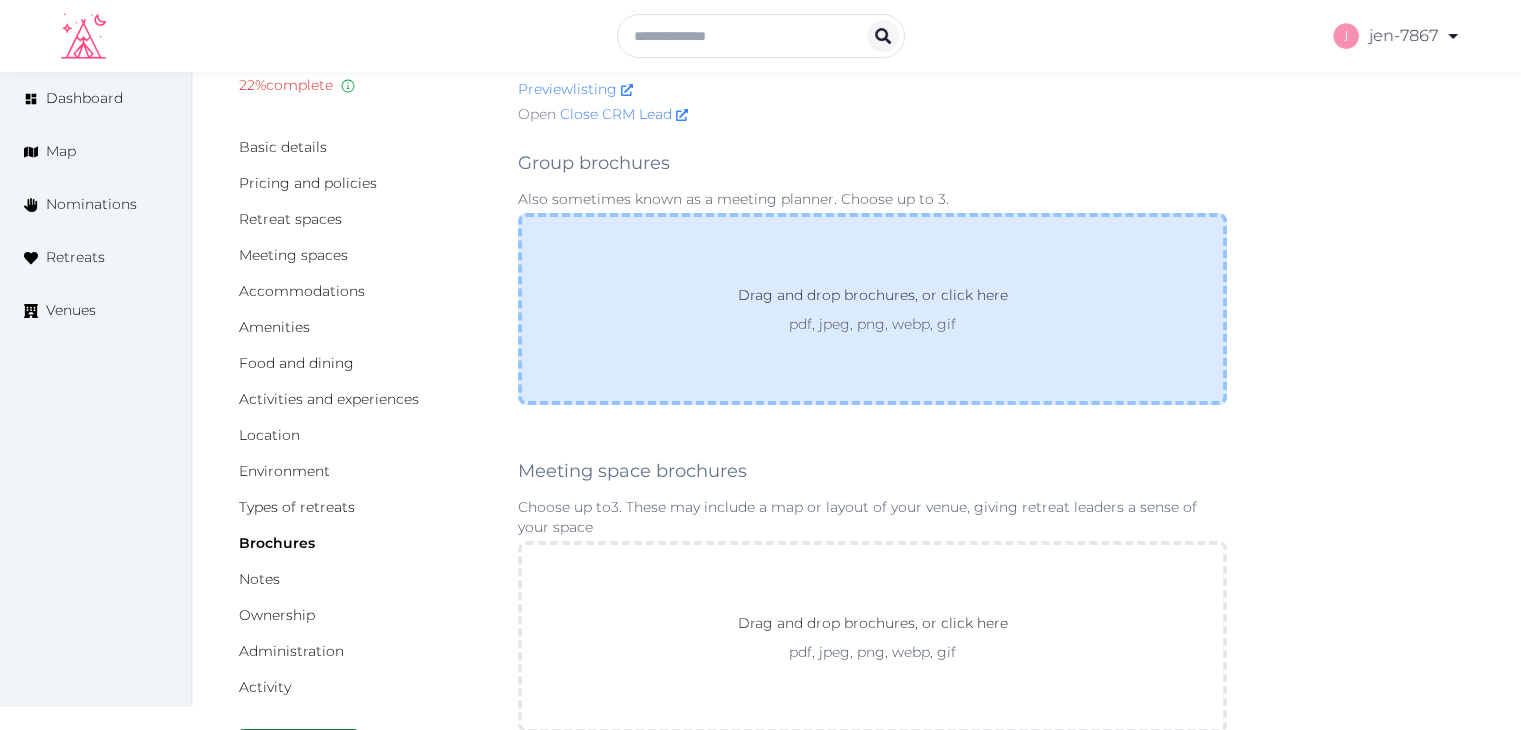 scroll, scrollTop: 500, scrollLeft: 0, axis: vertical 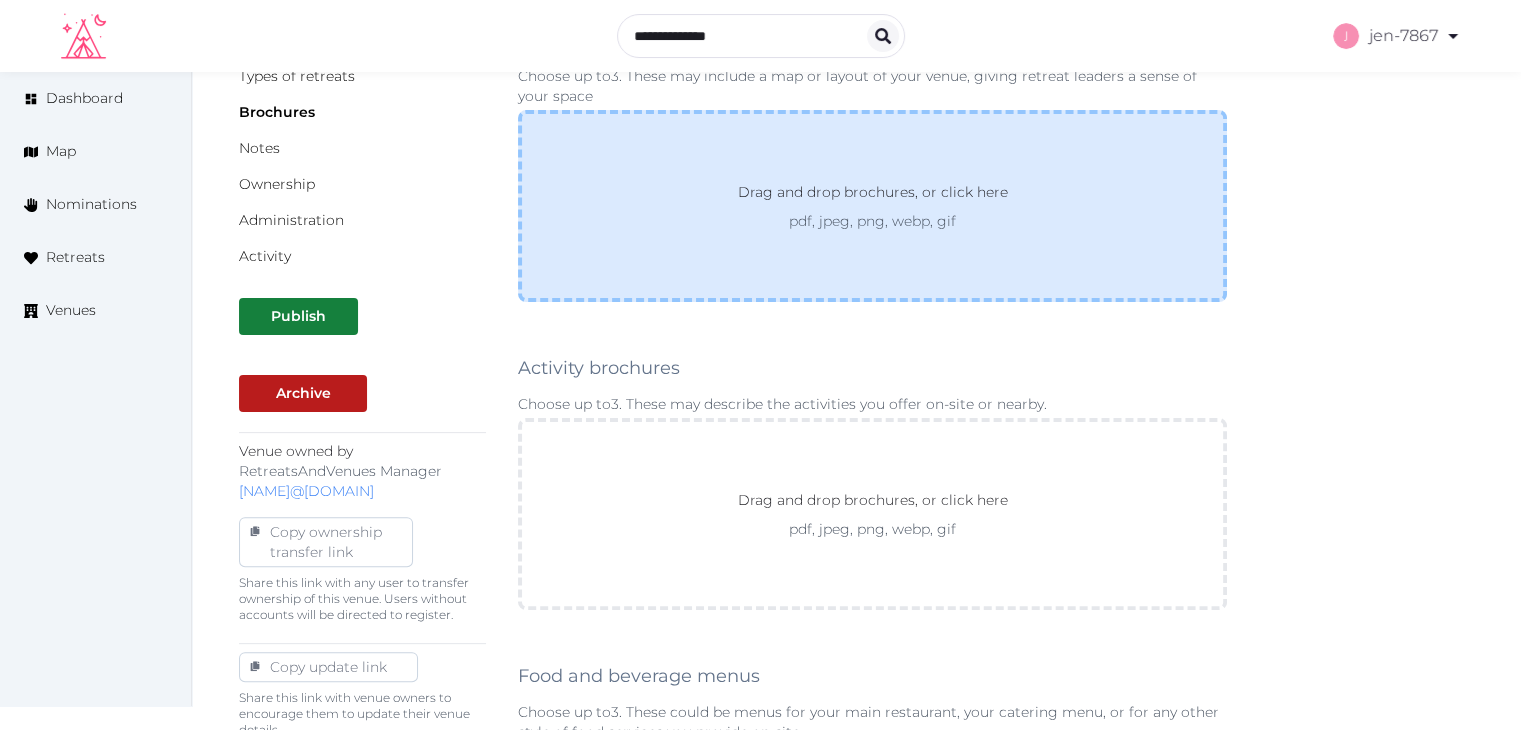 click on "pdf, jpeg, png, webp, gif" at bounding box center (873, 221) 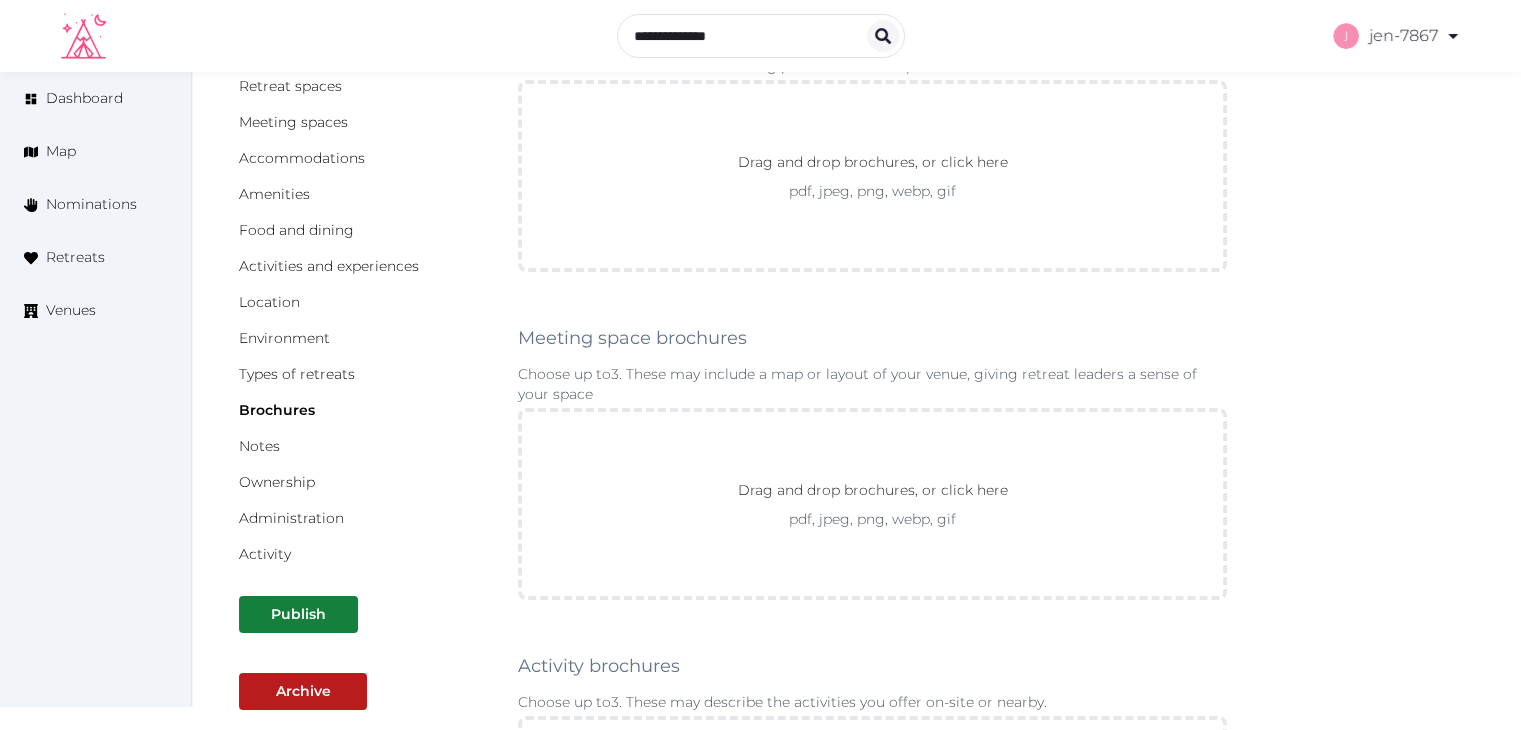 scroll, scrollTop: 200, scrollLeft: 0, axis: vertical 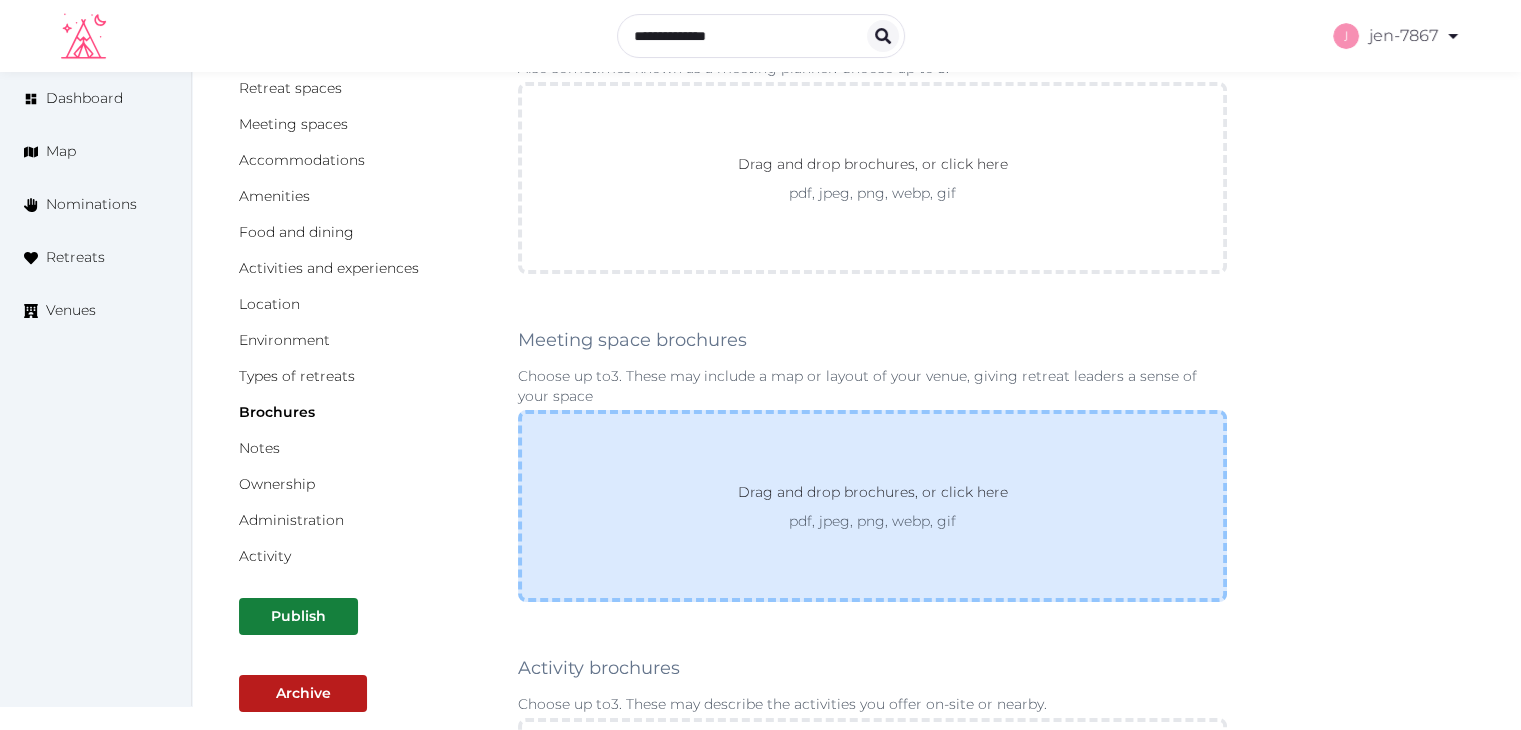 click on "Drag and drop brochures, or click here pdf, jpeg, png, webp, gif" at bounding box center (872, 506) 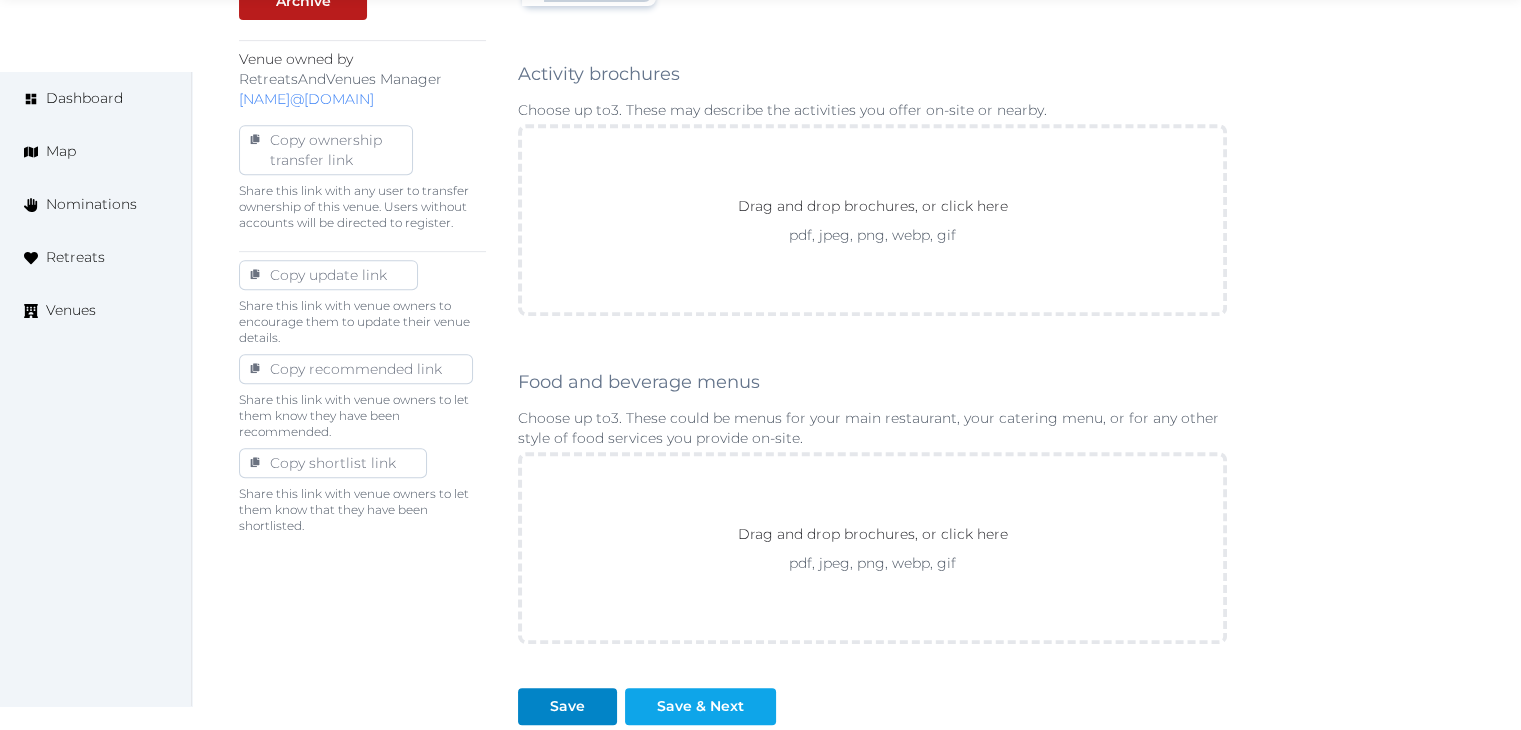 scroll, scrollTop: 1111, scrollLeft: 0, axis: vertical 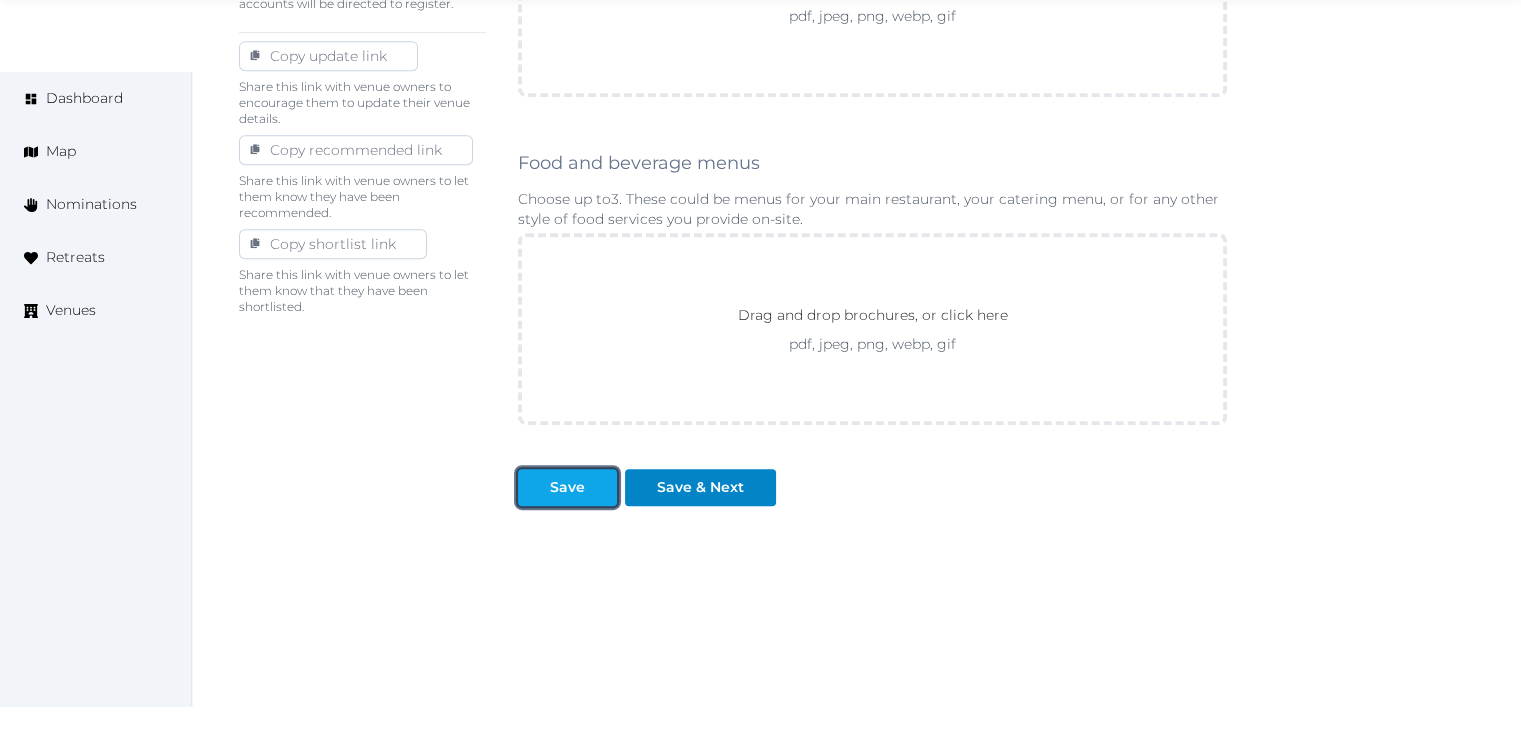 click on "Save" at bounding box center (567, 487) 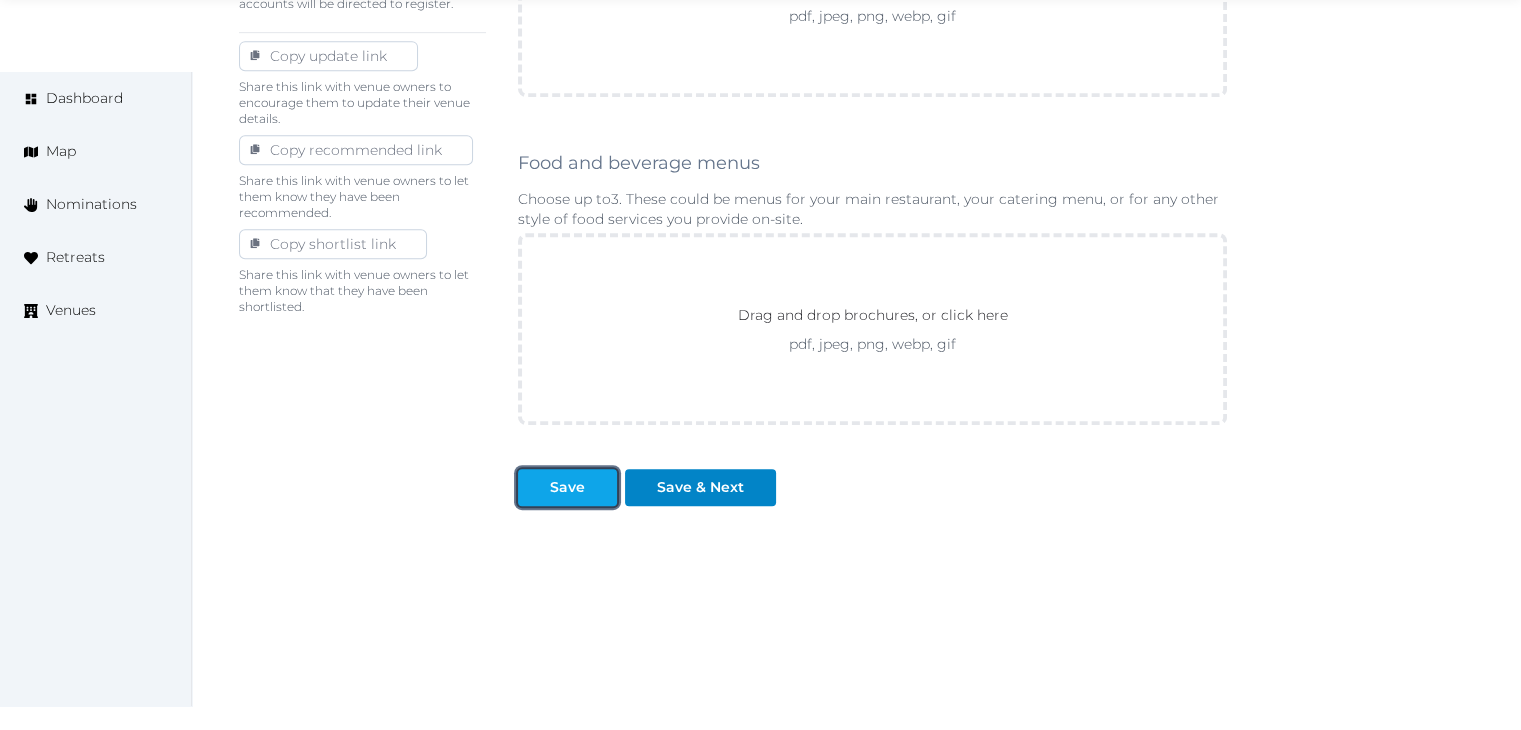 click on "Save" at bounding box center (567, 487) 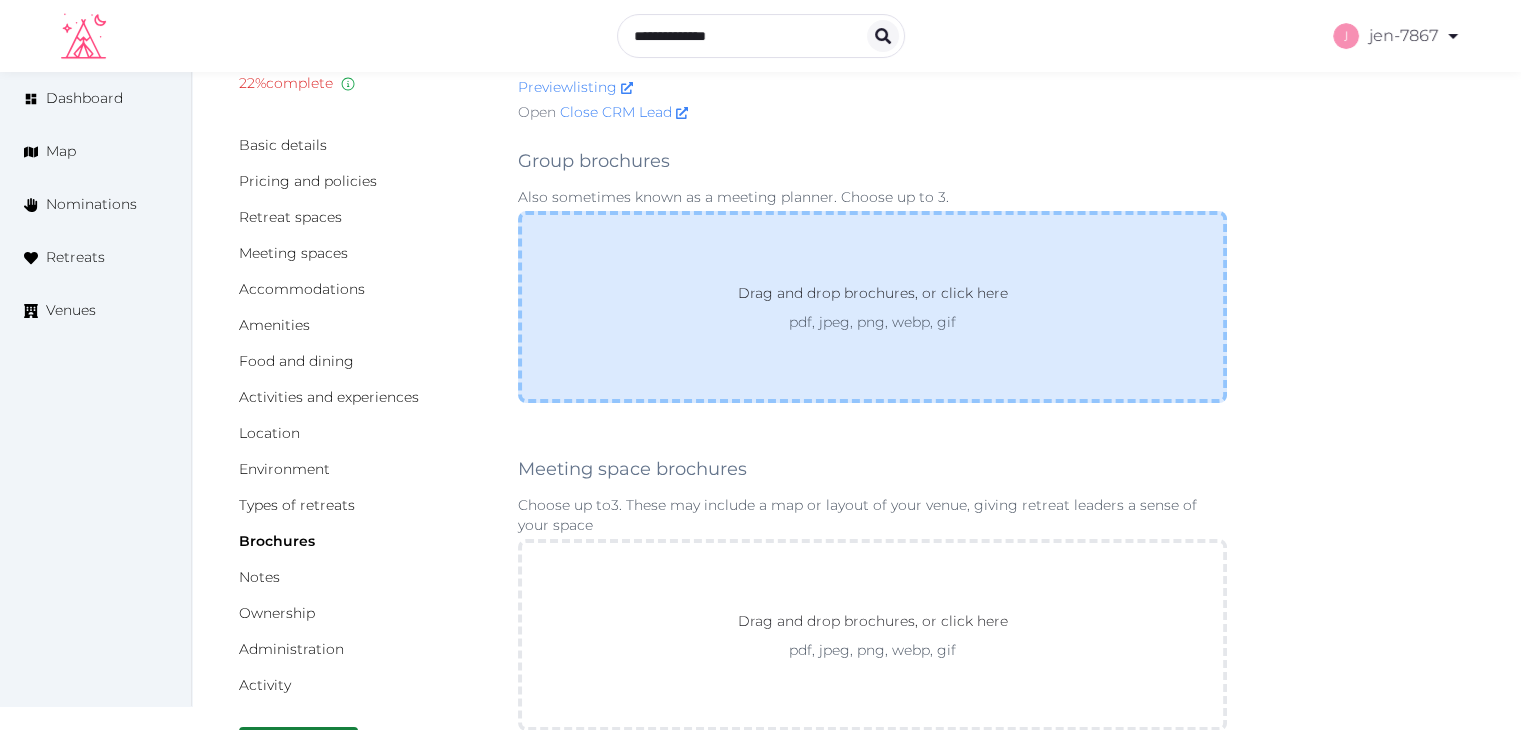 scroll, scrollTop: 0, scrollLeft: 0, axis: both 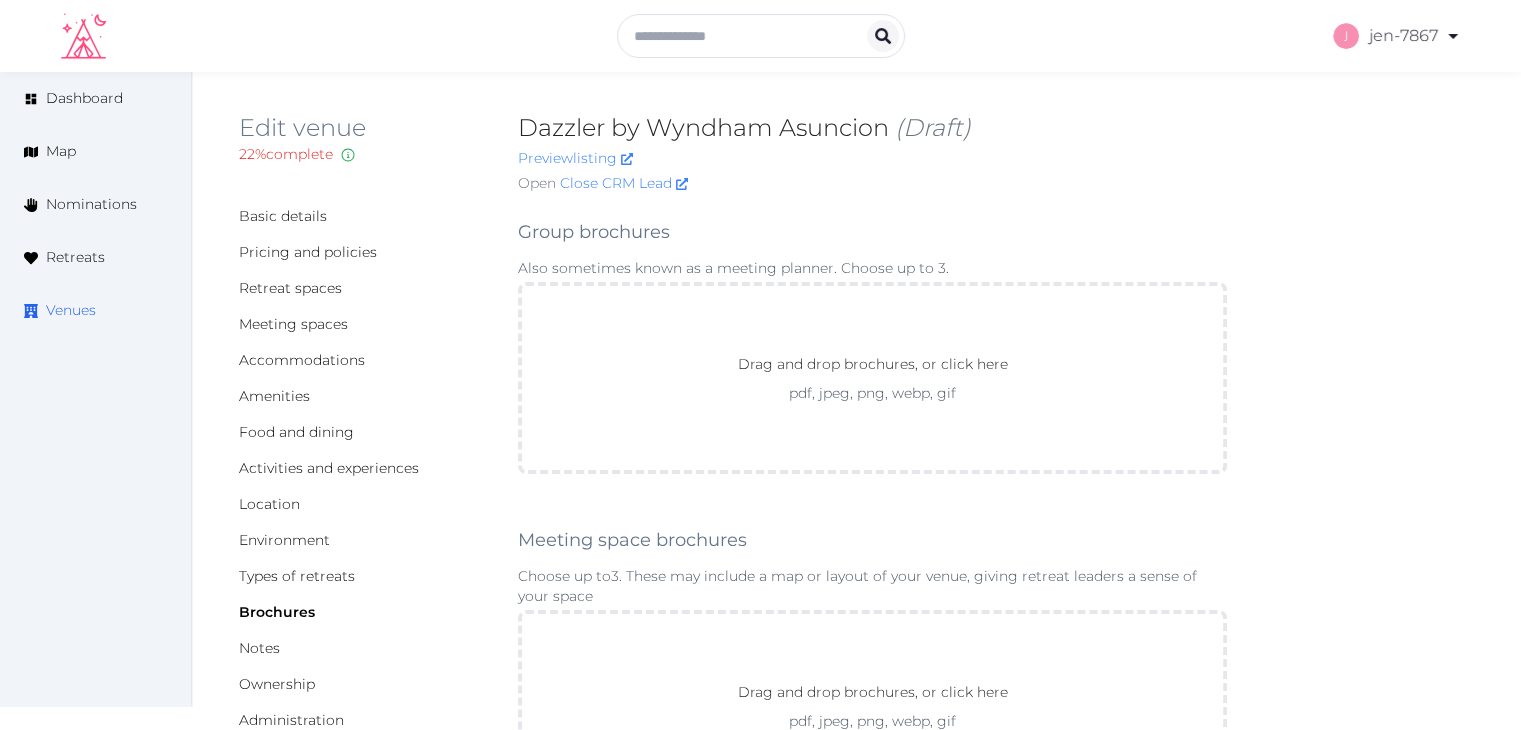 click on "Venues" at bounding box center [71, 310] 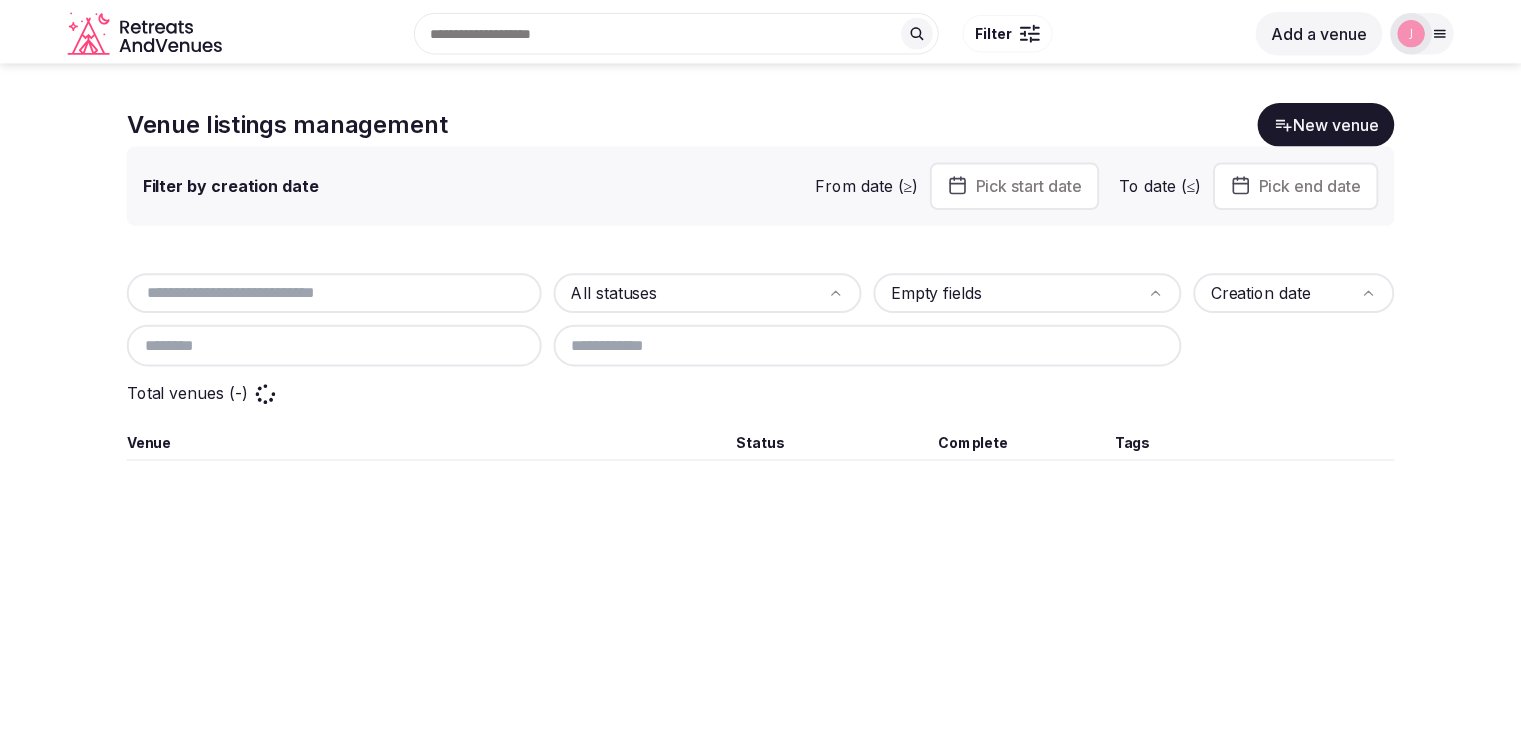 scroll, scrollTop: 0, scrollLeft: 0, axis: both 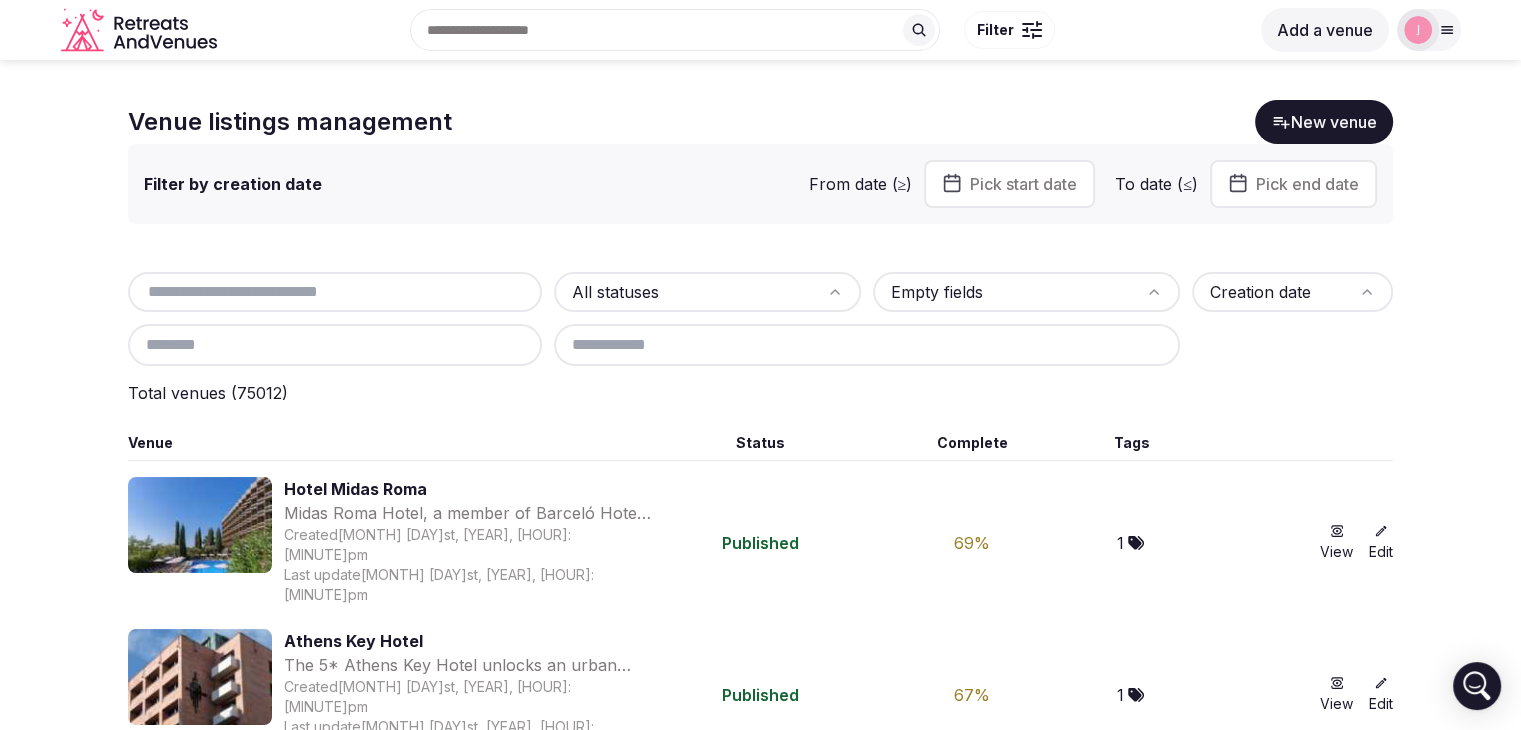 click at bounding box center (335, 292) 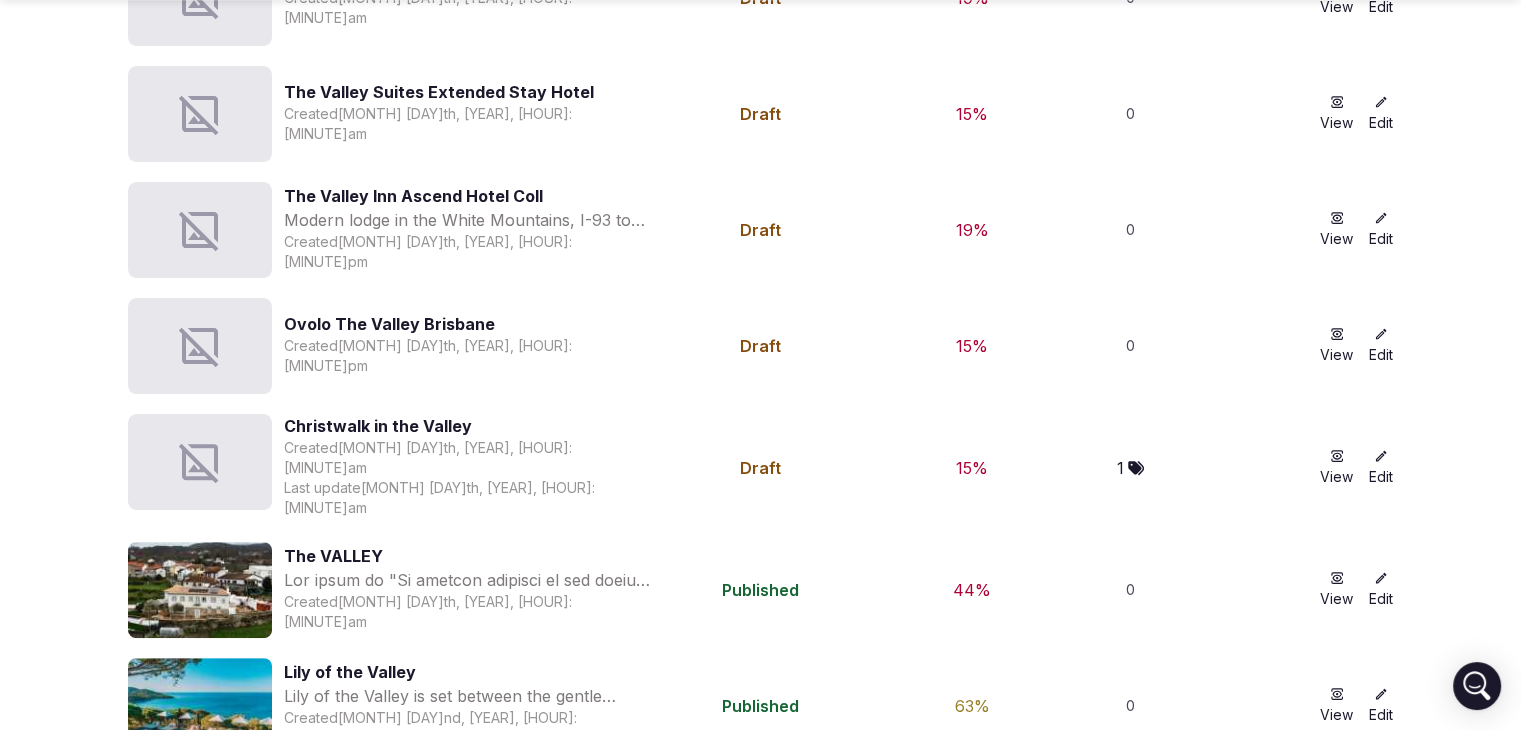 scroll, scrollTop: 563, scrollLeft: 0, axis: vertical 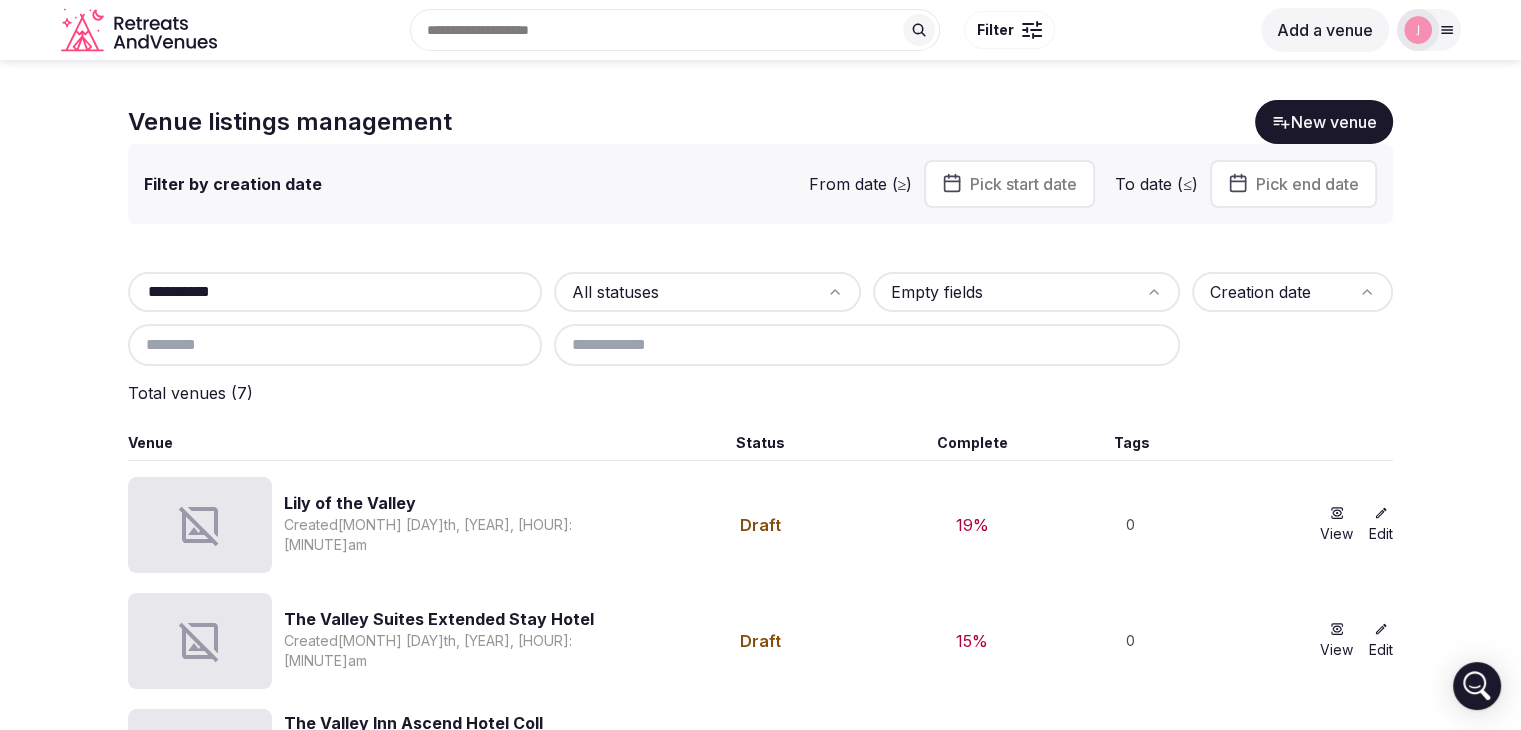 drag, startPoint x: 300, startPoint y: 293, endPoint x: 149, endPoint y: 290, distance: 151.0298 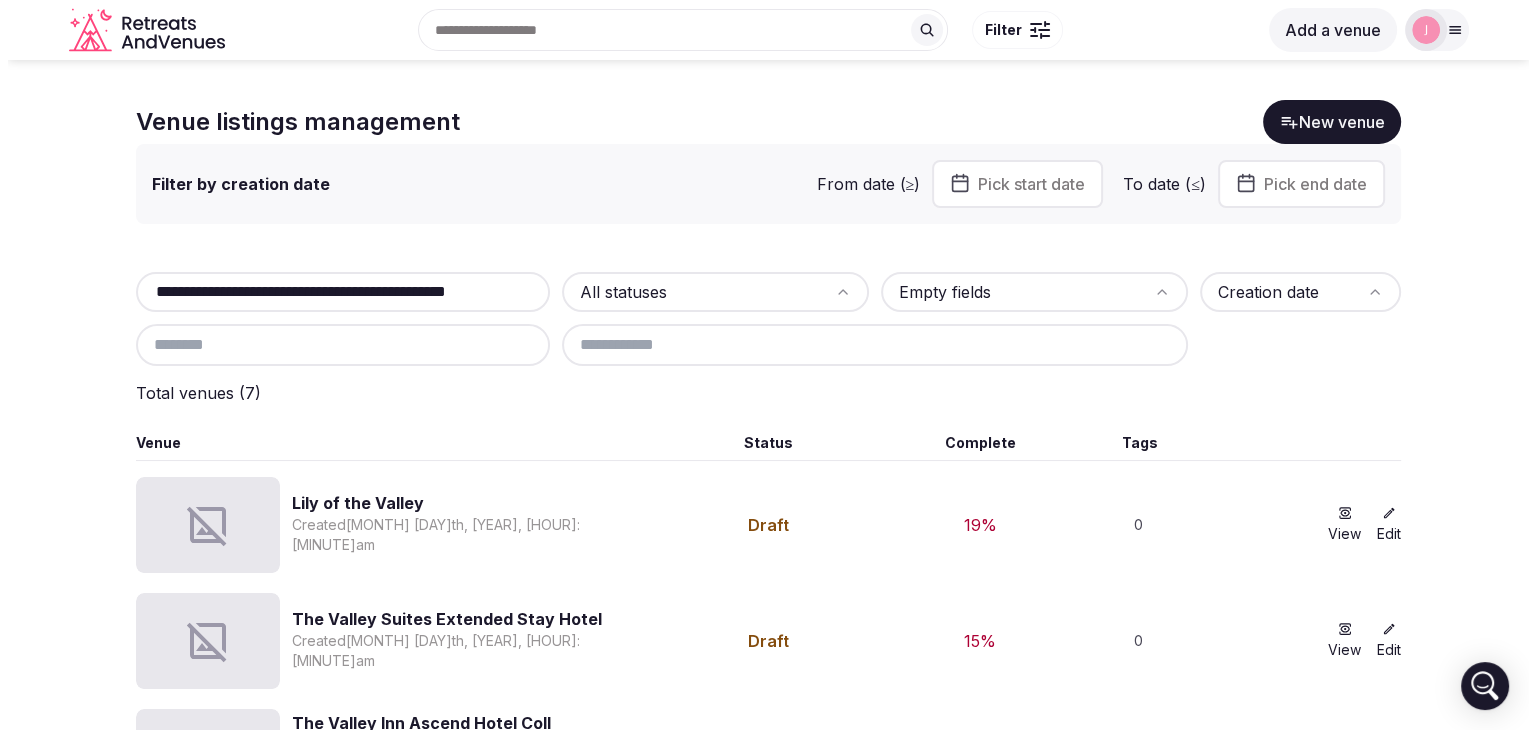scroll, scrollTop: 0, scrollLeft: 84, axis: horizontal 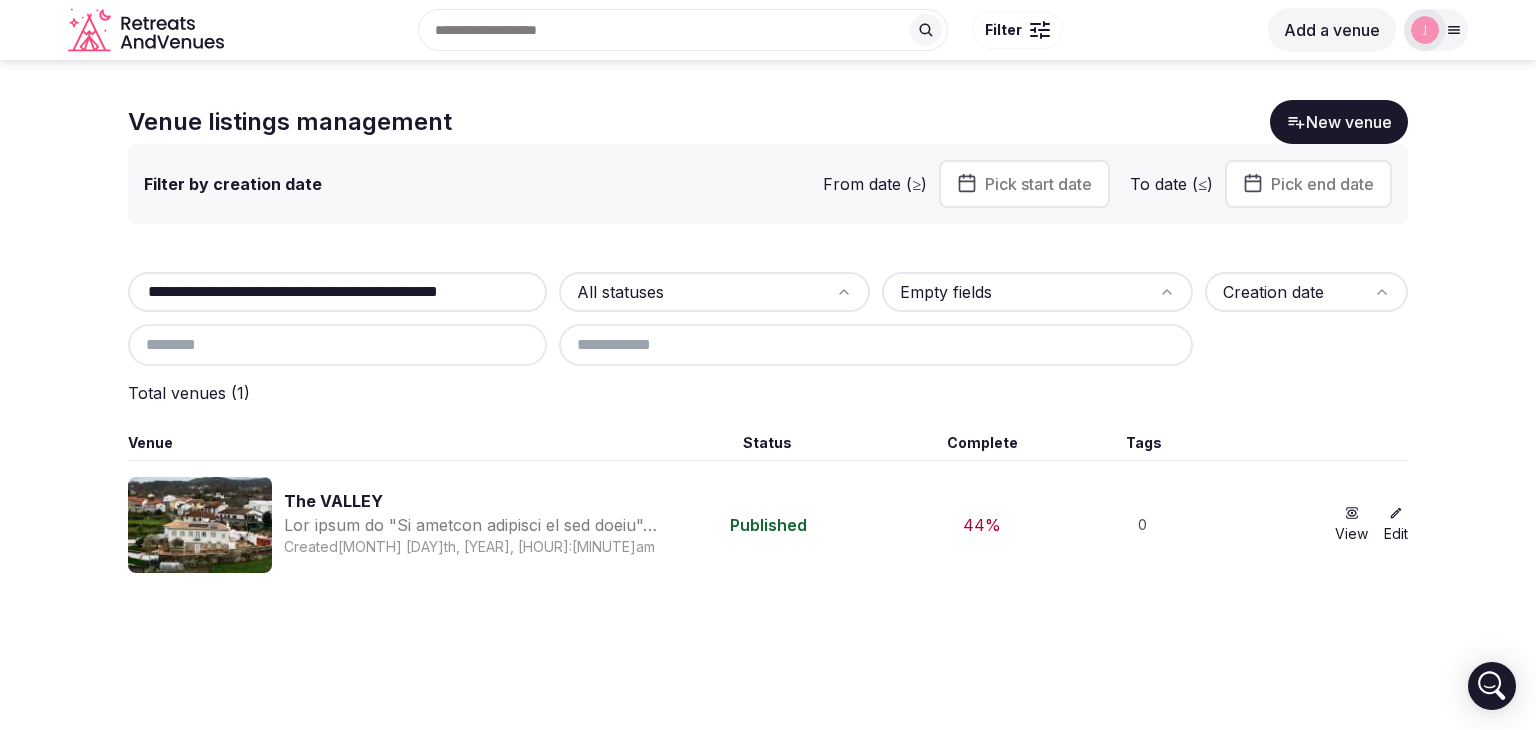 type on "**********" 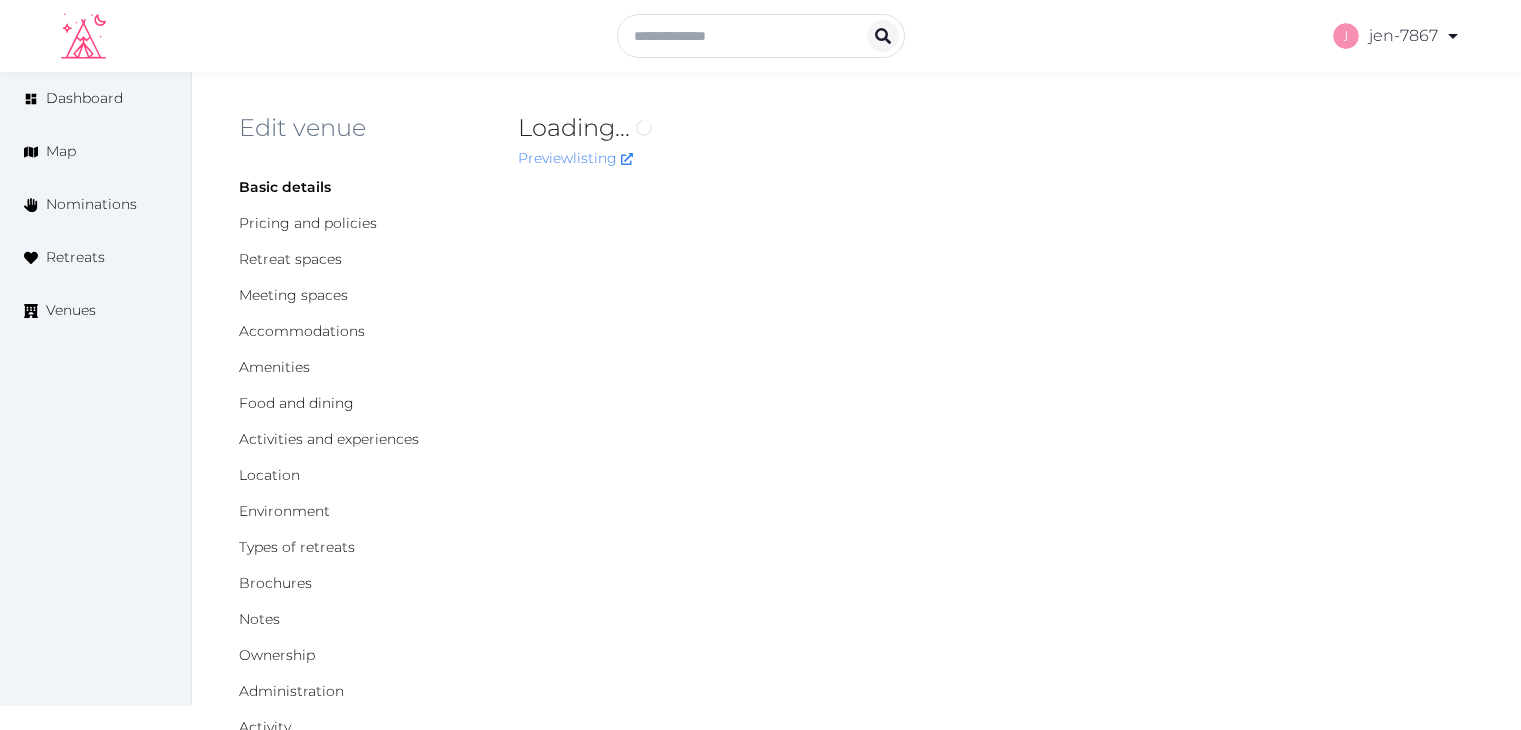 scroll, scrollTop: 0, scrollLeft: 0, axis: both 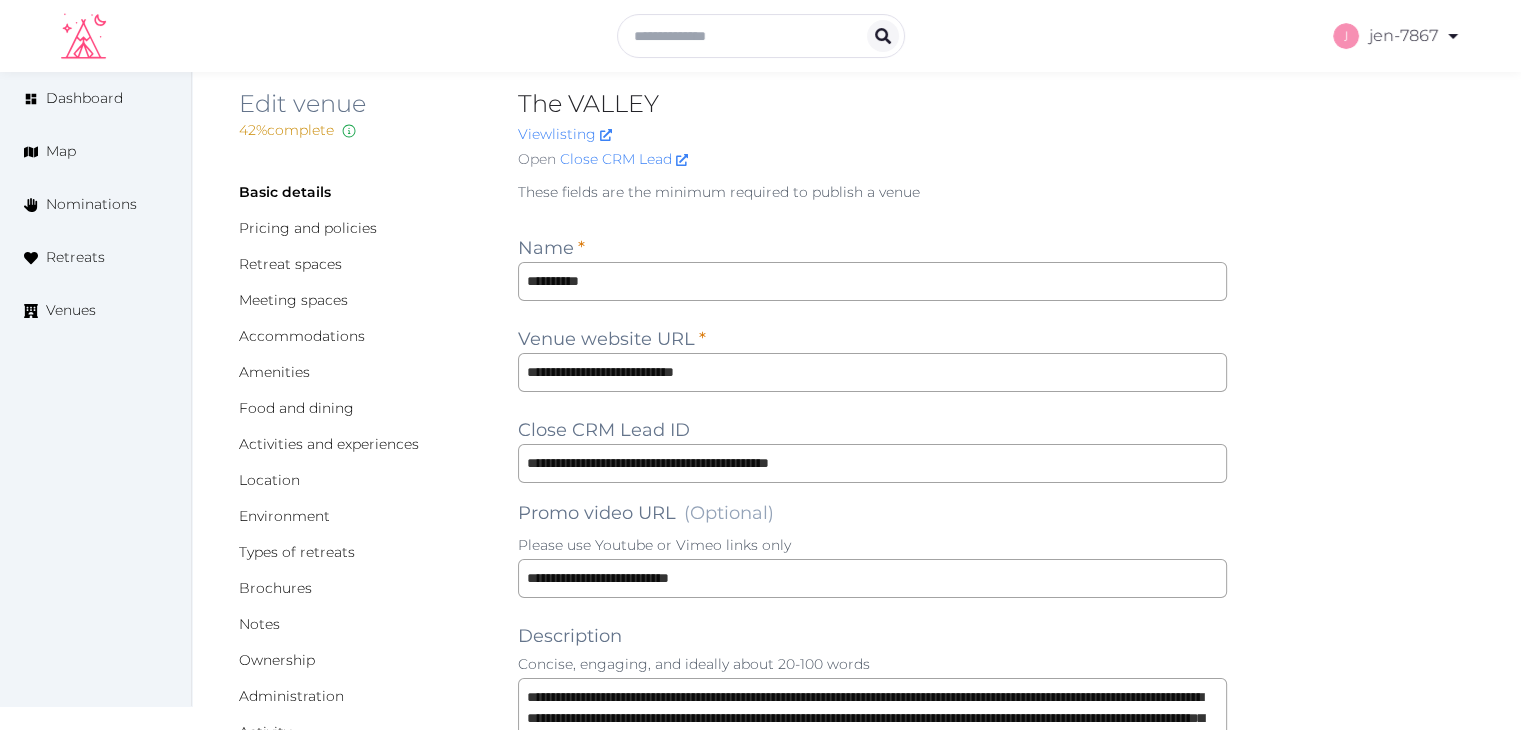 type on "***" 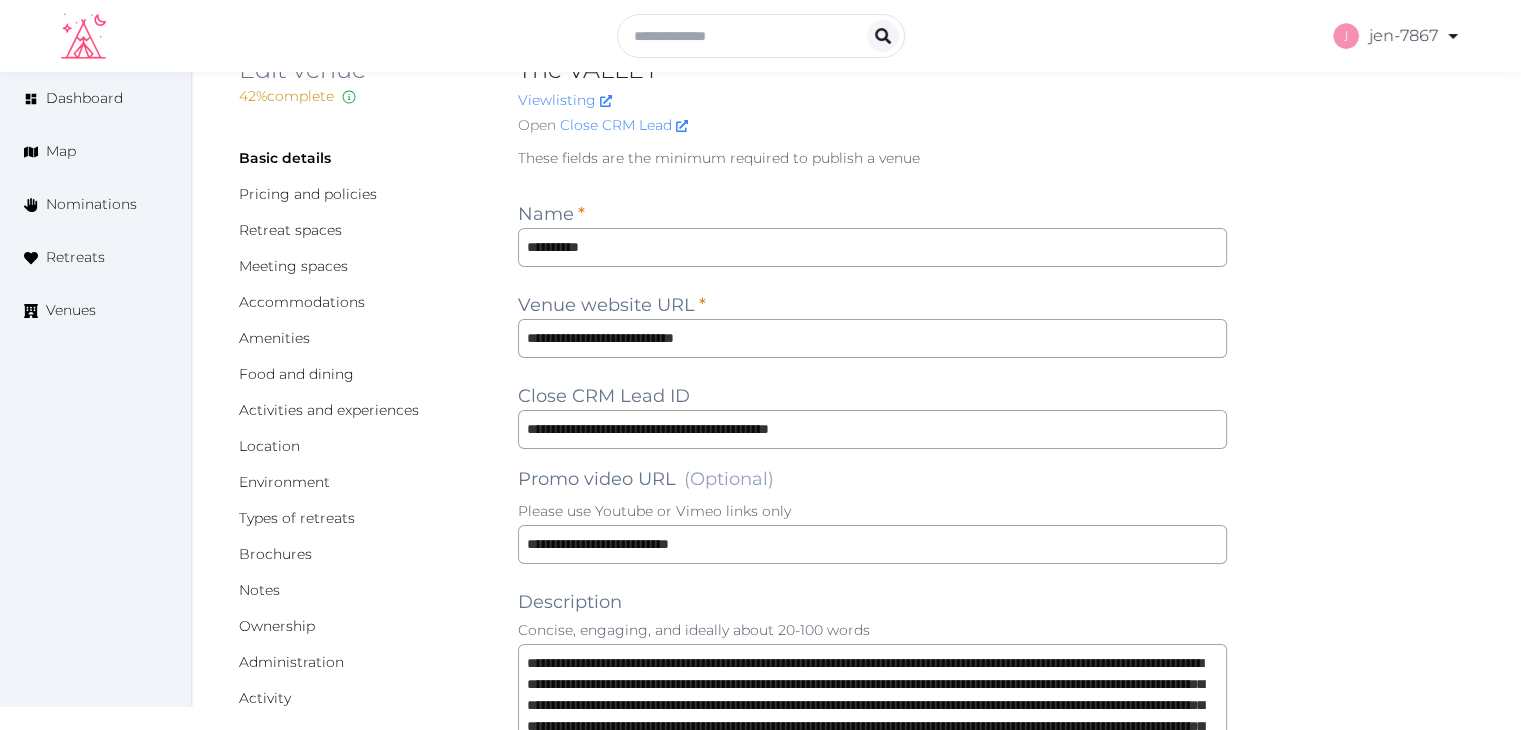 scroll, scrollTop: 155, scrollLeft: 0, axis: vertical 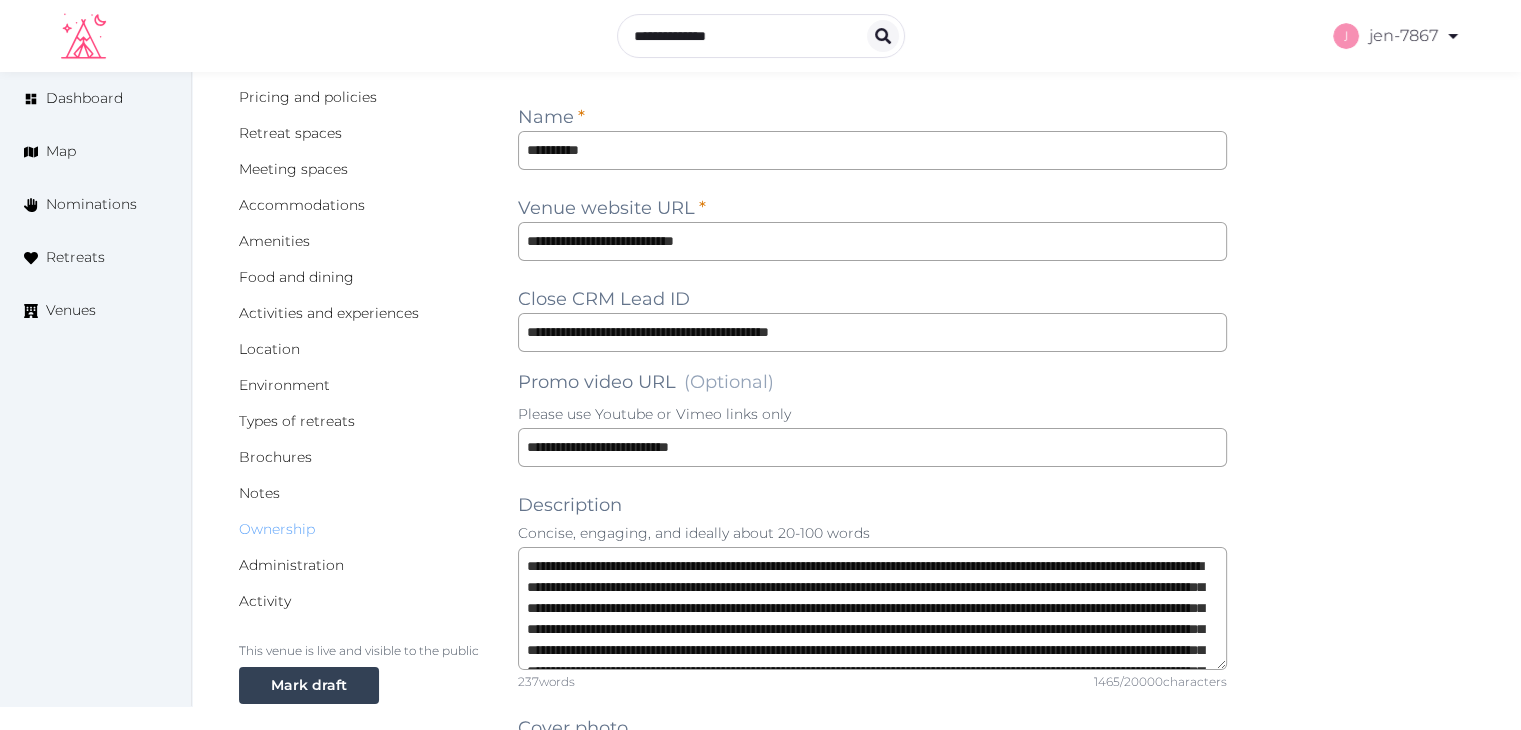 click on "Ownership" at bounding box center [277, 529] 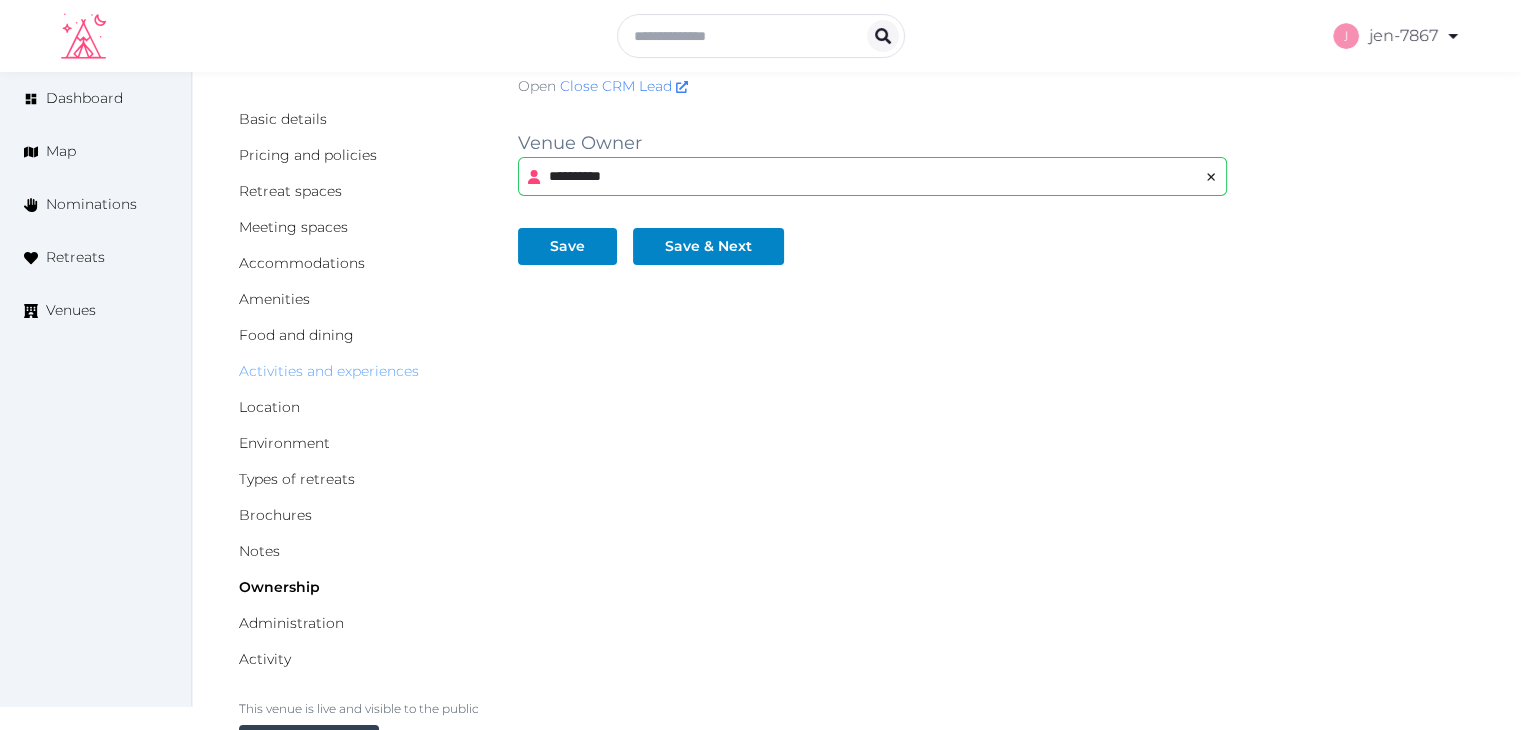 scroll, scrollTop: 100, scrollLeft: 0, axis: vertical 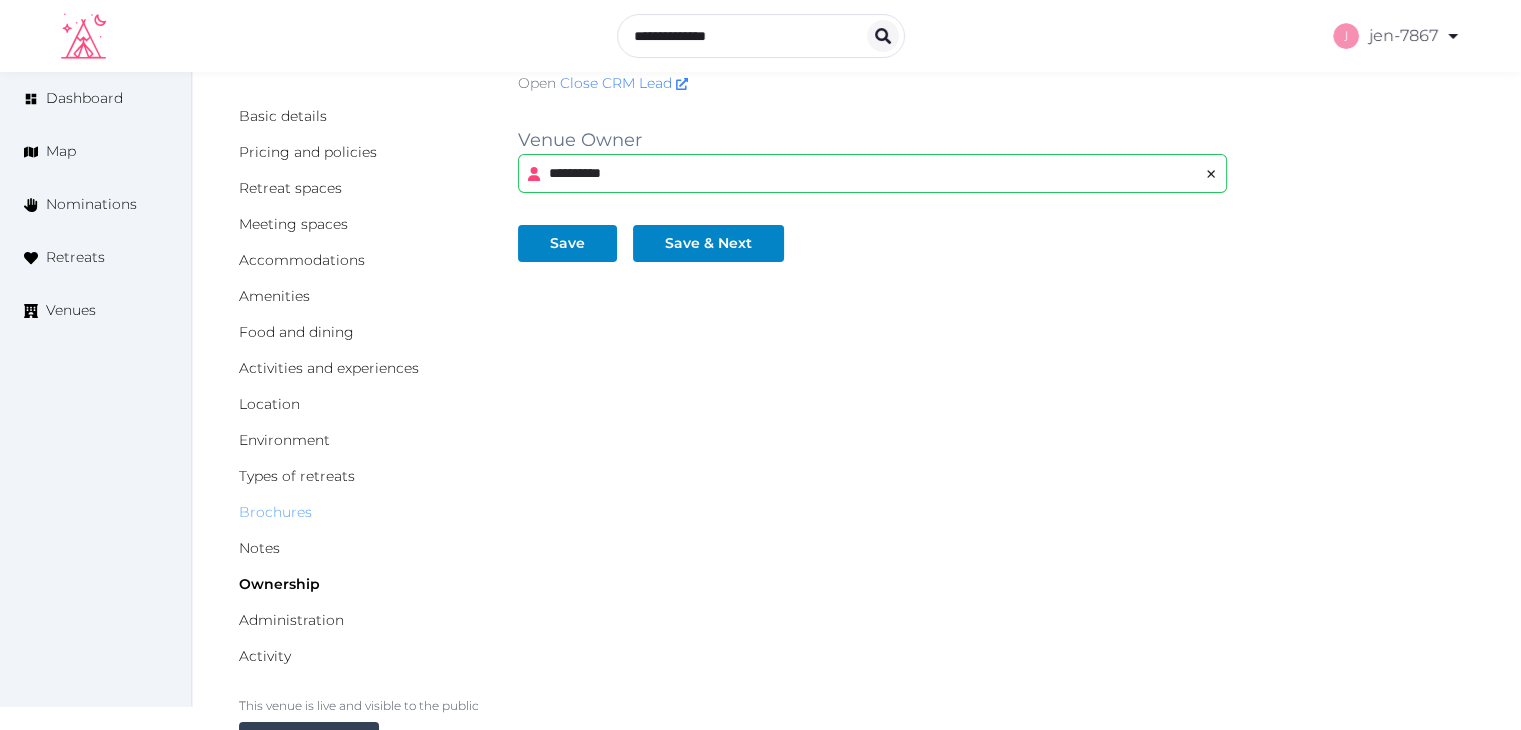 click on "Brochures" at bounding box center [275, 512] 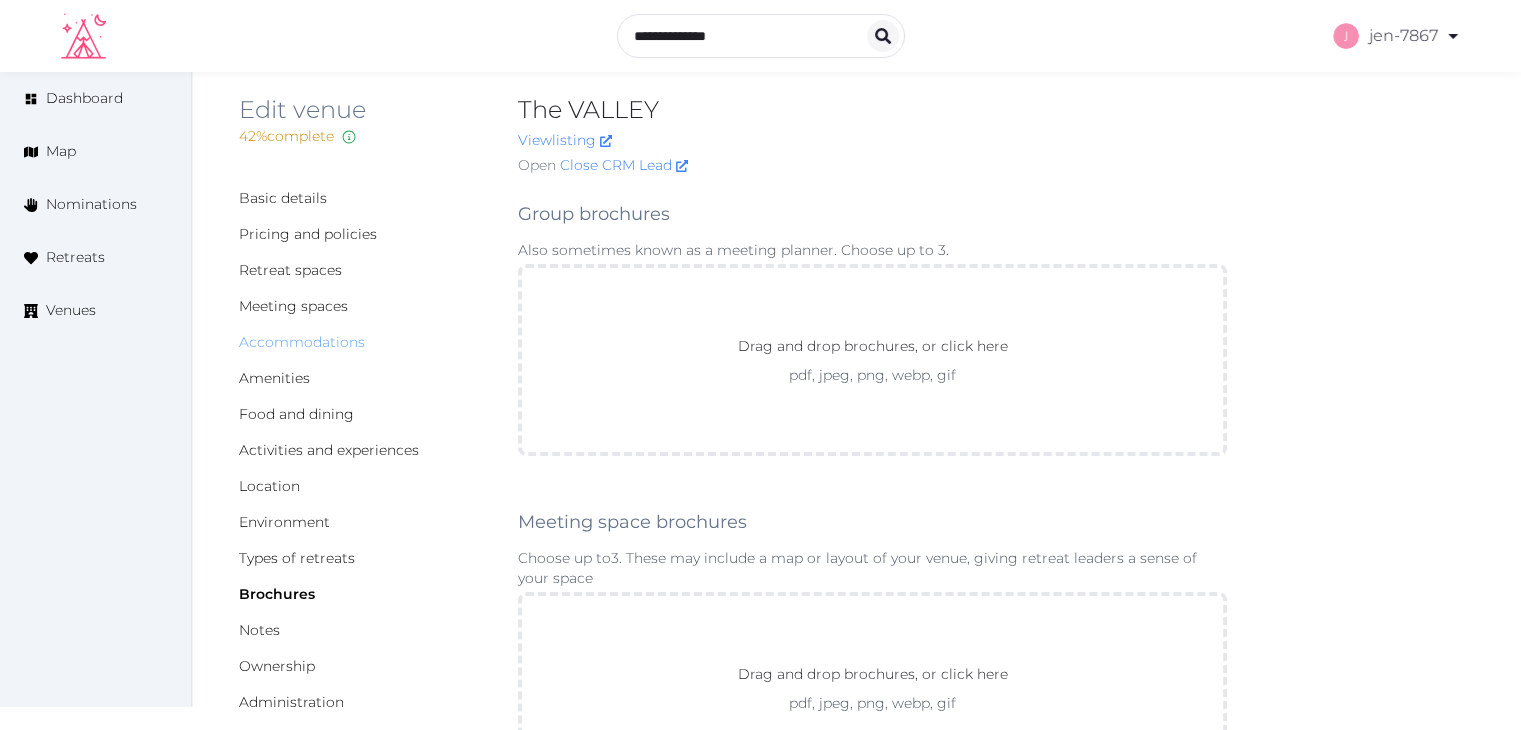 scroll, scrollTop: 0, scrollLeft: 0, axis: both 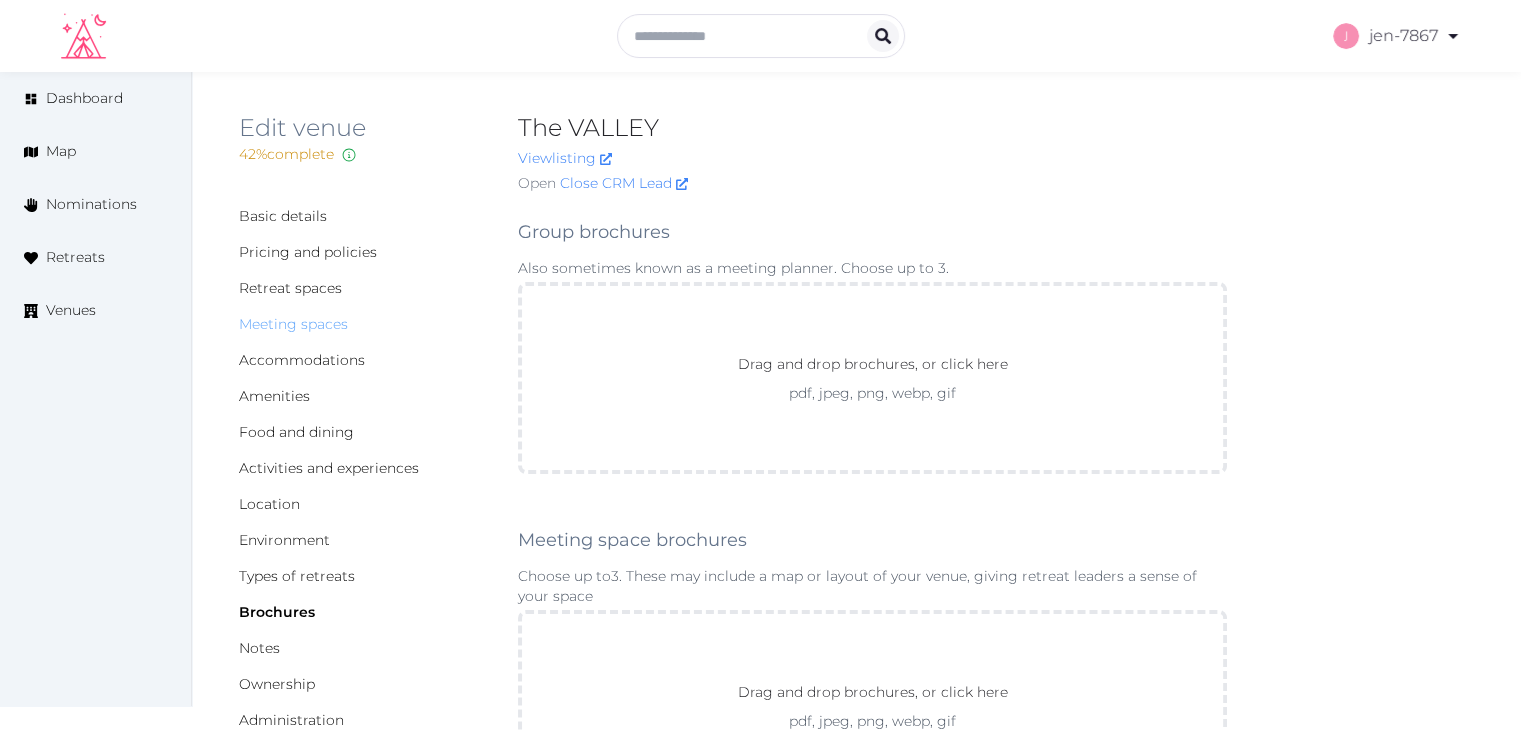 click on "Meeting spaces" at bounding box center [293, 324] 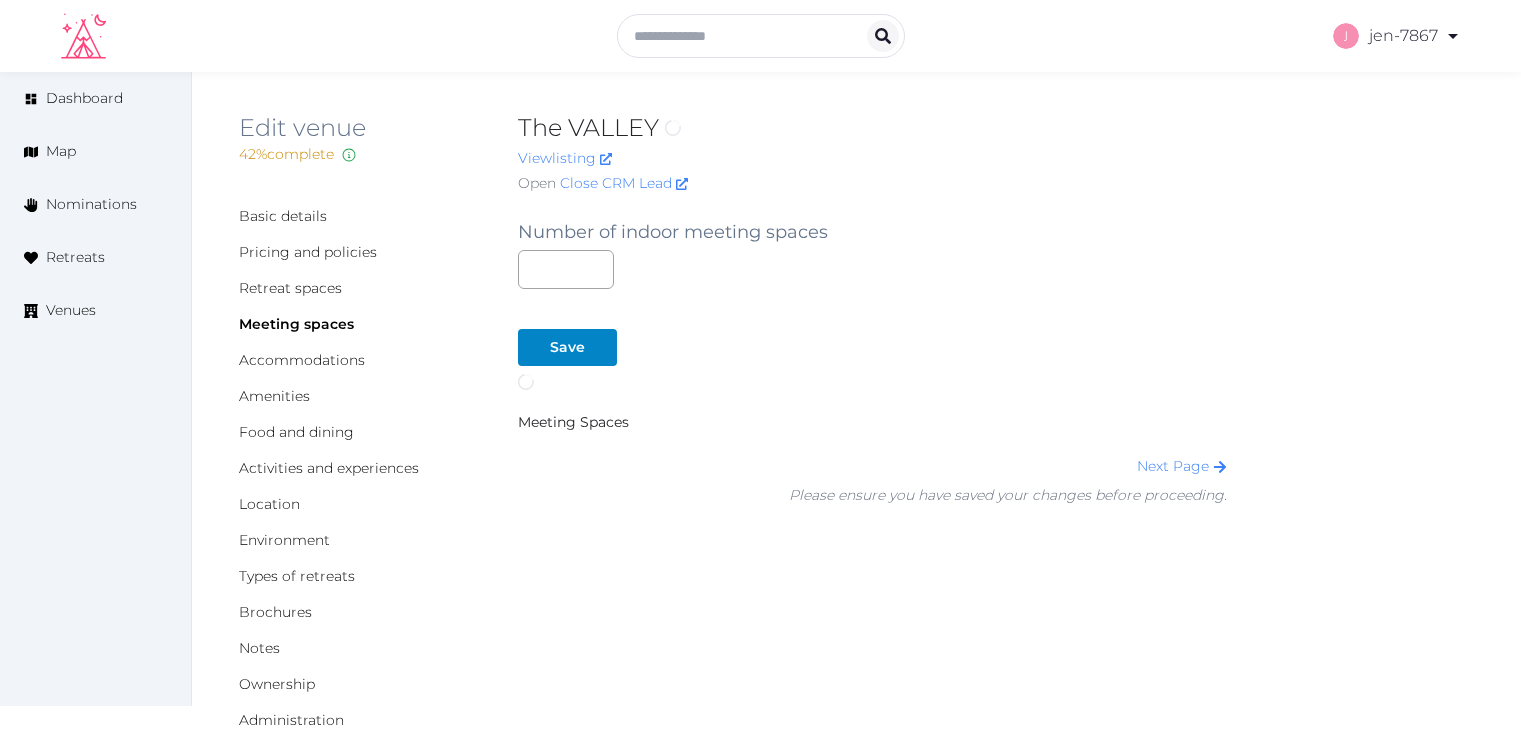 scroll, scrollTop: 0, scrollLeft: 0, axis: both 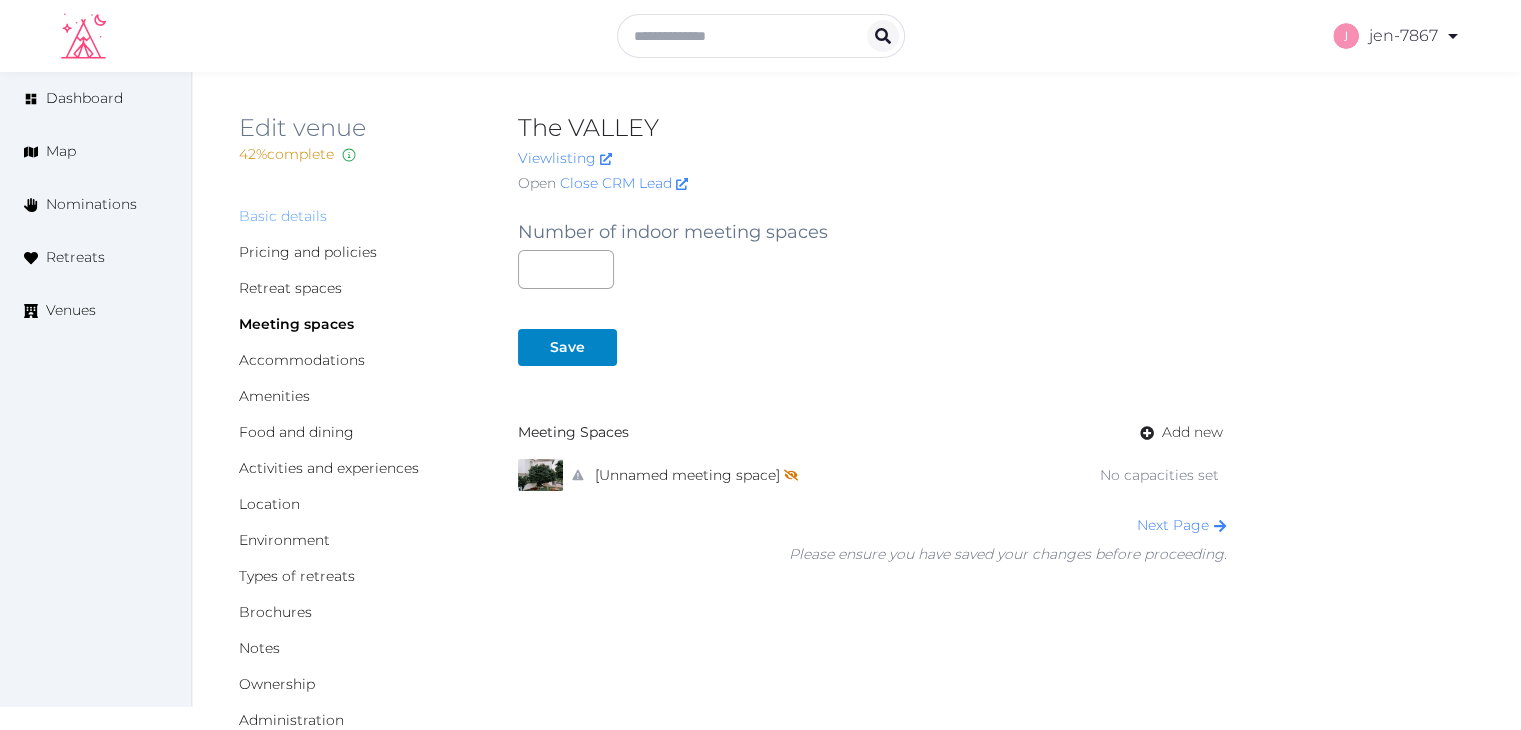click on "Basic details" at bounding box center (283, 216) 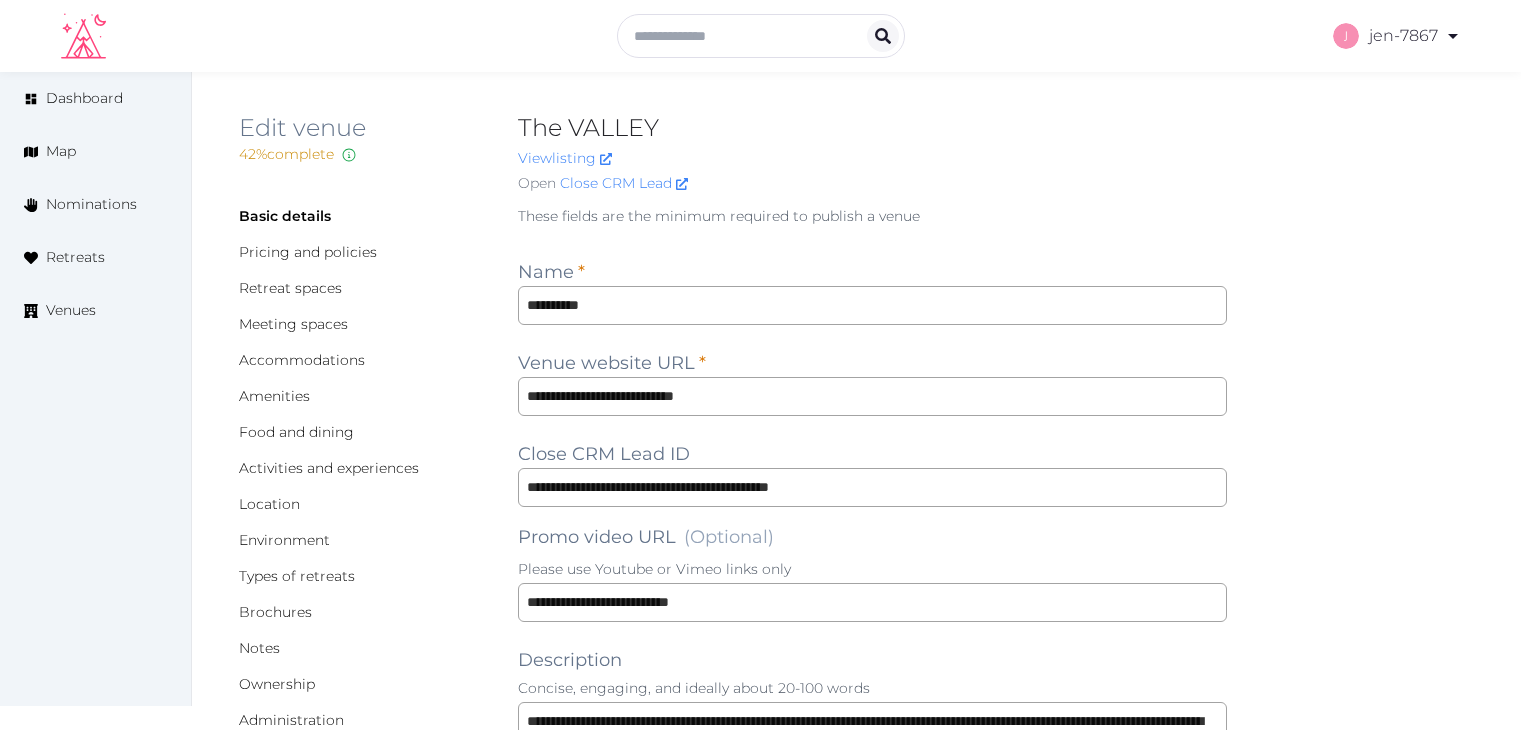 scroll, scrollTop: 0, scrollLeft: 0, axis: both 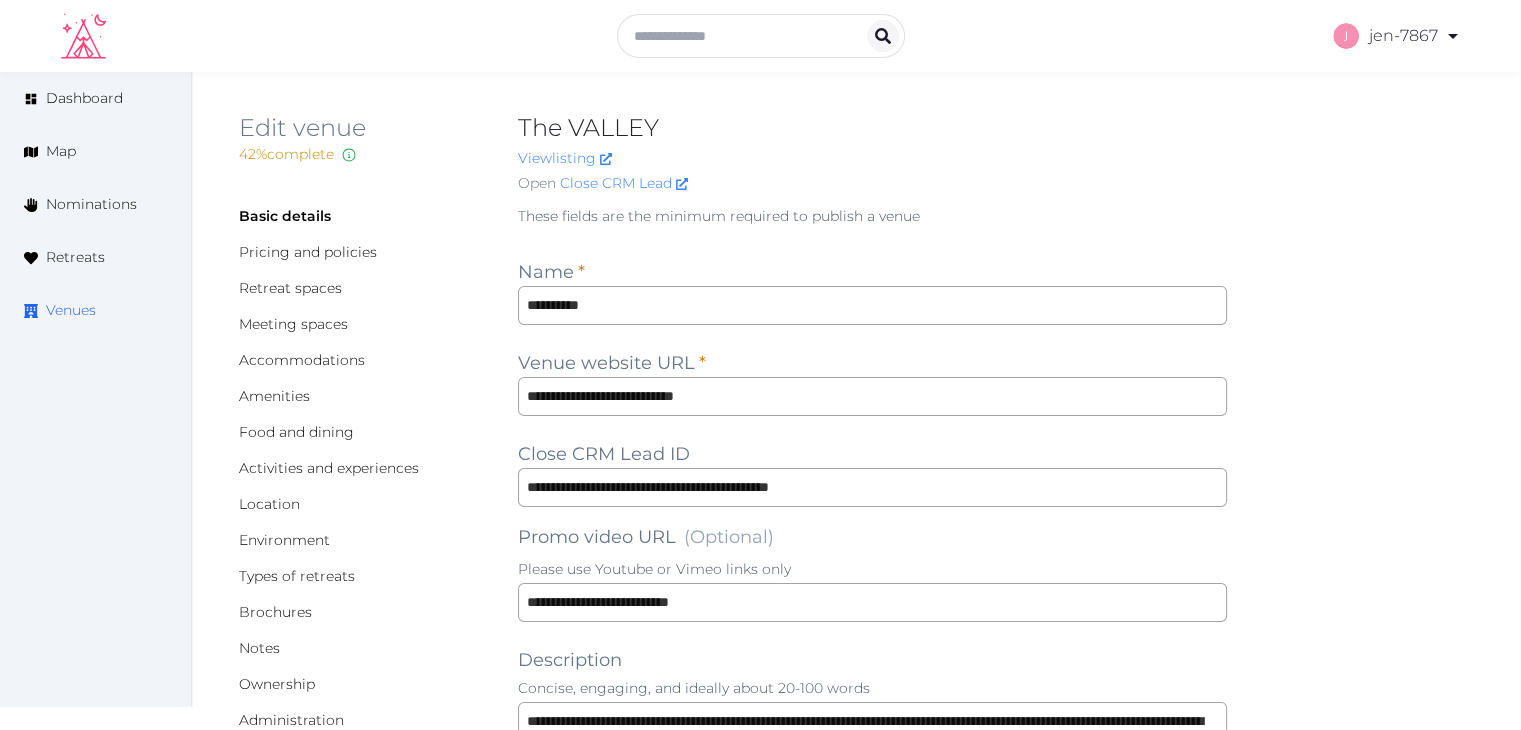 click 